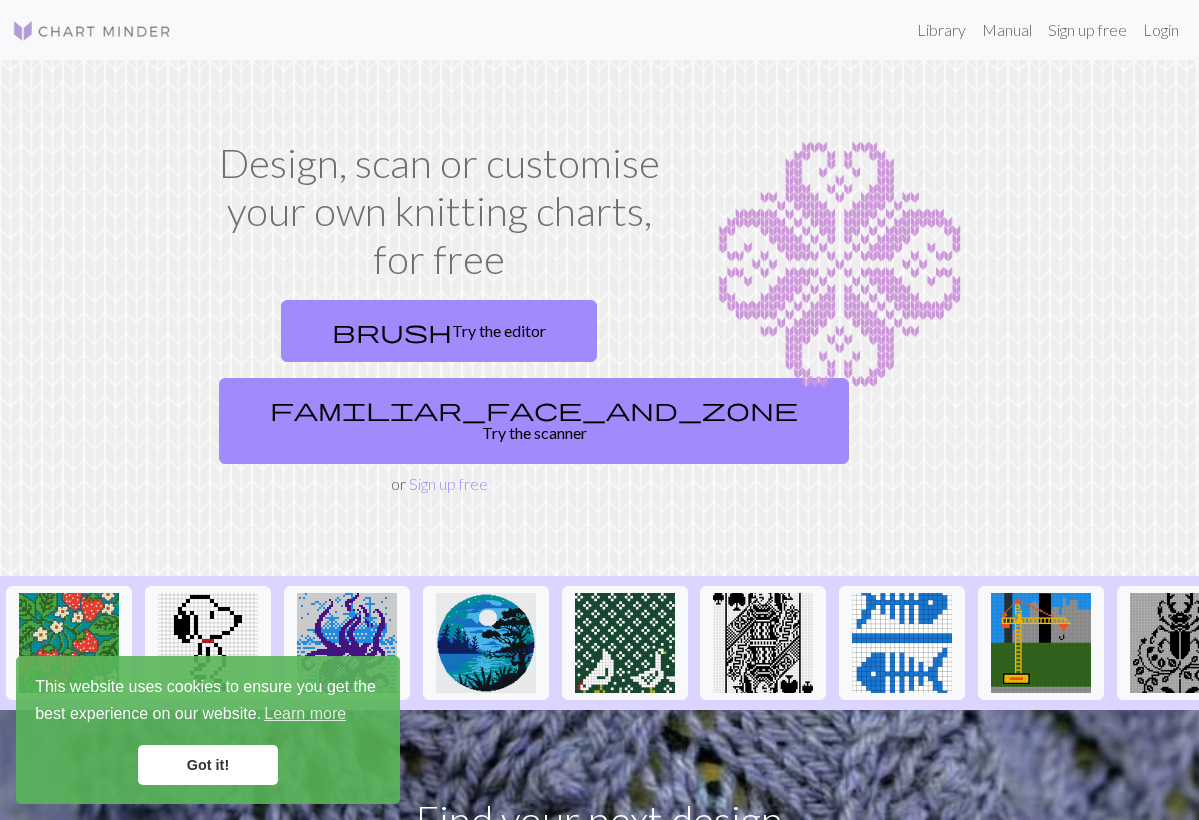 scroll, scrollTop: 0, scrollLeft: 0, axis: both 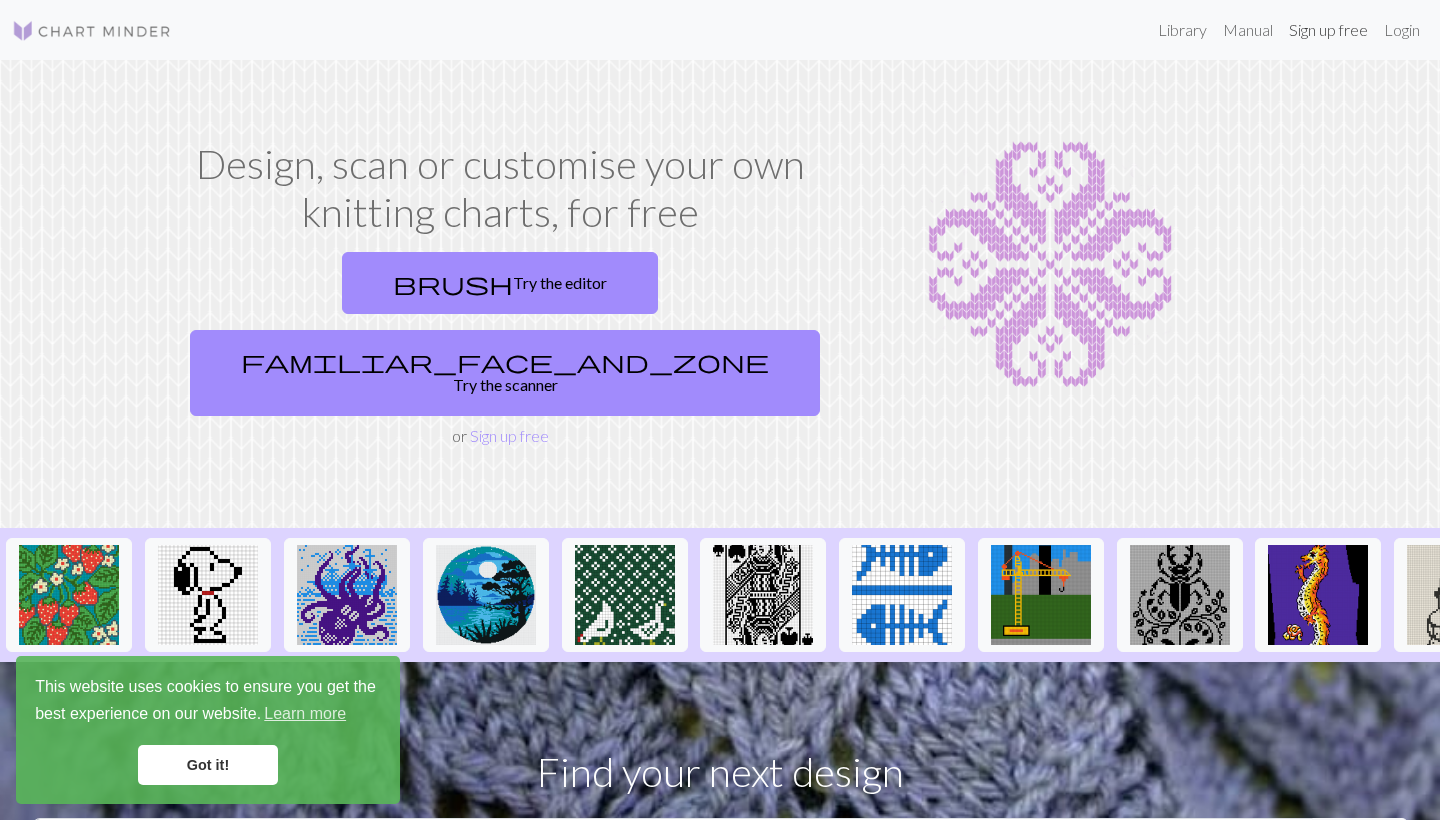 click on "Sign up free" at bounding box center [1328, 30] 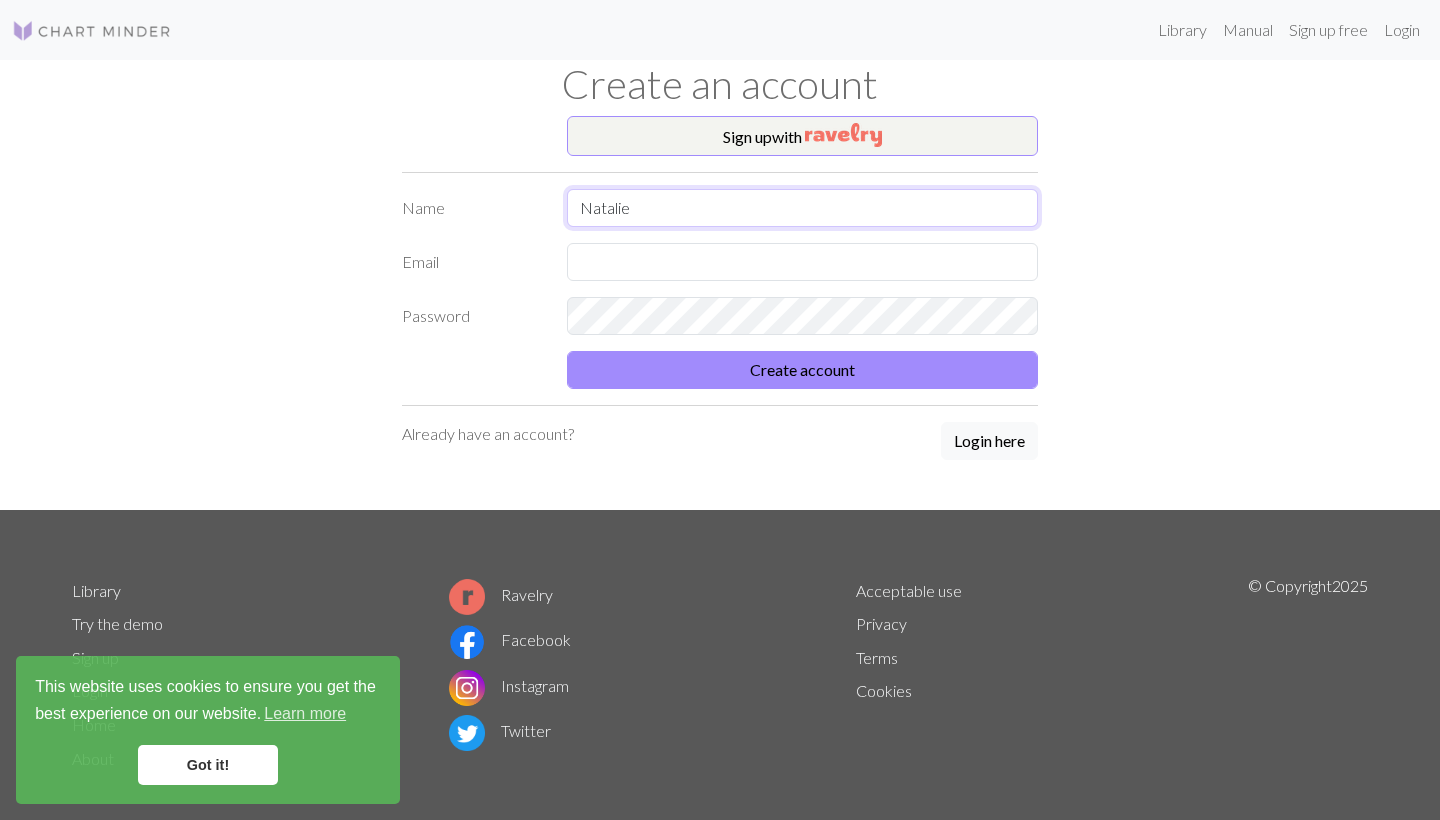 type on "Natalie" 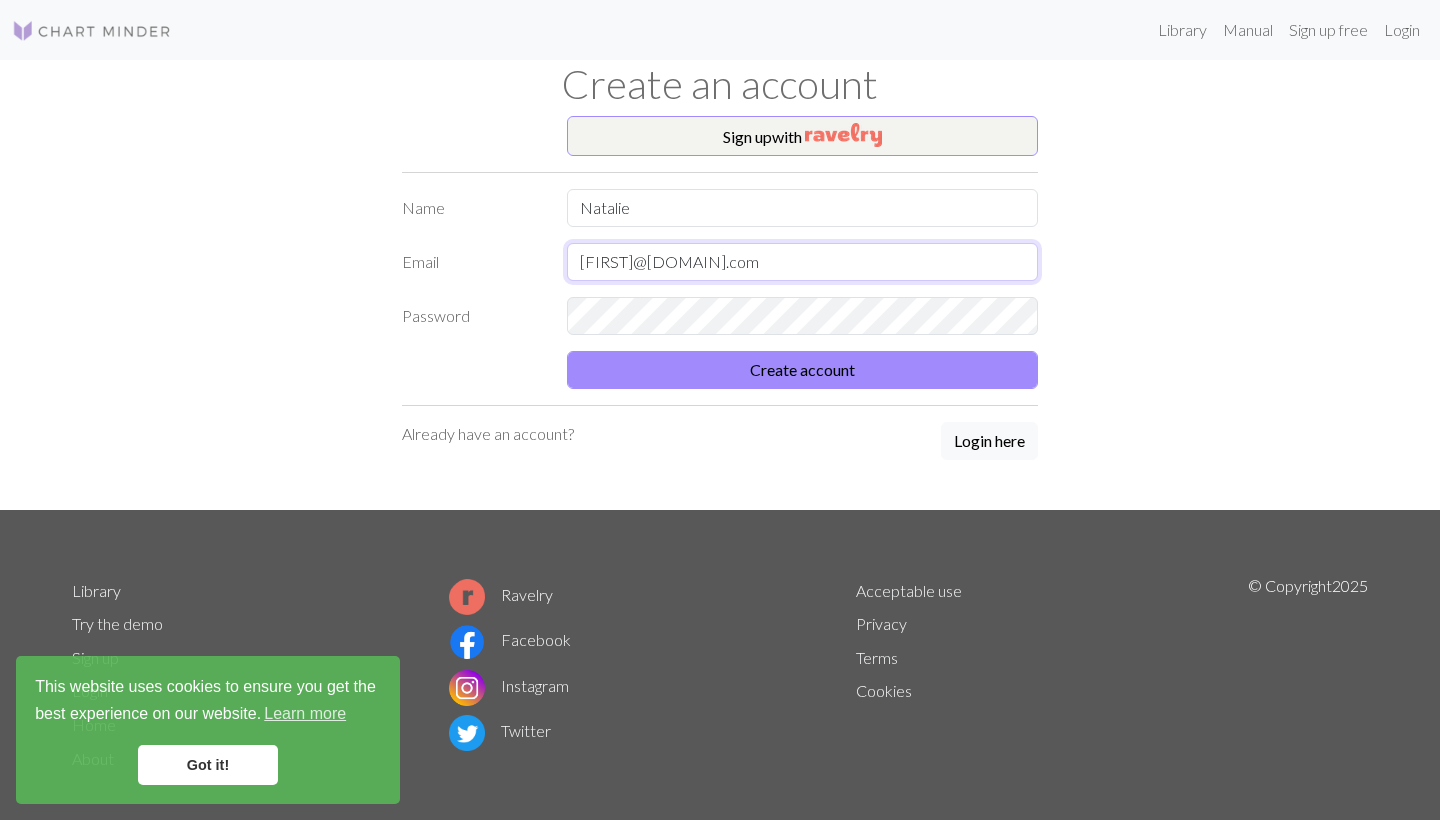 type on "[FIRST]@[DOMAIN].com" 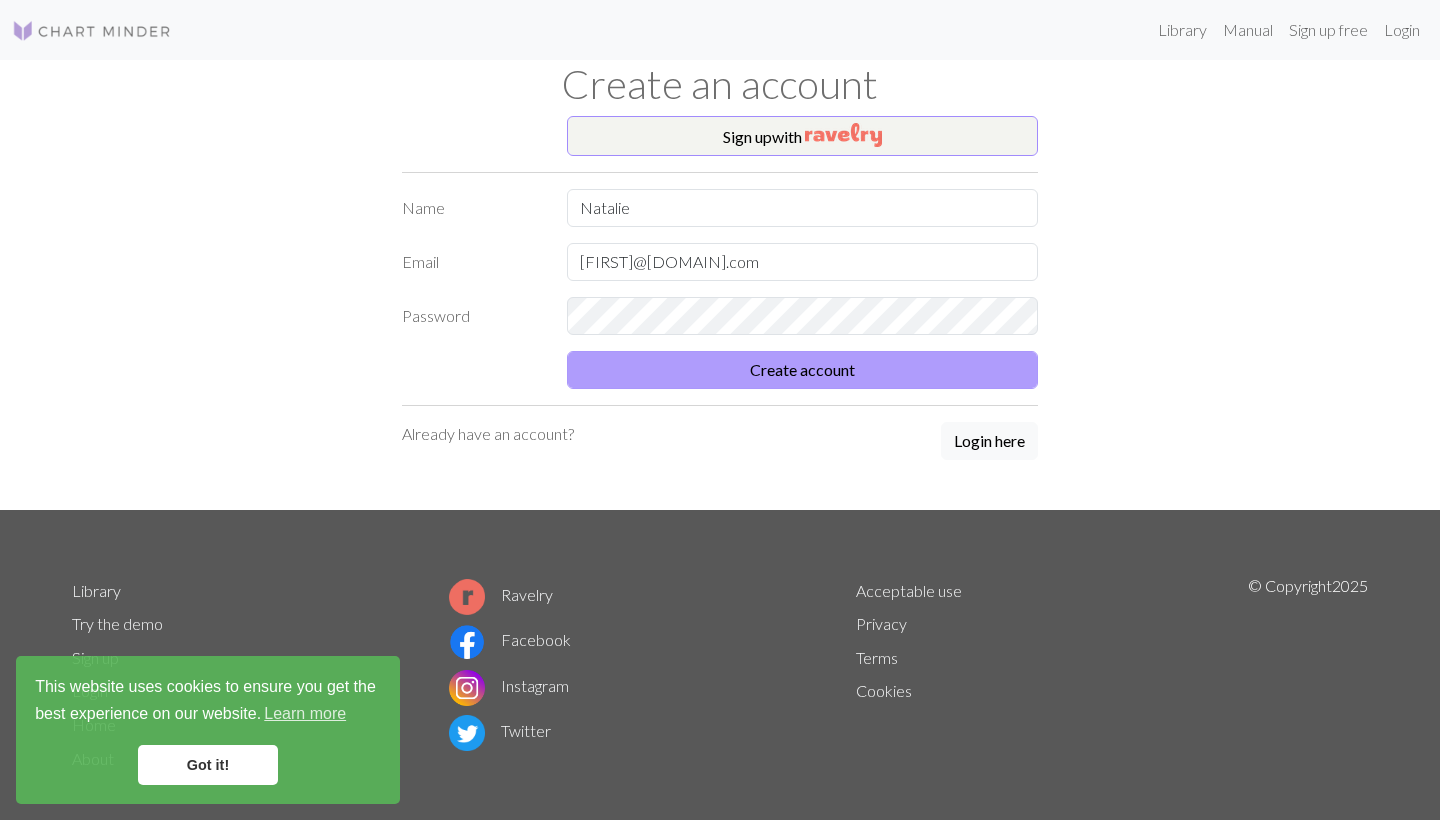 click on "Create account" at bounding box center (802, 370) 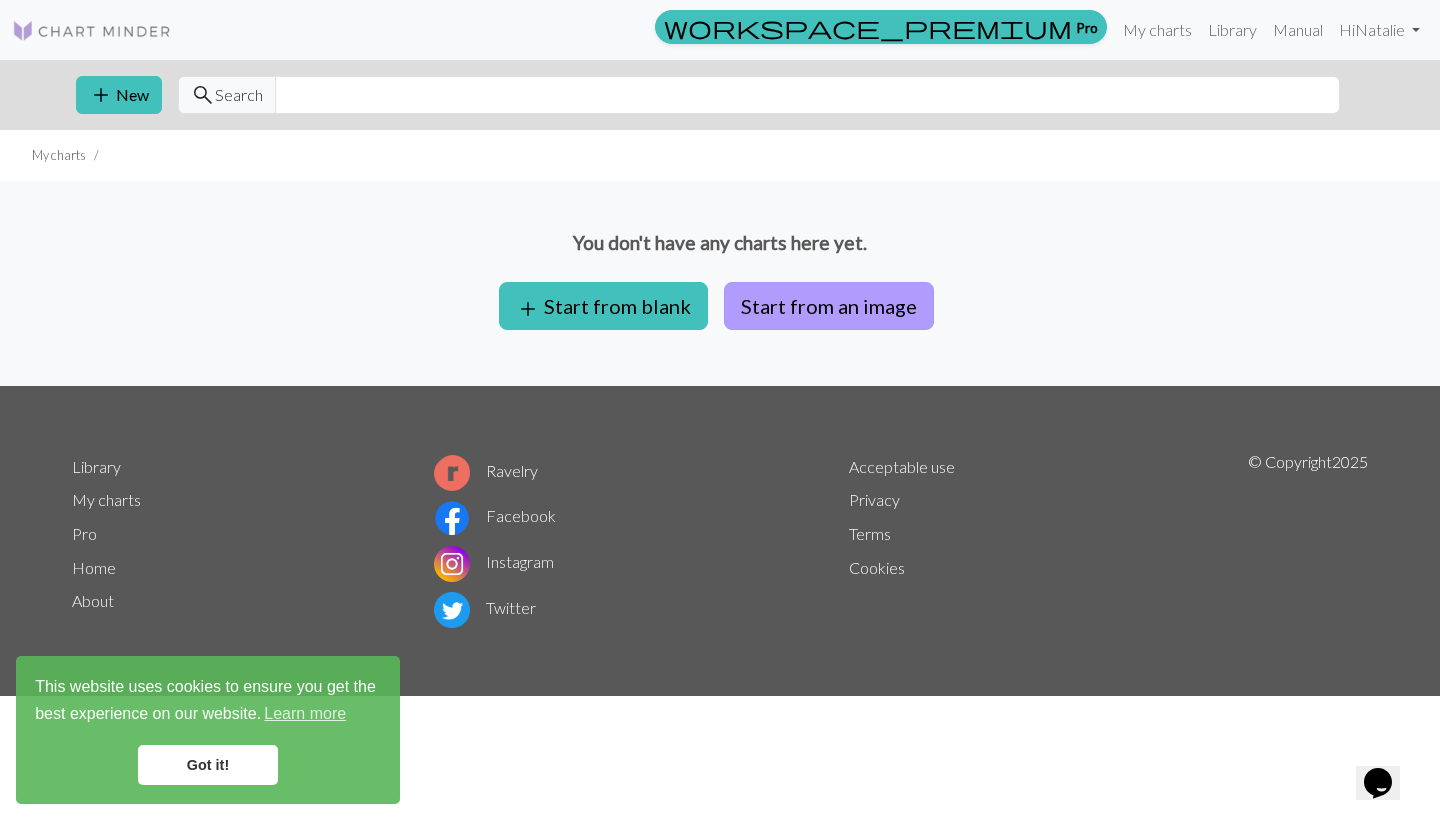 click on "Start from an image" at bounding box center (829, 306) 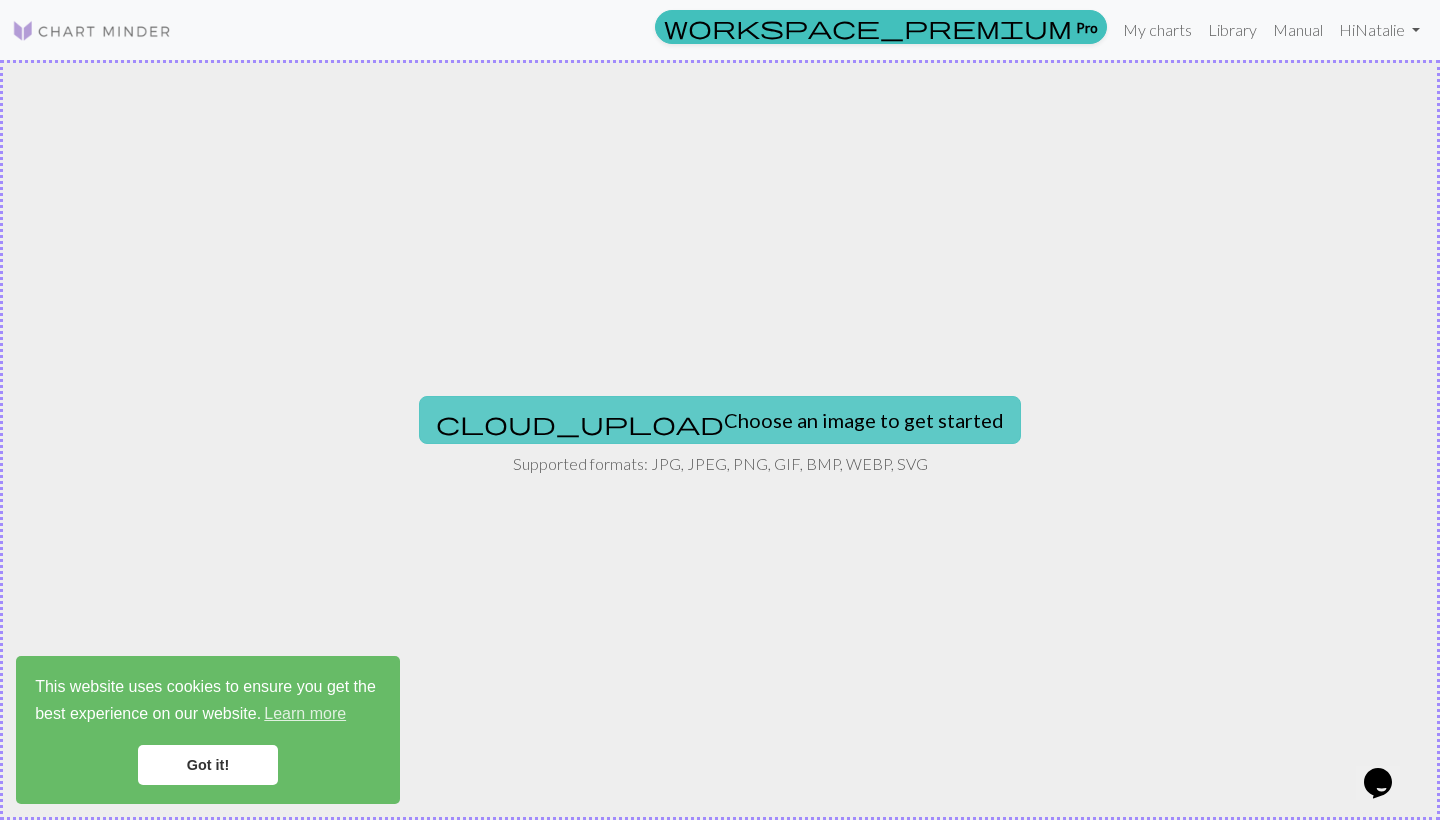 click on "cloud_upload  Choose an image to get started" at bounding box center [720, 420] 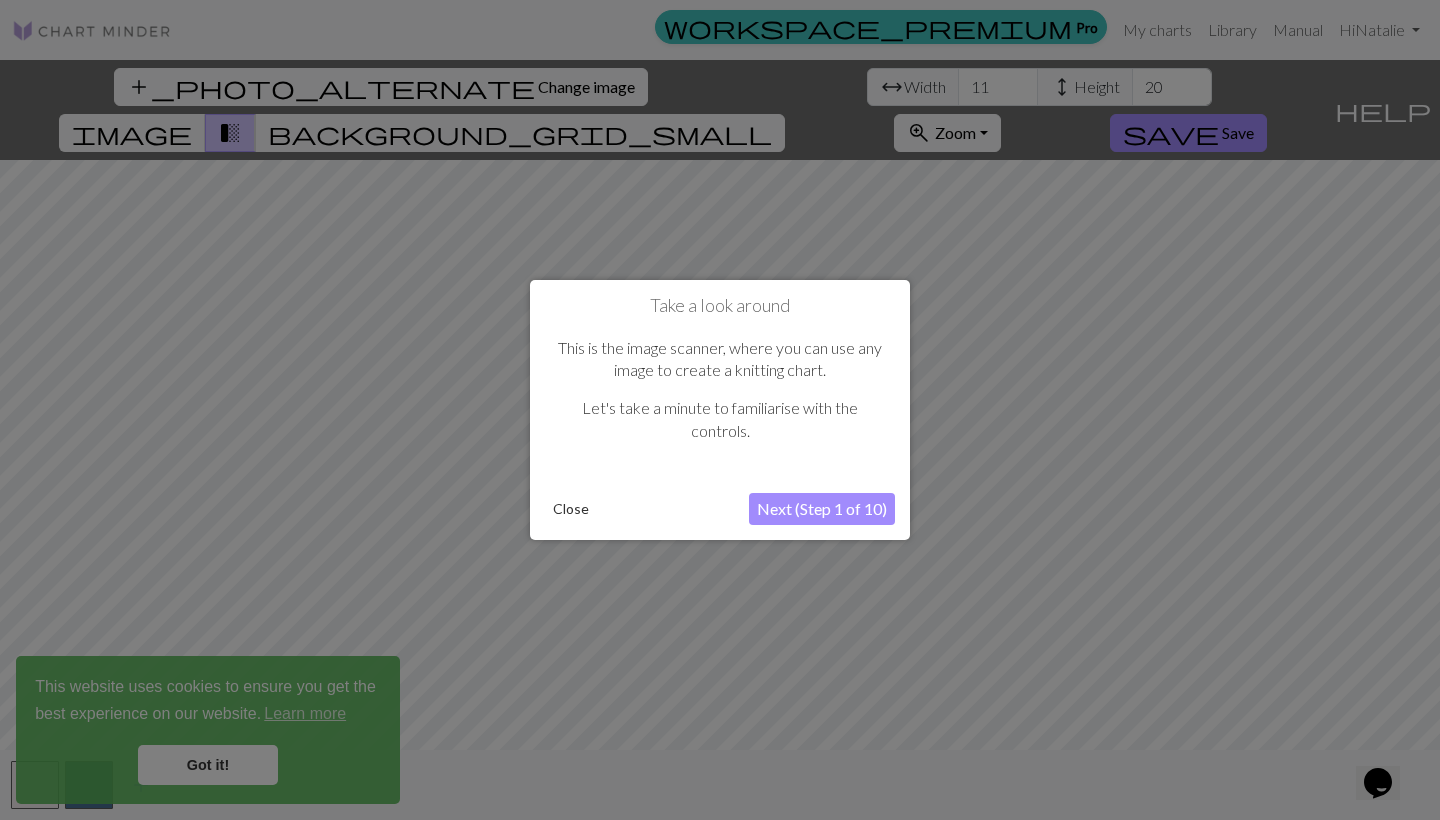 click on "Next (Step 1 of 10)" at bounding box center [822, 509] 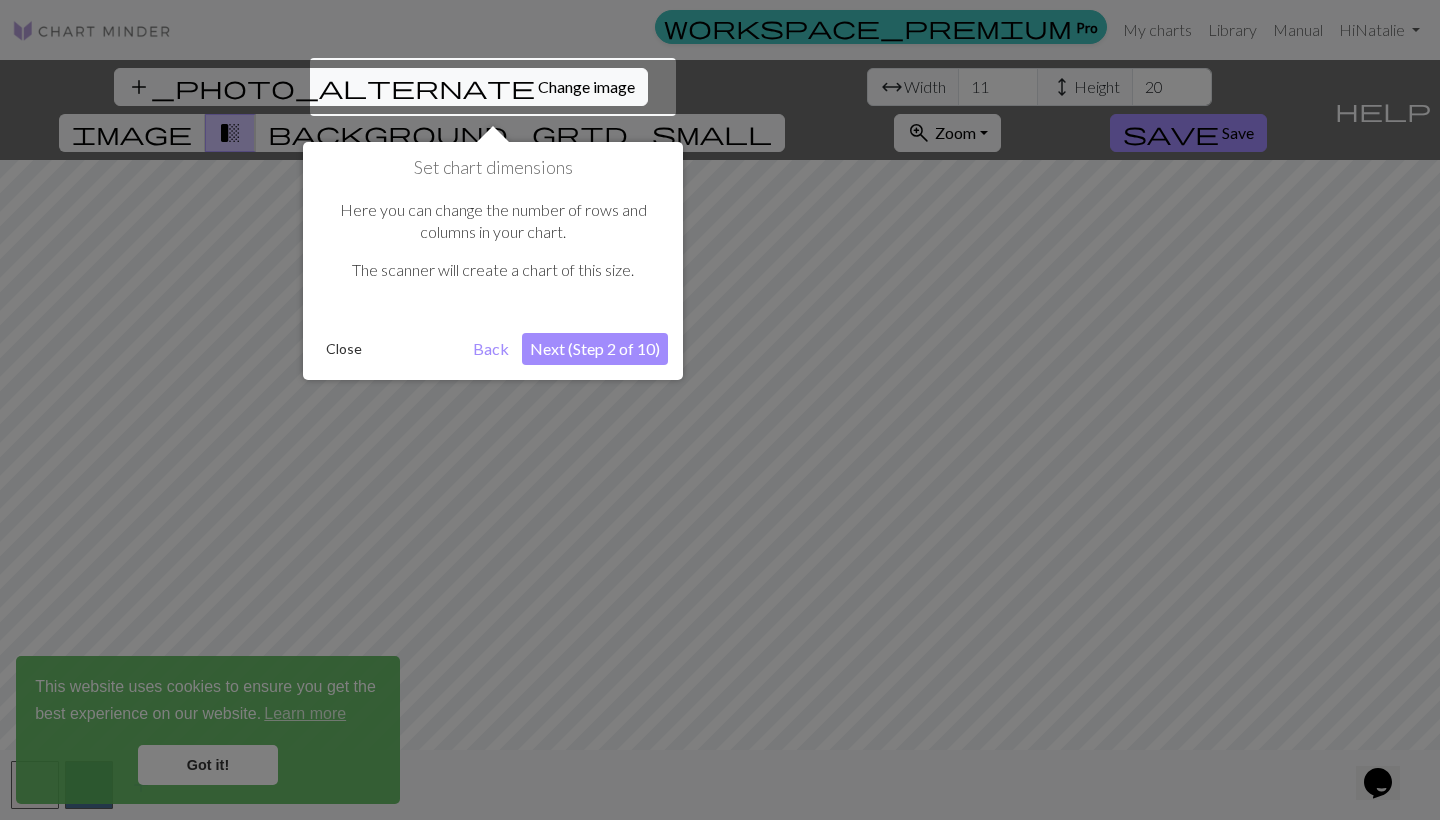 click on "Next (Step 2 of 10)" at bounding box center [595, 349] 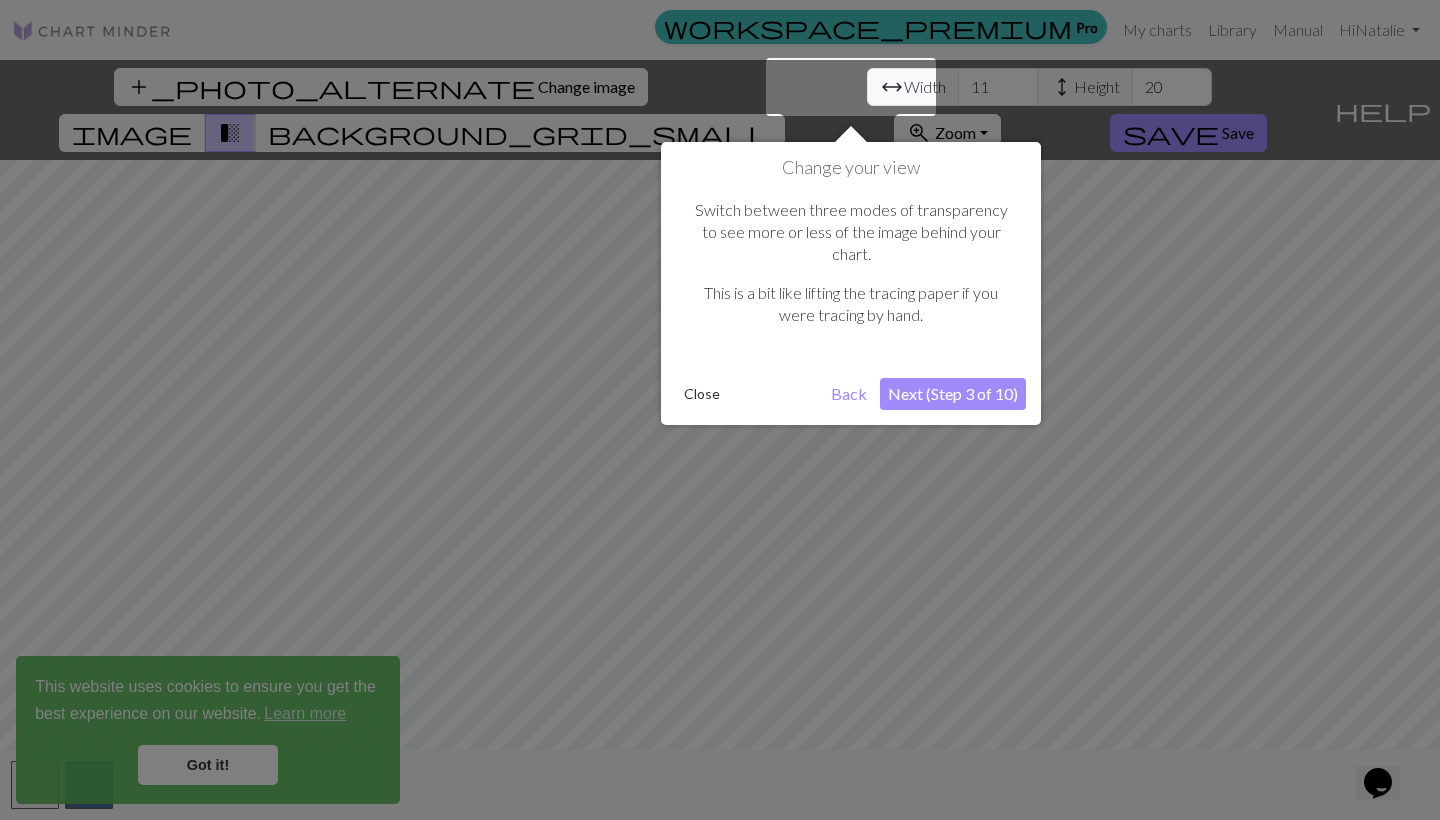 click on "Next (Step 3 of 10)" at bounding box center (953, 394) 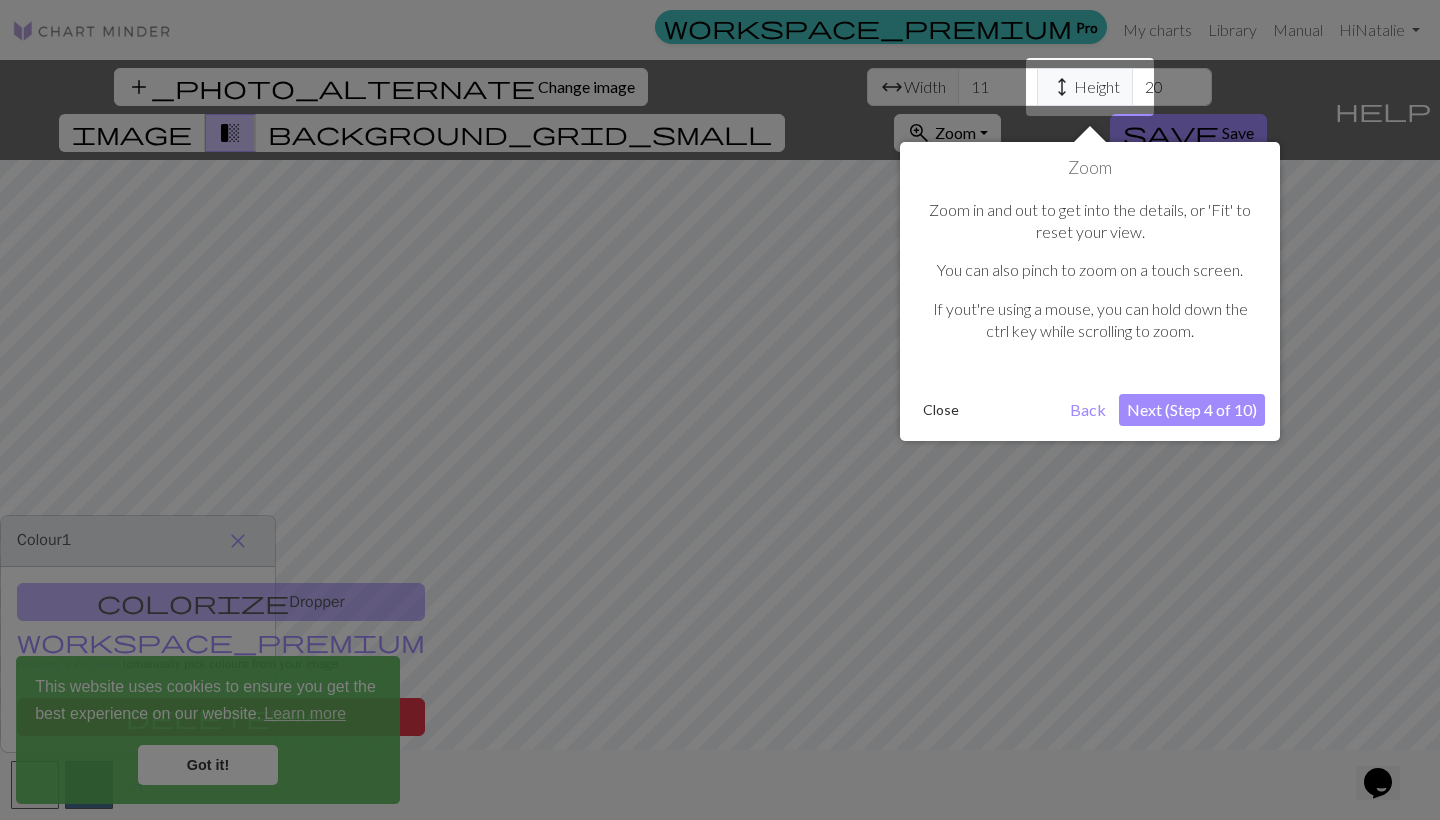 click on "Next (Step 4 of 10)" at bounding box center [1192, 410] 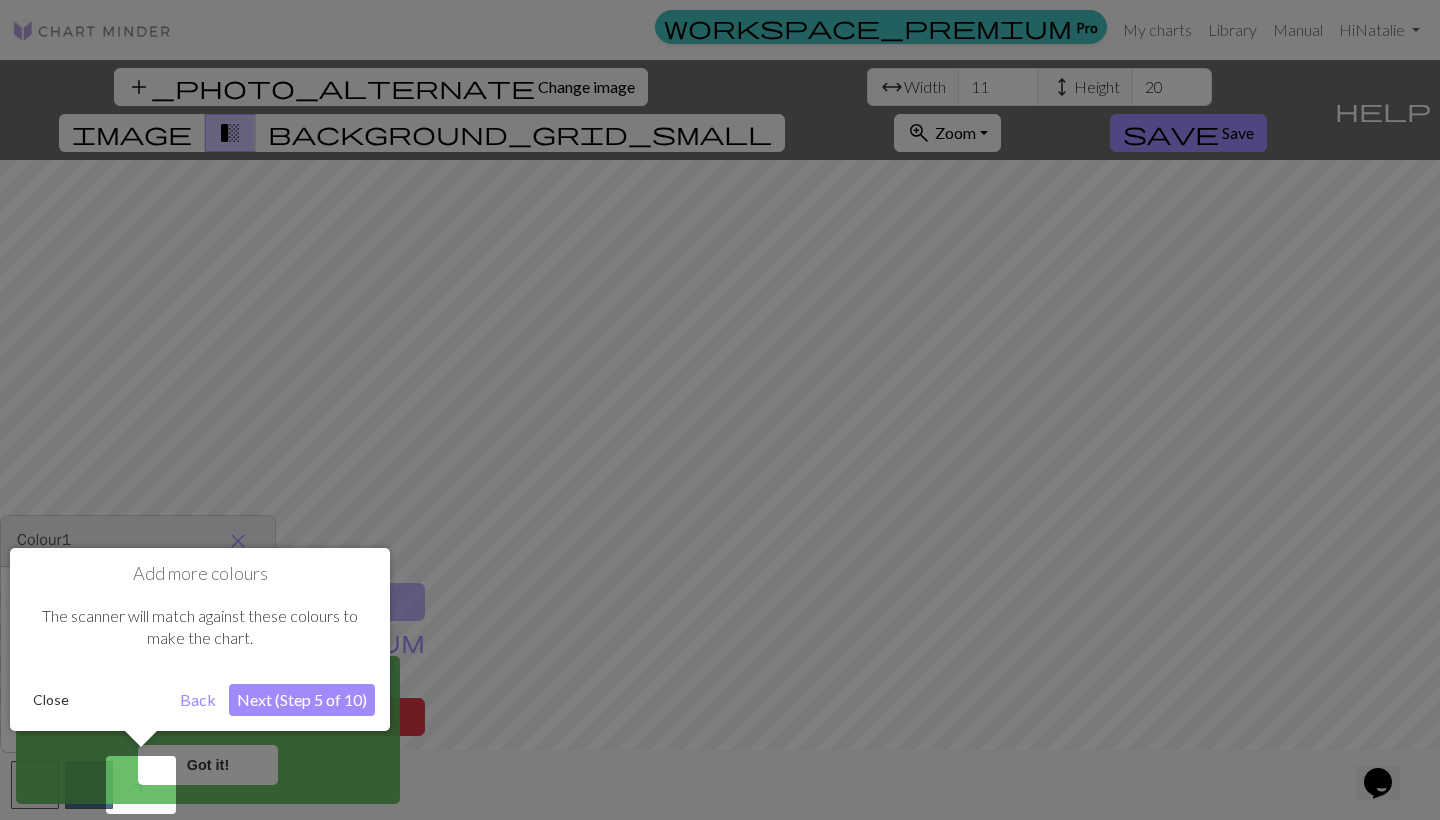 click on "Next (Step 5 of 10)" at bounding box center [302, 700] 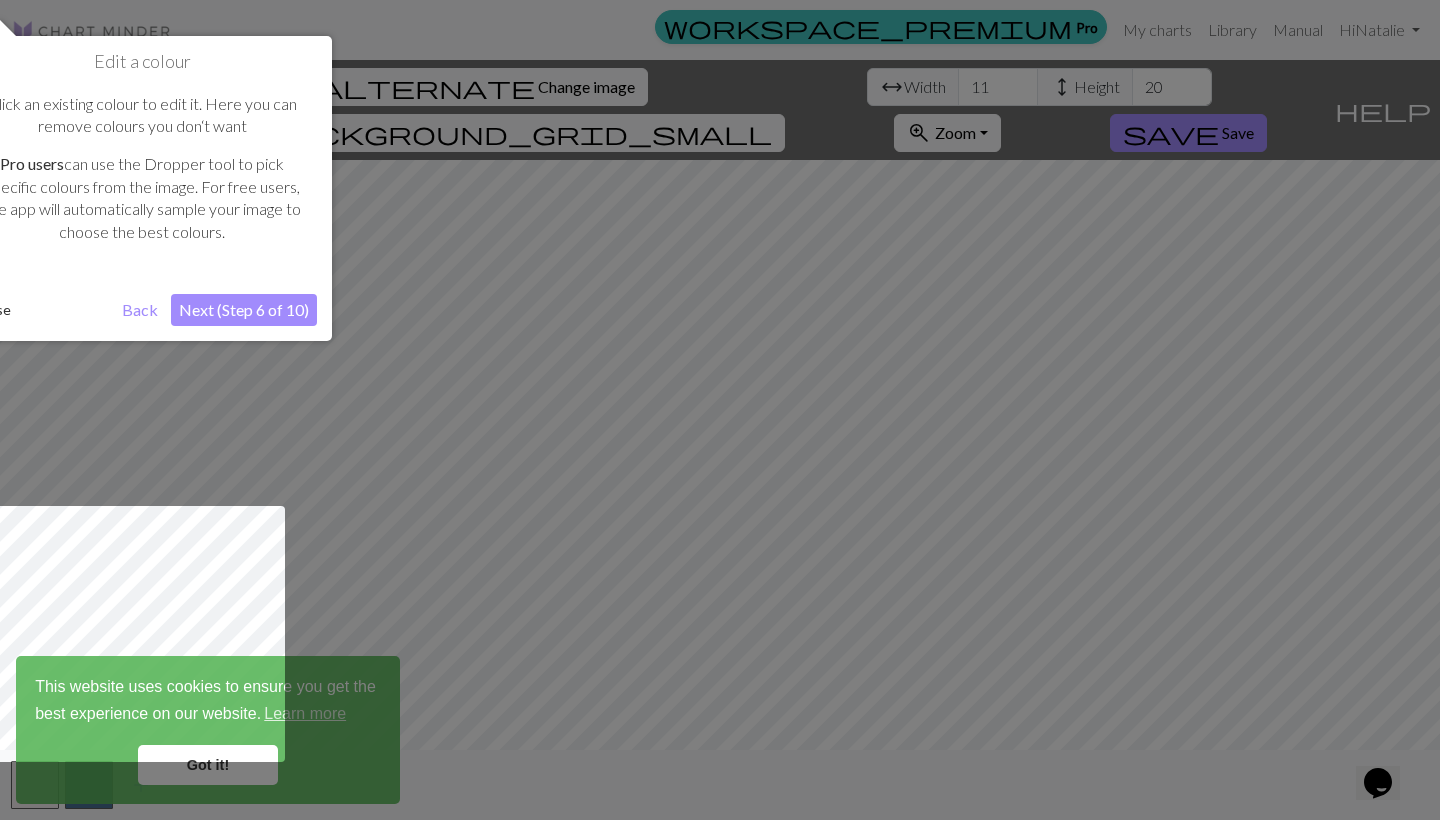 click on "Next (Step 6 of 10)" at bounding box center (244, 310) 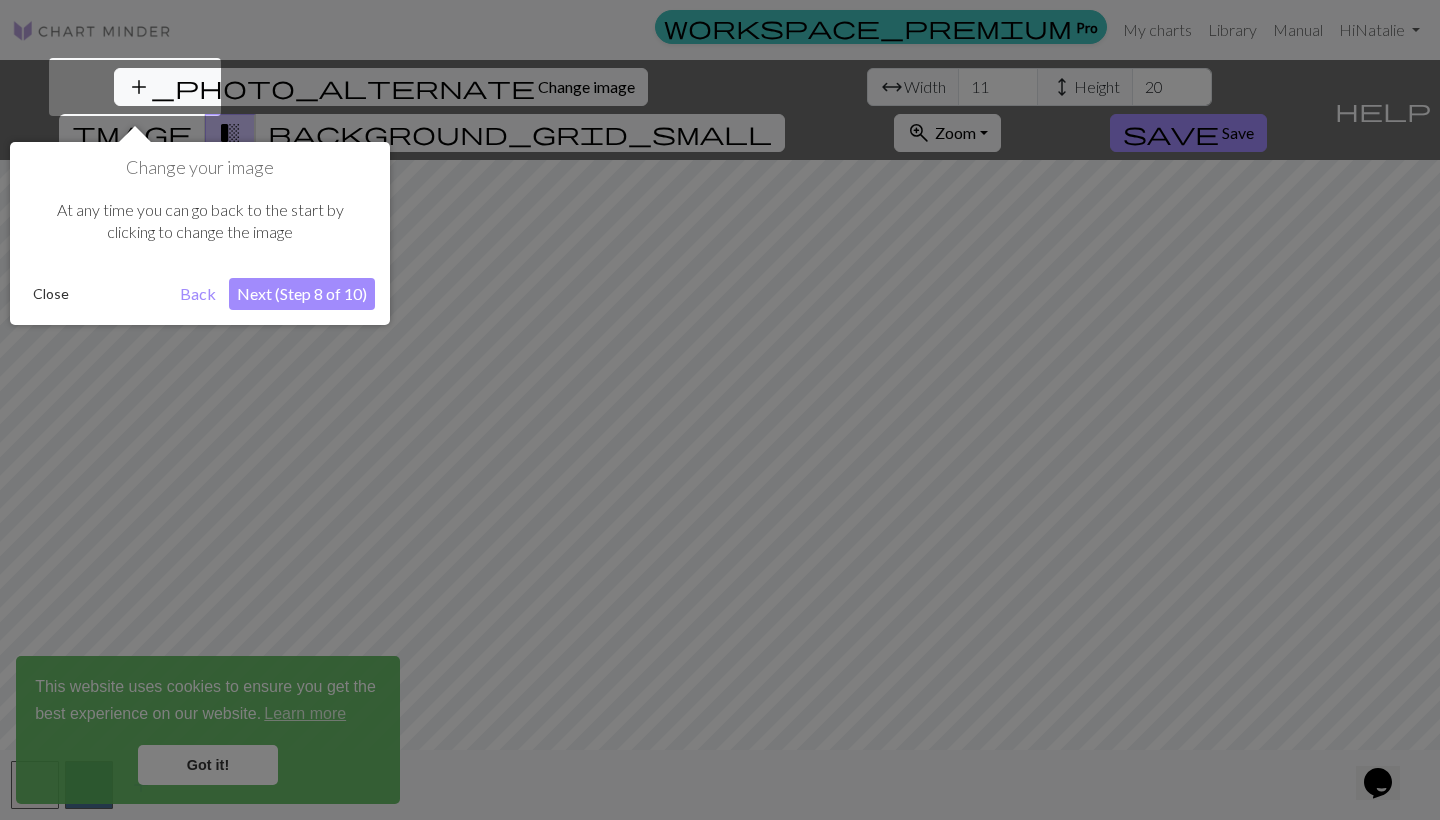 click on "Next (Step 8 of 10)" at bounding box center (302, 294) 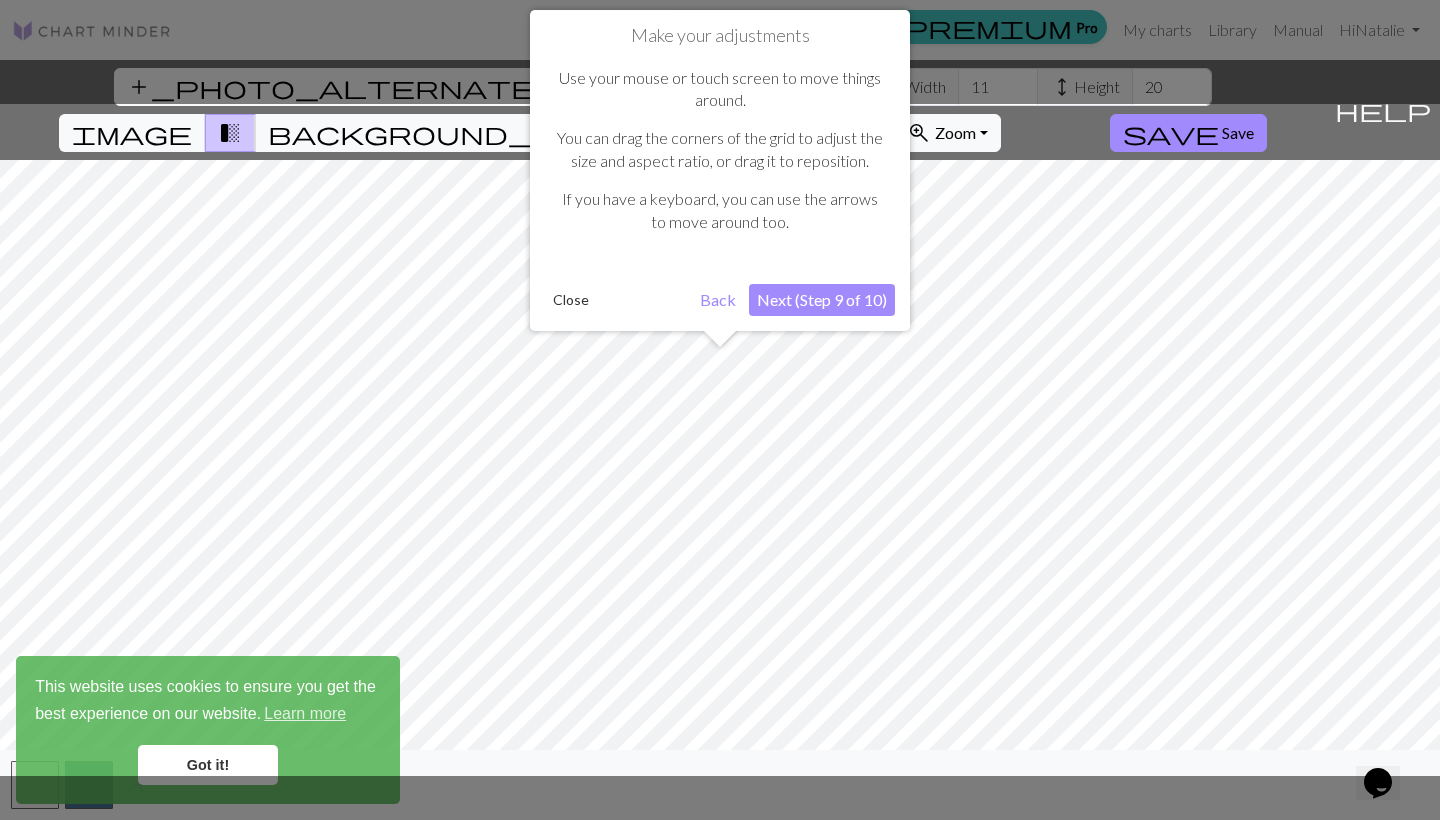 click on "Next (Step 9 of 10)" at bounding box center (822, 300) 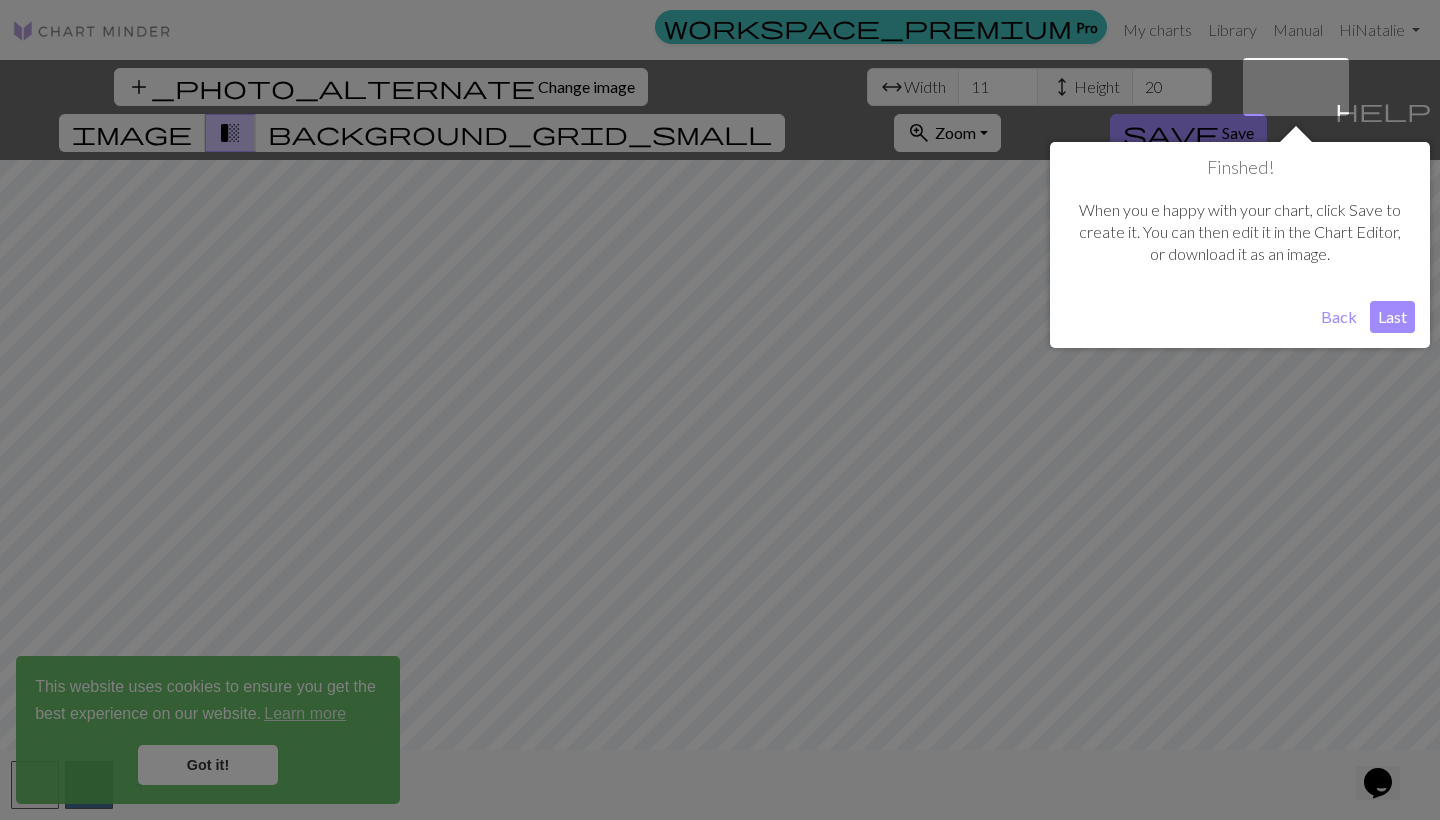 click on "Last" at bounding box center [1392, 317] 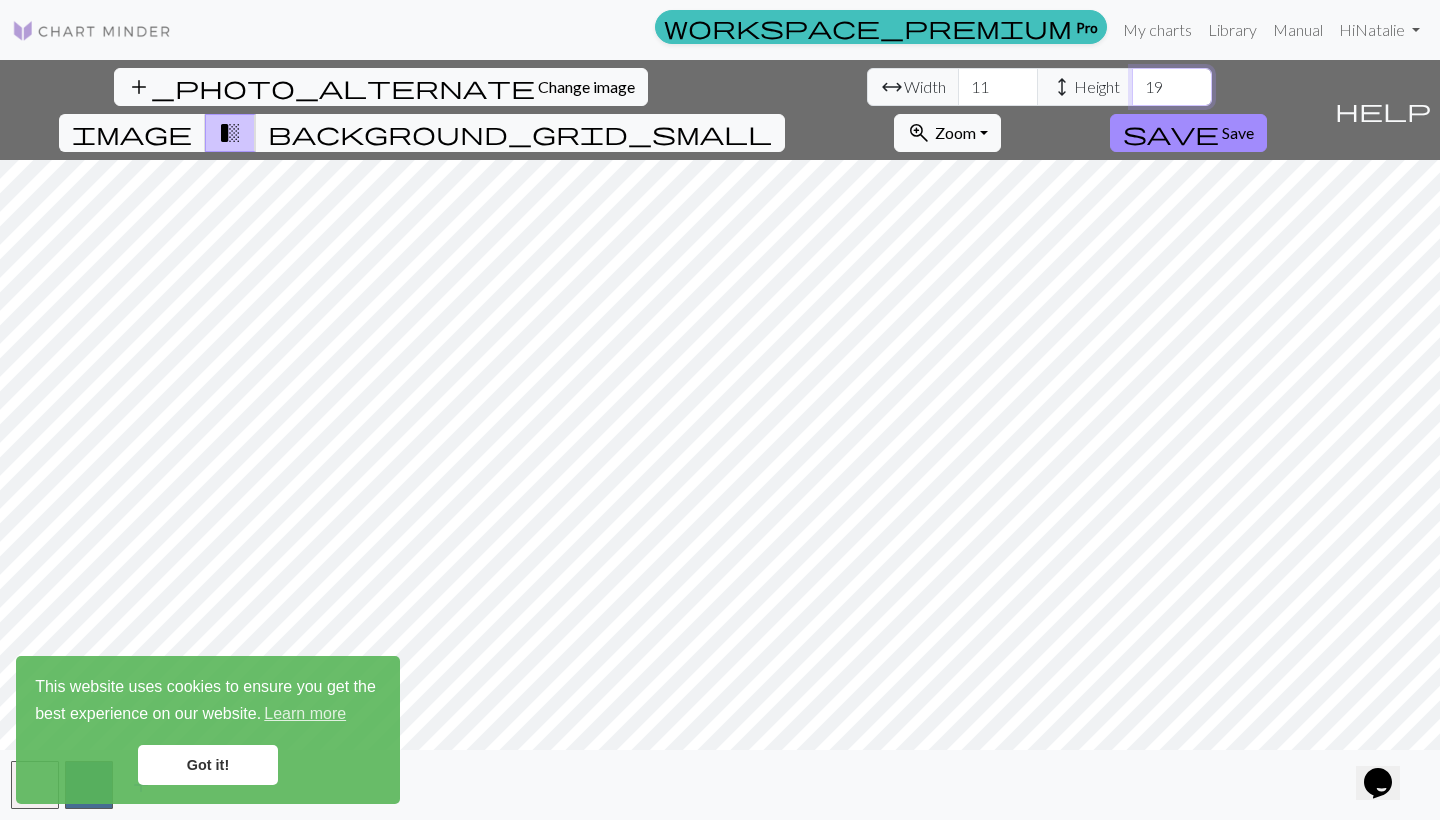 click on "19" at bounding box center (1172, 87) 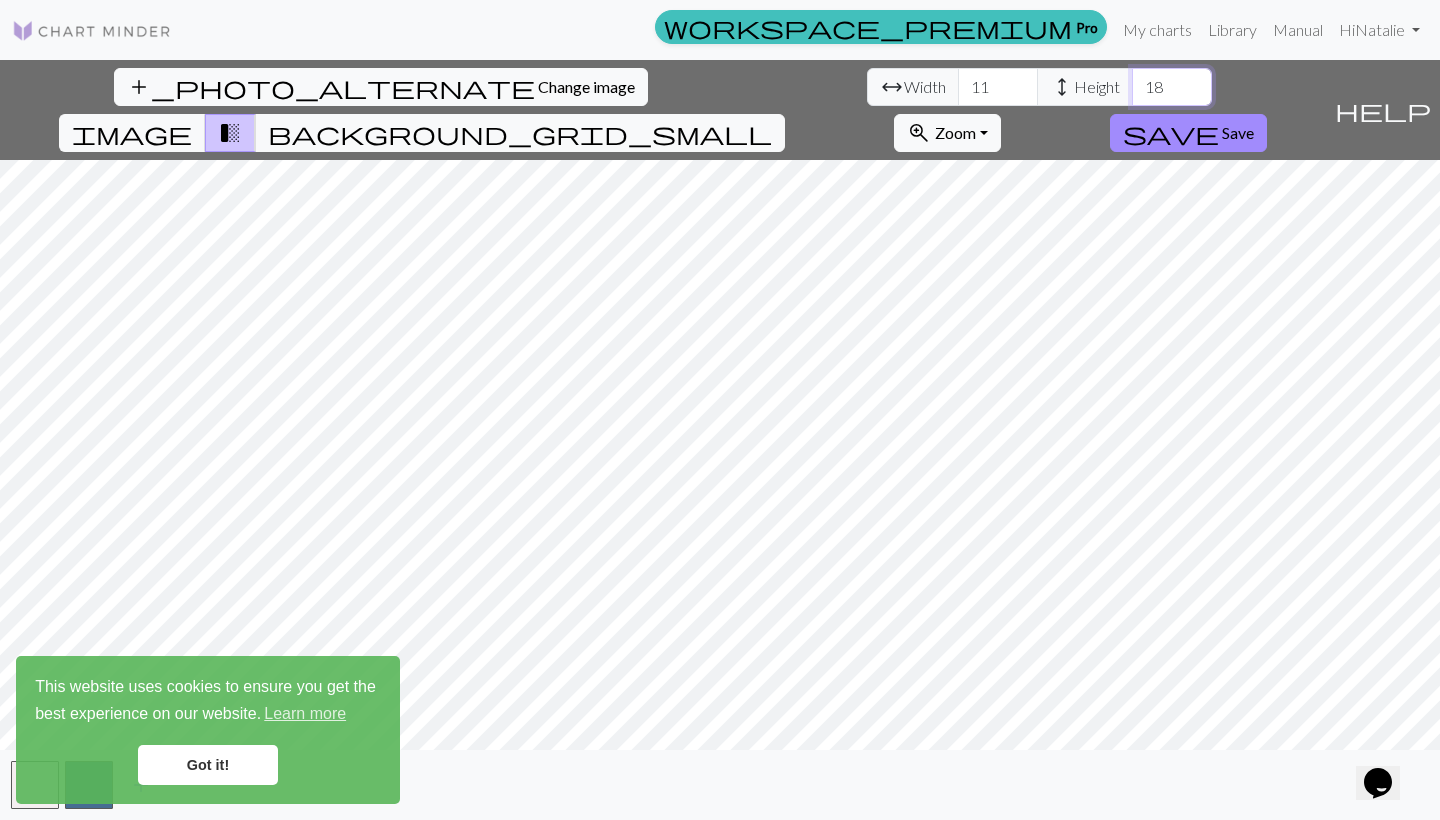 click on "18" at bounding box center [1172, 87] 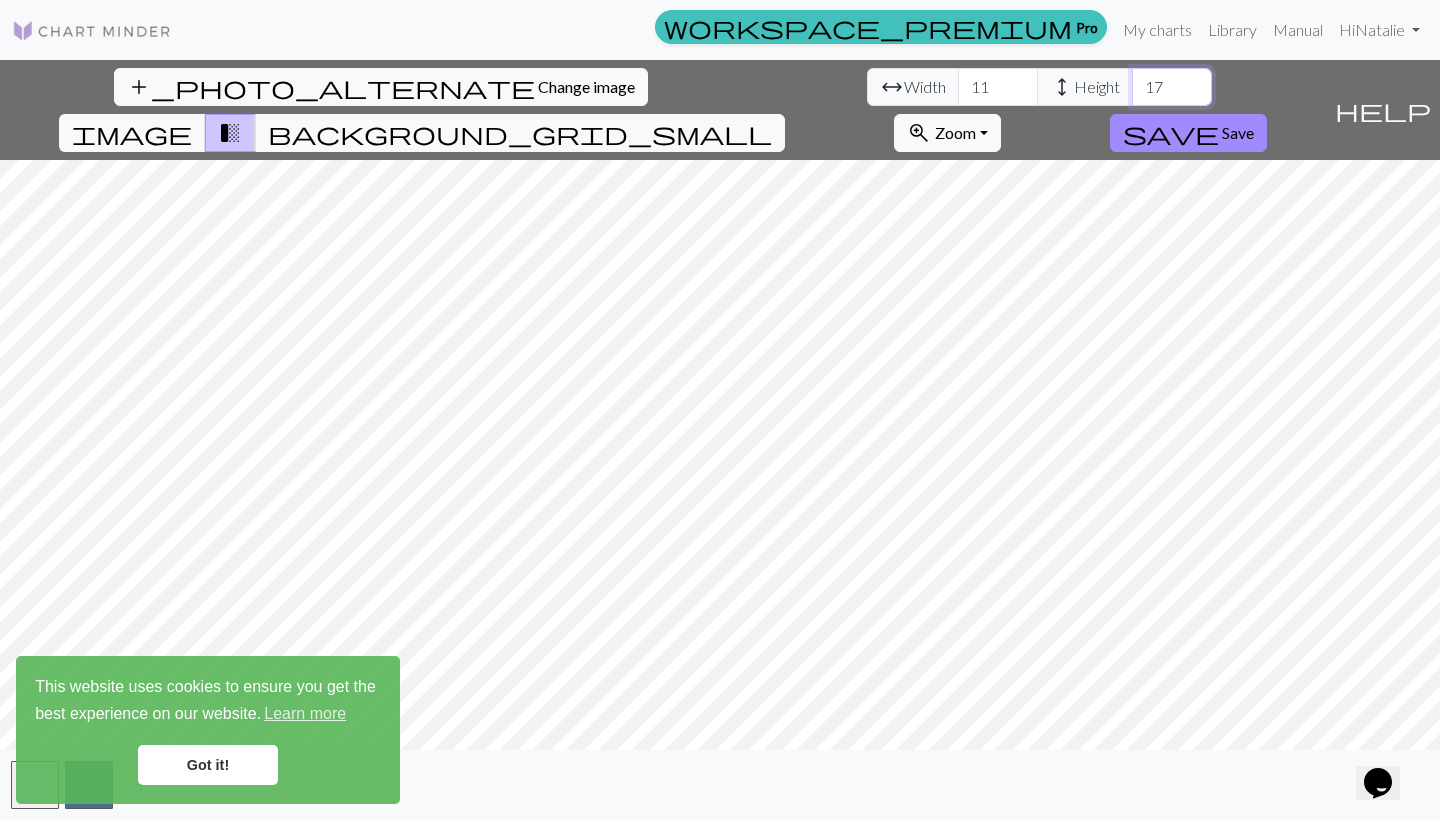 click on "17" at bounding box center [1172, 87] 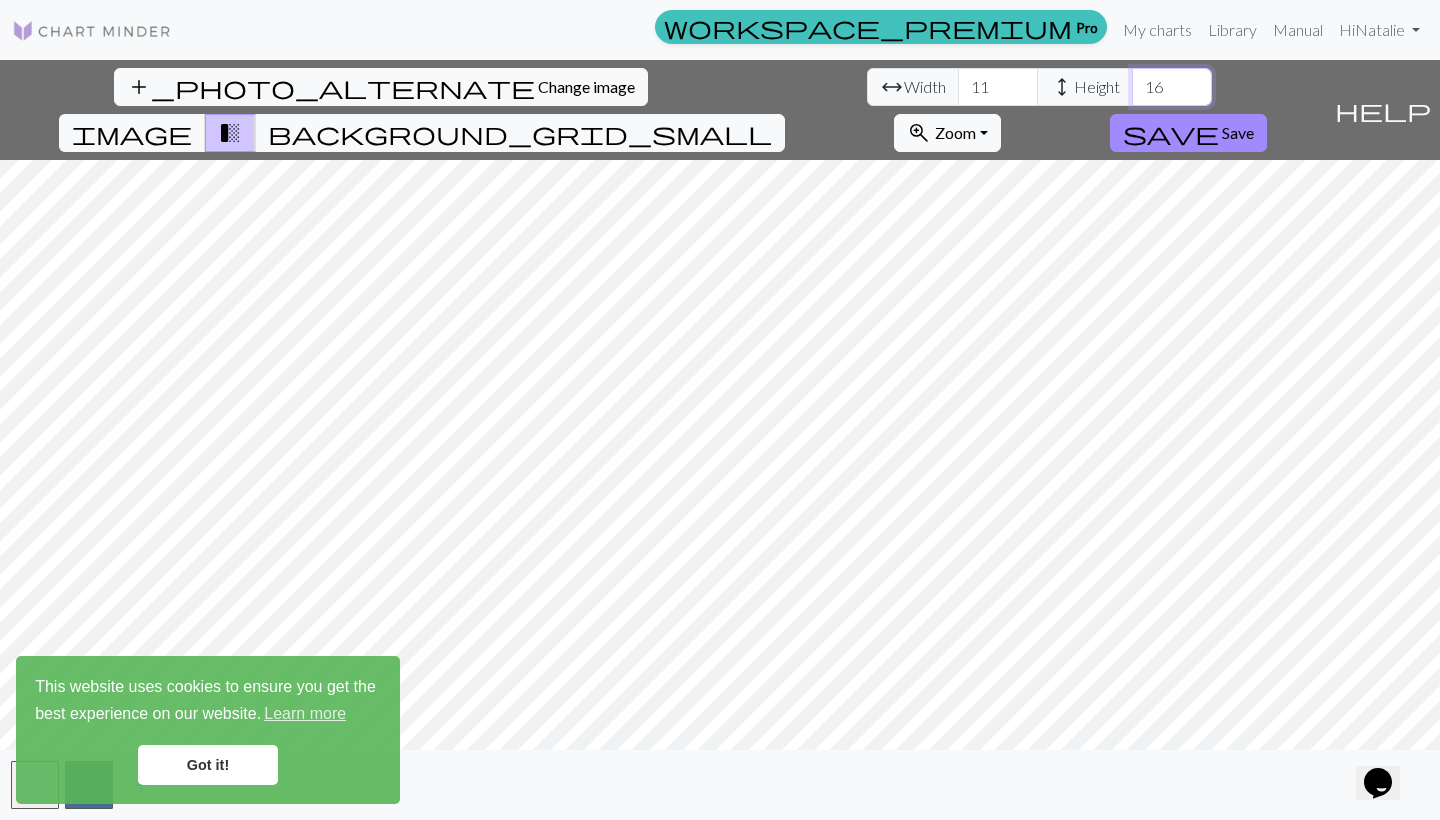 click on "16" at bounding box center (1172, 87) 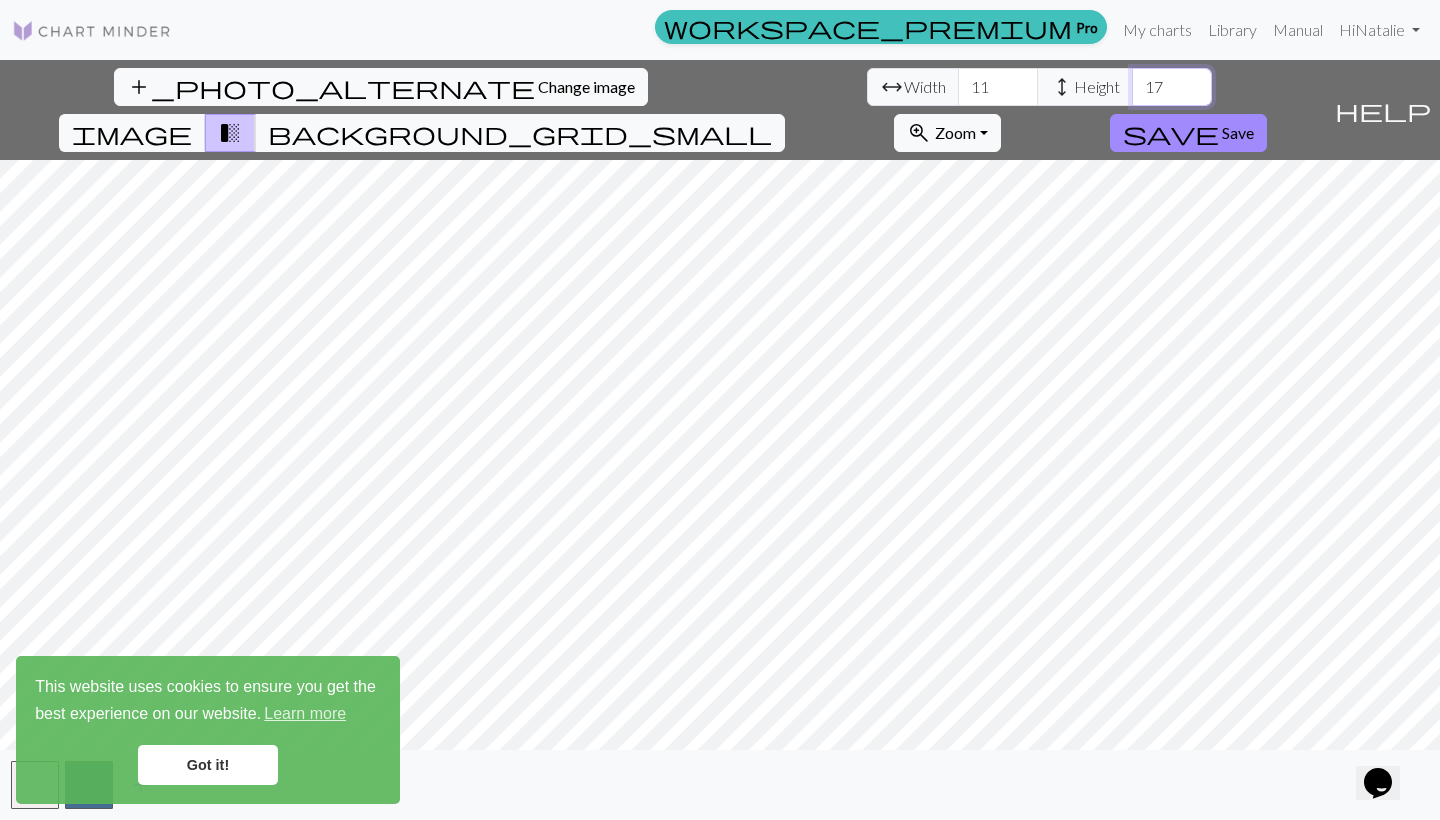click on "17" at bounding box center (1172, 87) 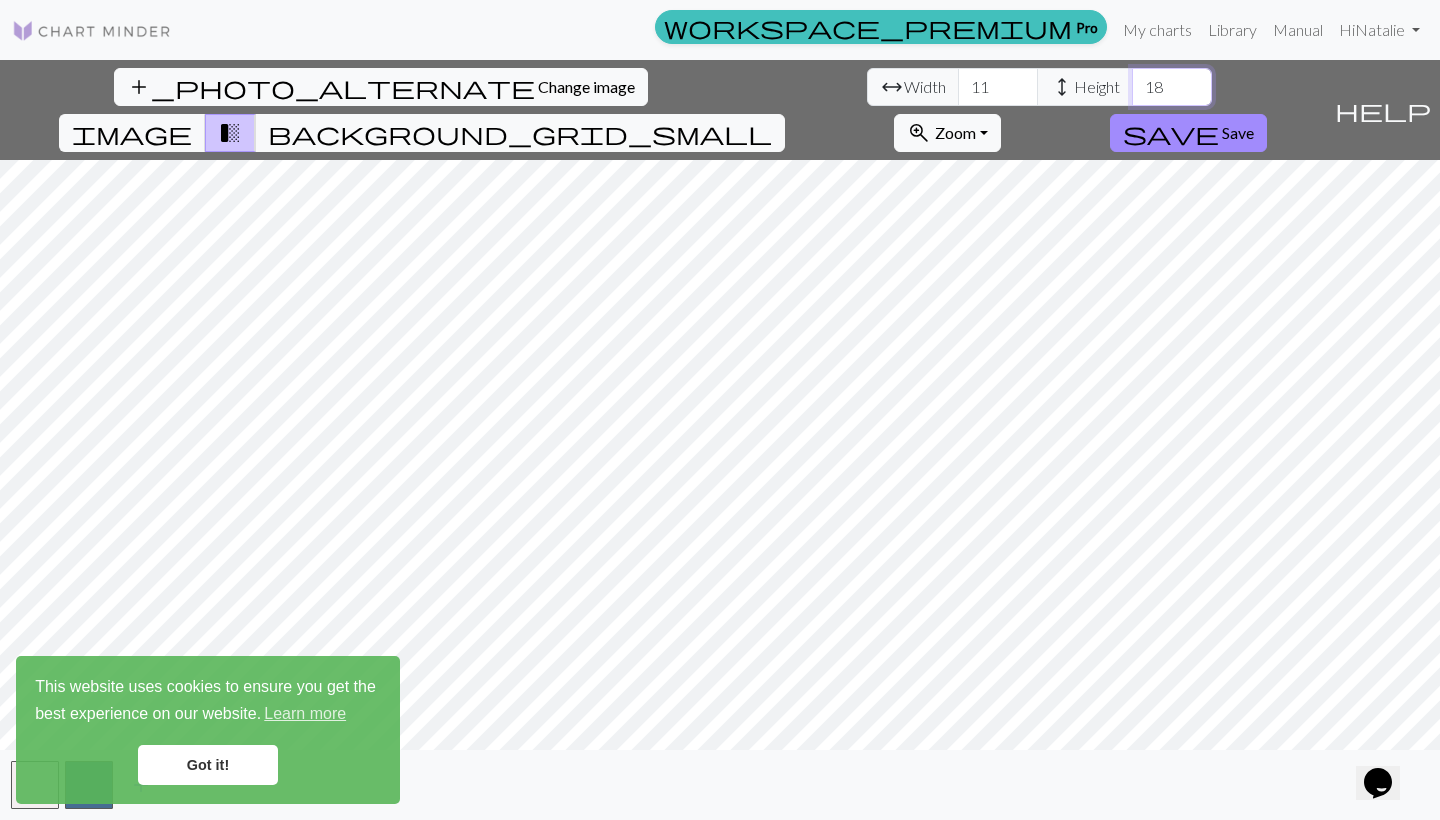 click on "18" at bounding box center [1172, 87] 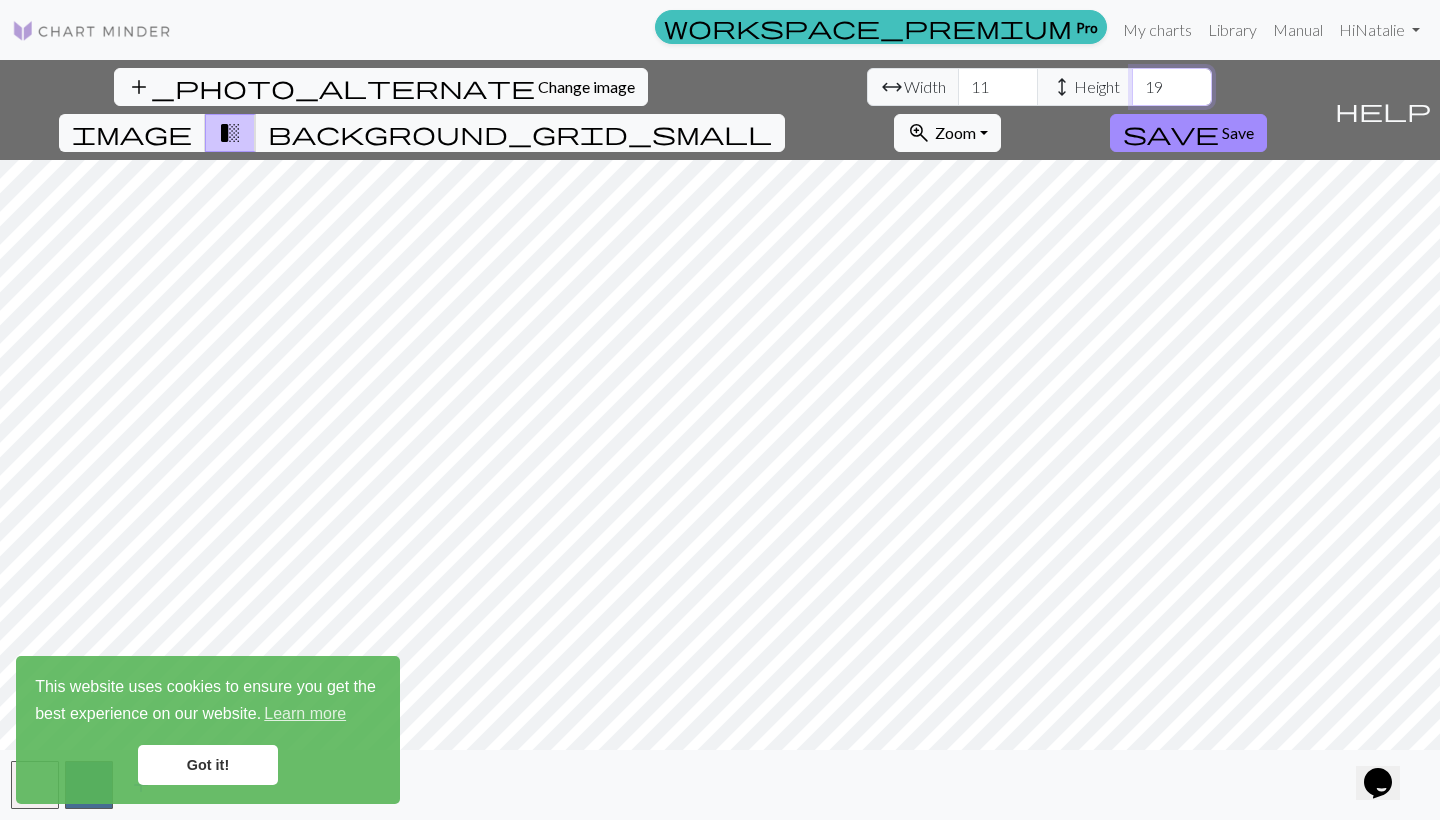 click on "19" at bounding box center [1172, 87] 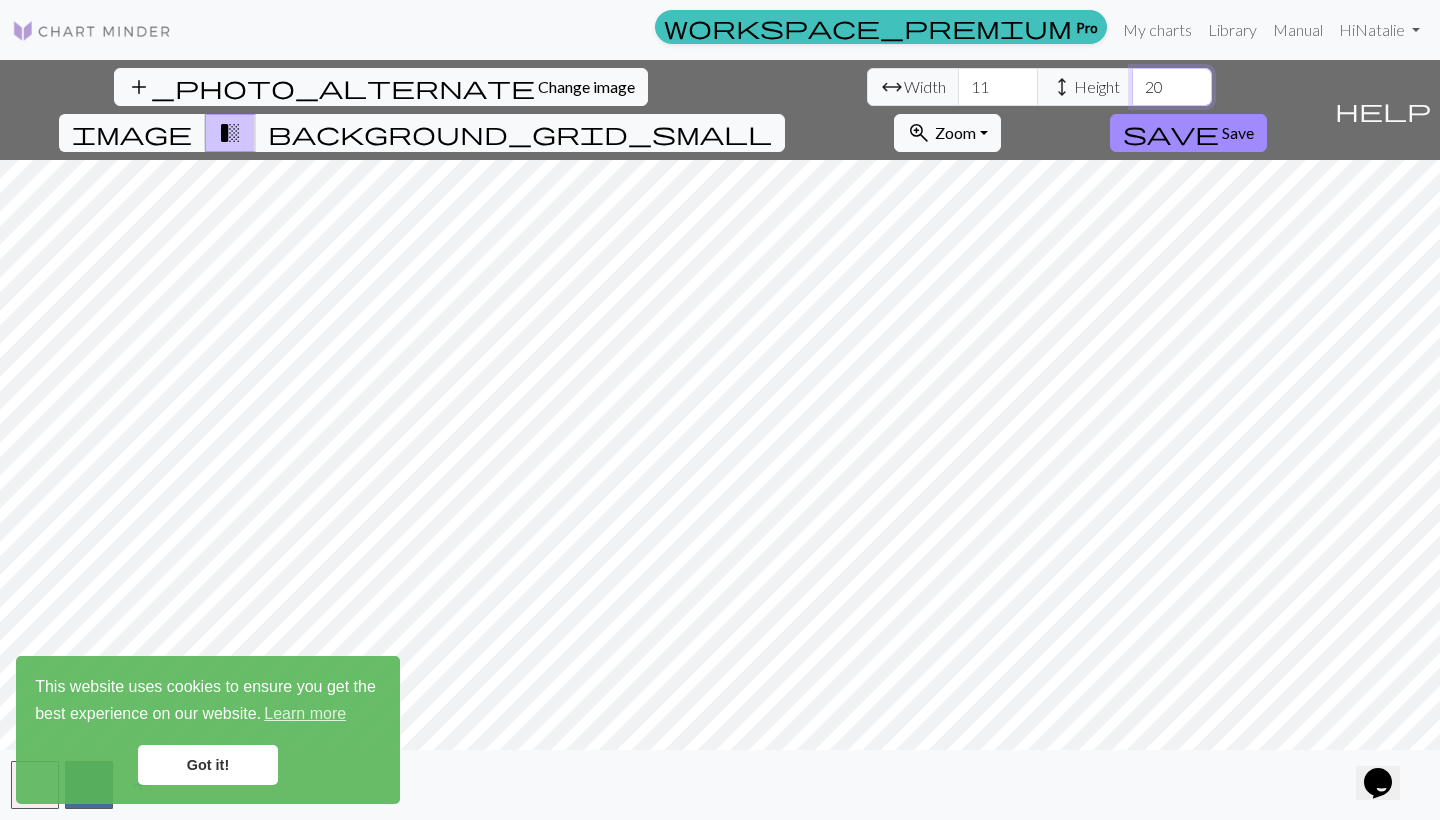 click on "20" at bounding box center [1172, 87] 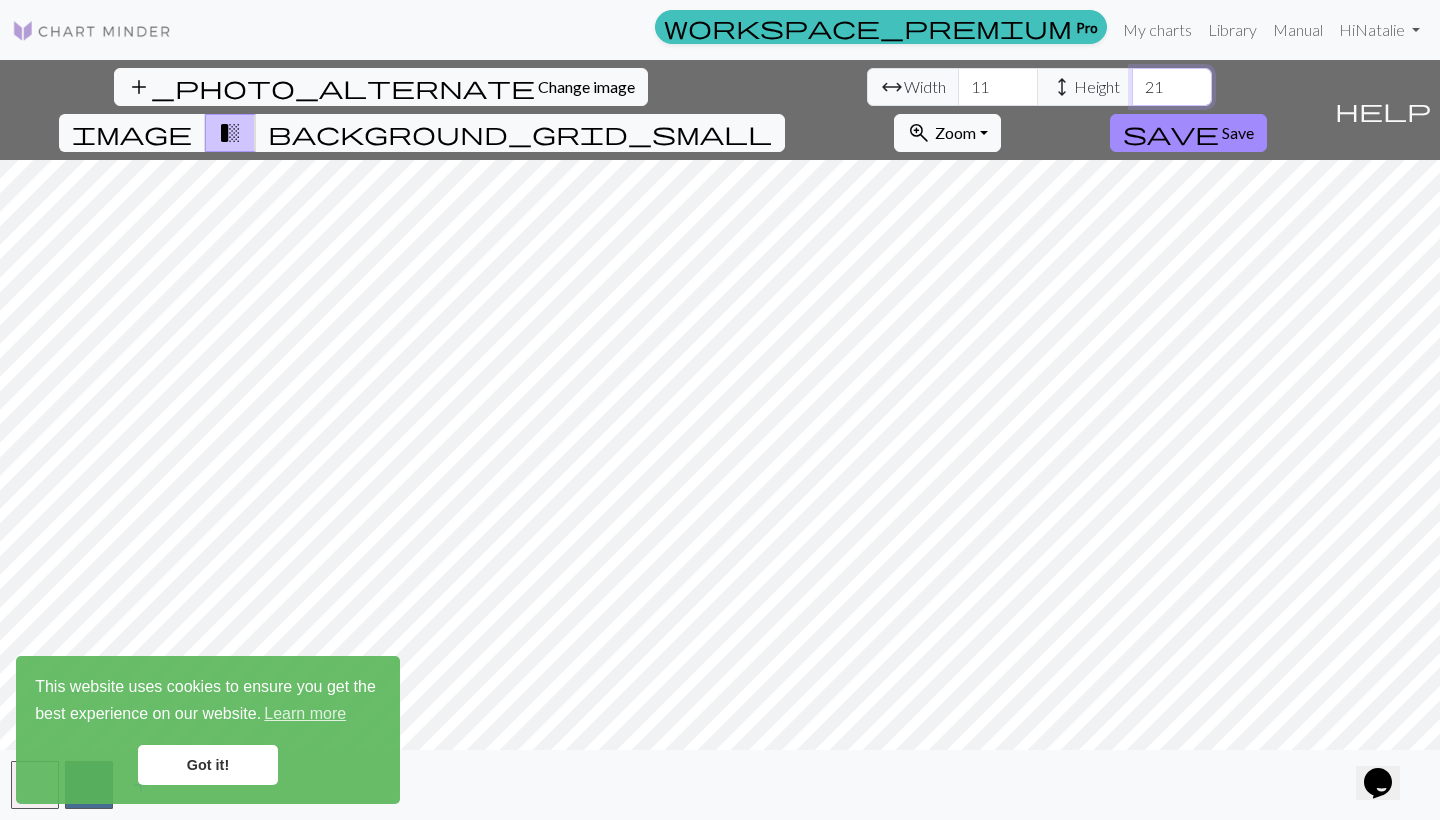 click on "21" at bounding box center [1172, 87] 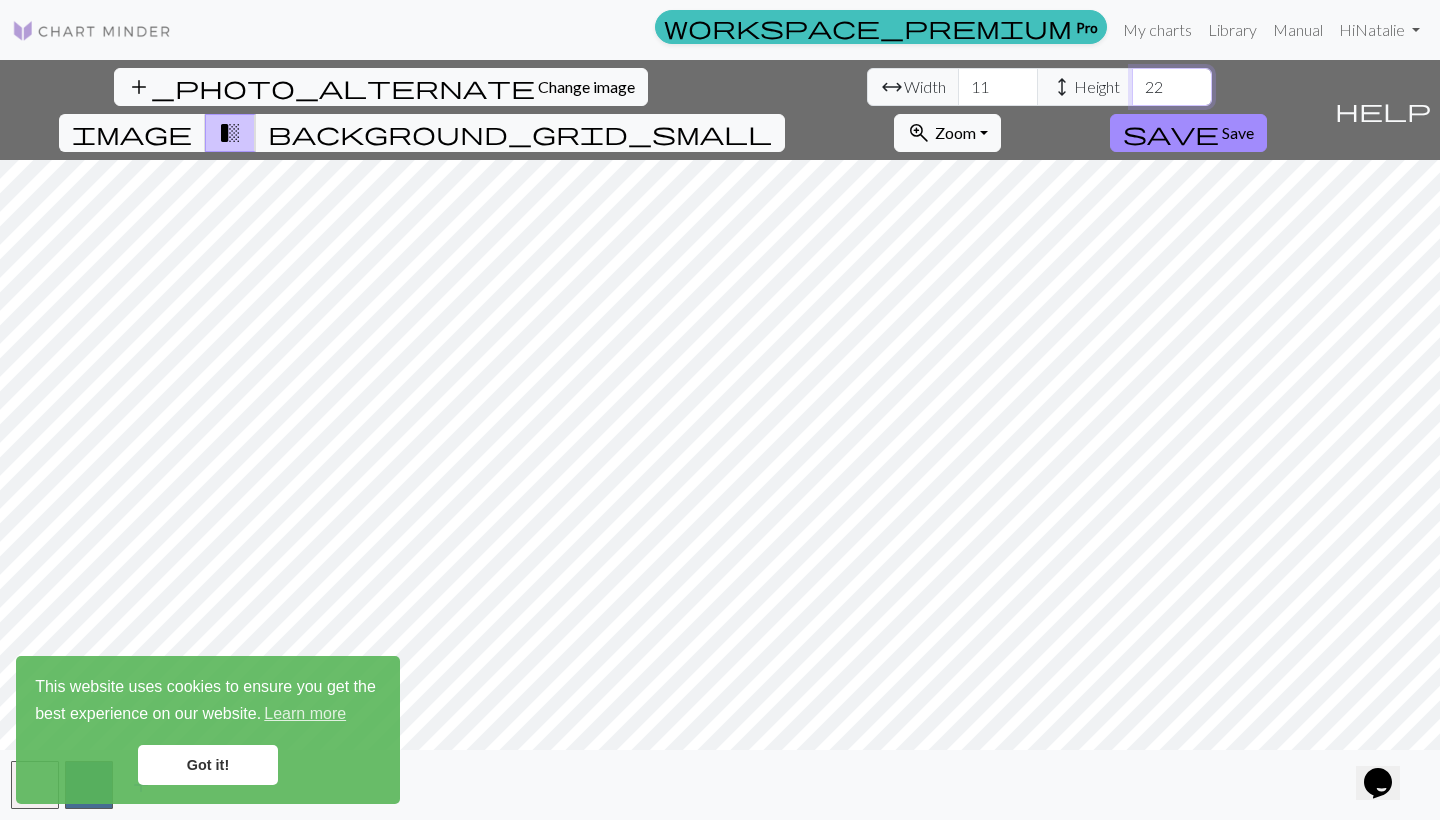 click on "22" at bounding box center (1172, 87) 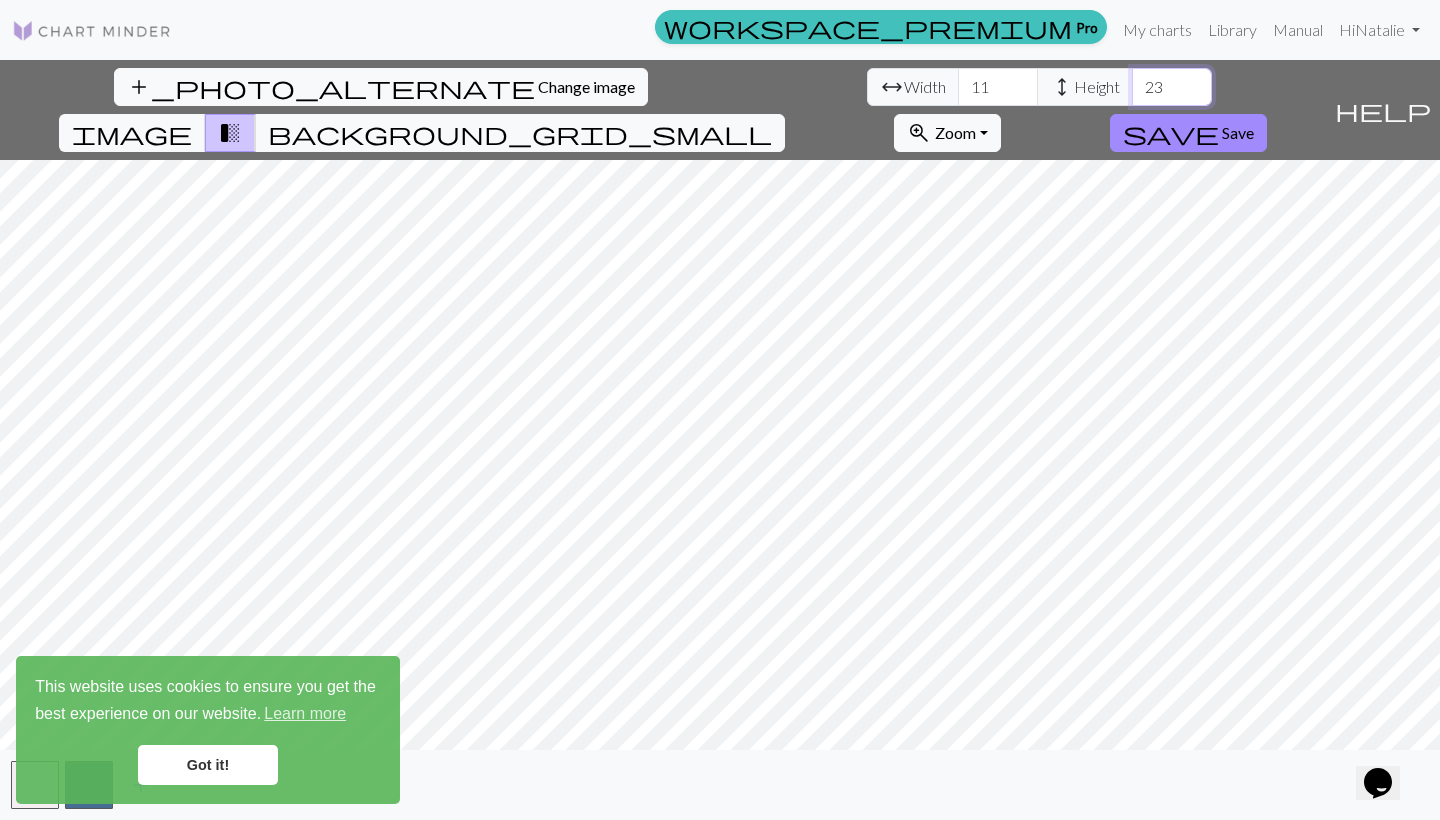 click on "23" at bounding box center [1172, 87] 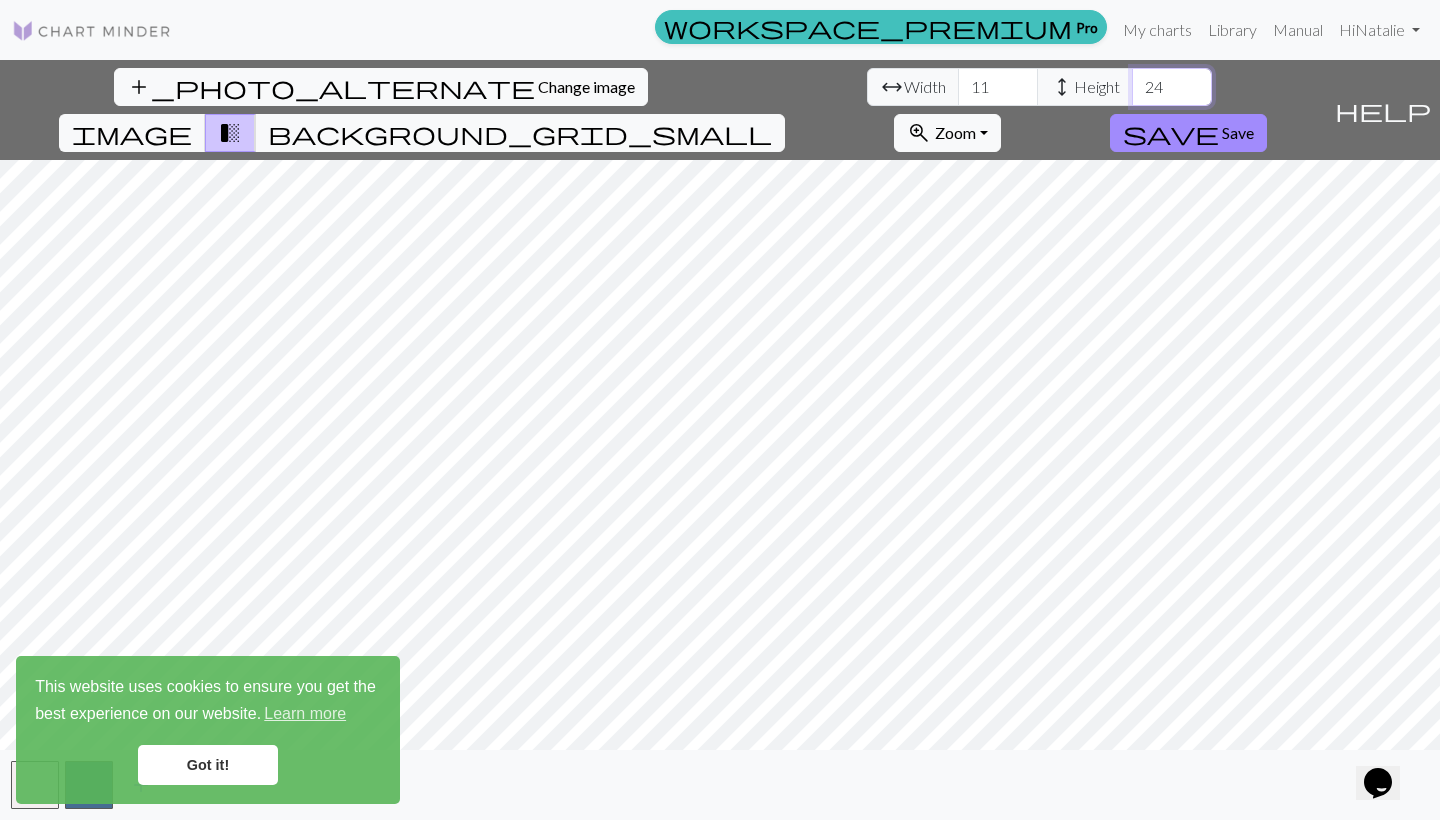 click on "24" at bounding box center (1172, 87) 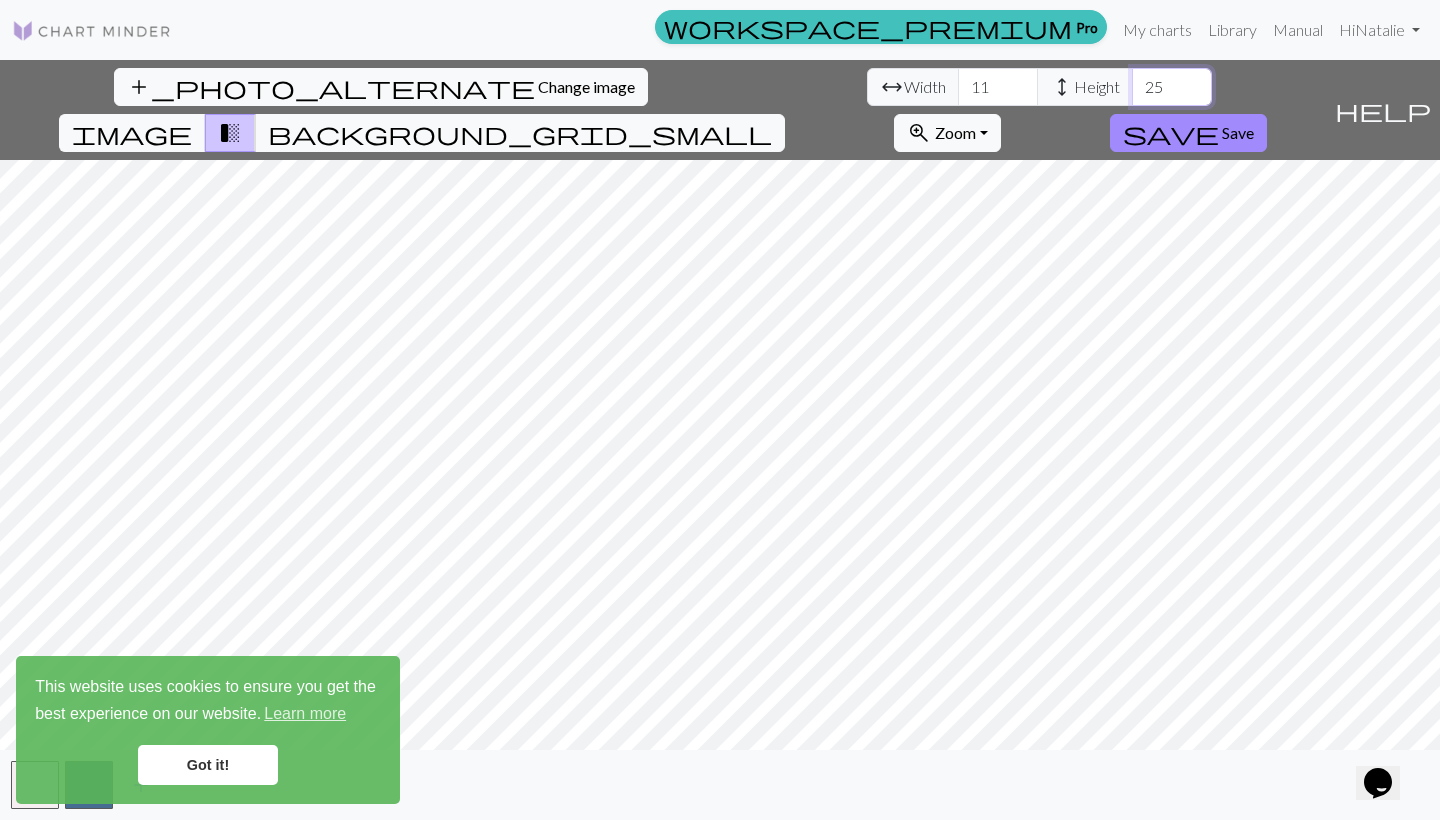 click on "25" at bounding box center [1172, 87] 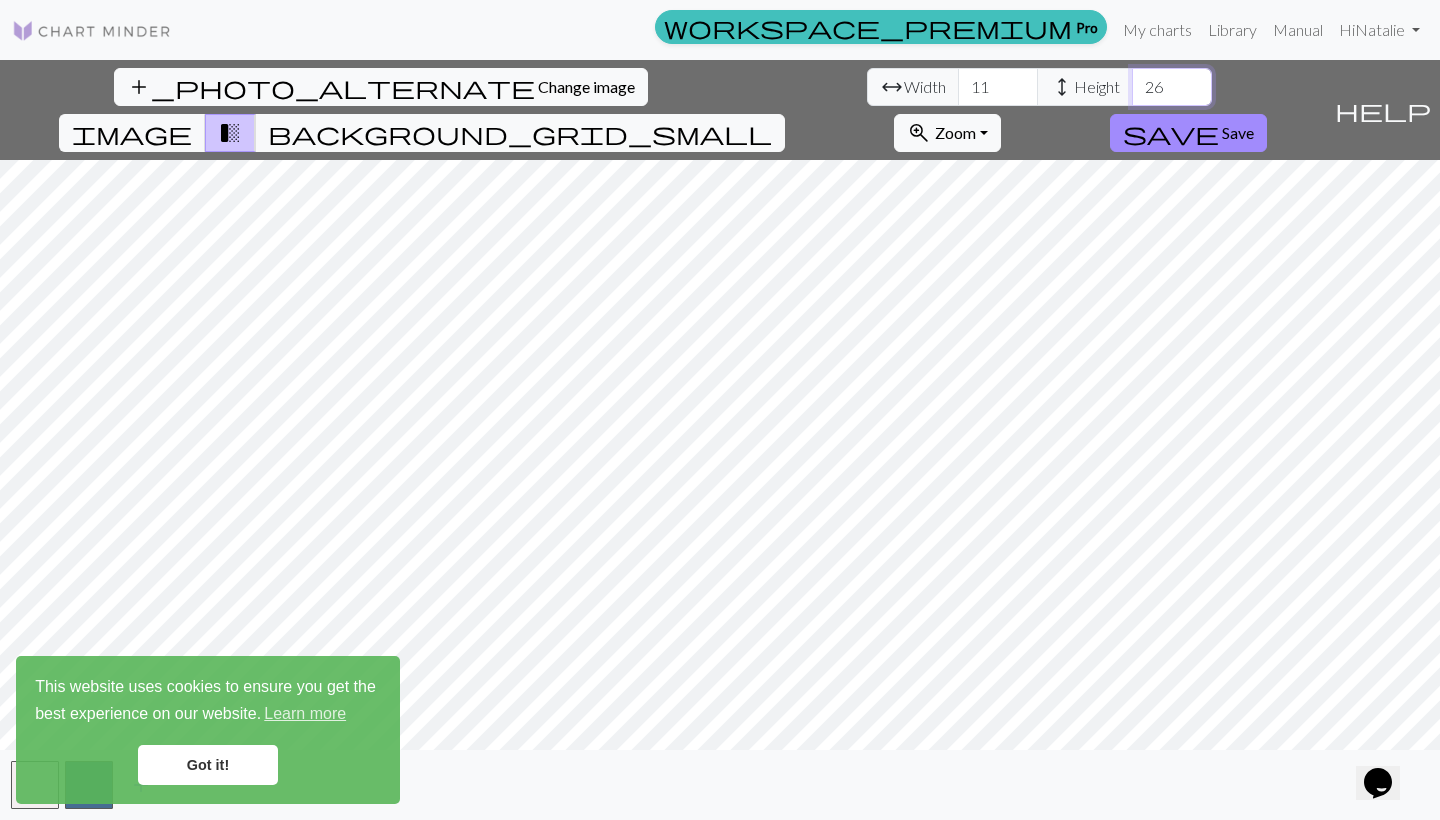 click on "26" at bounding box center (1172, 87) 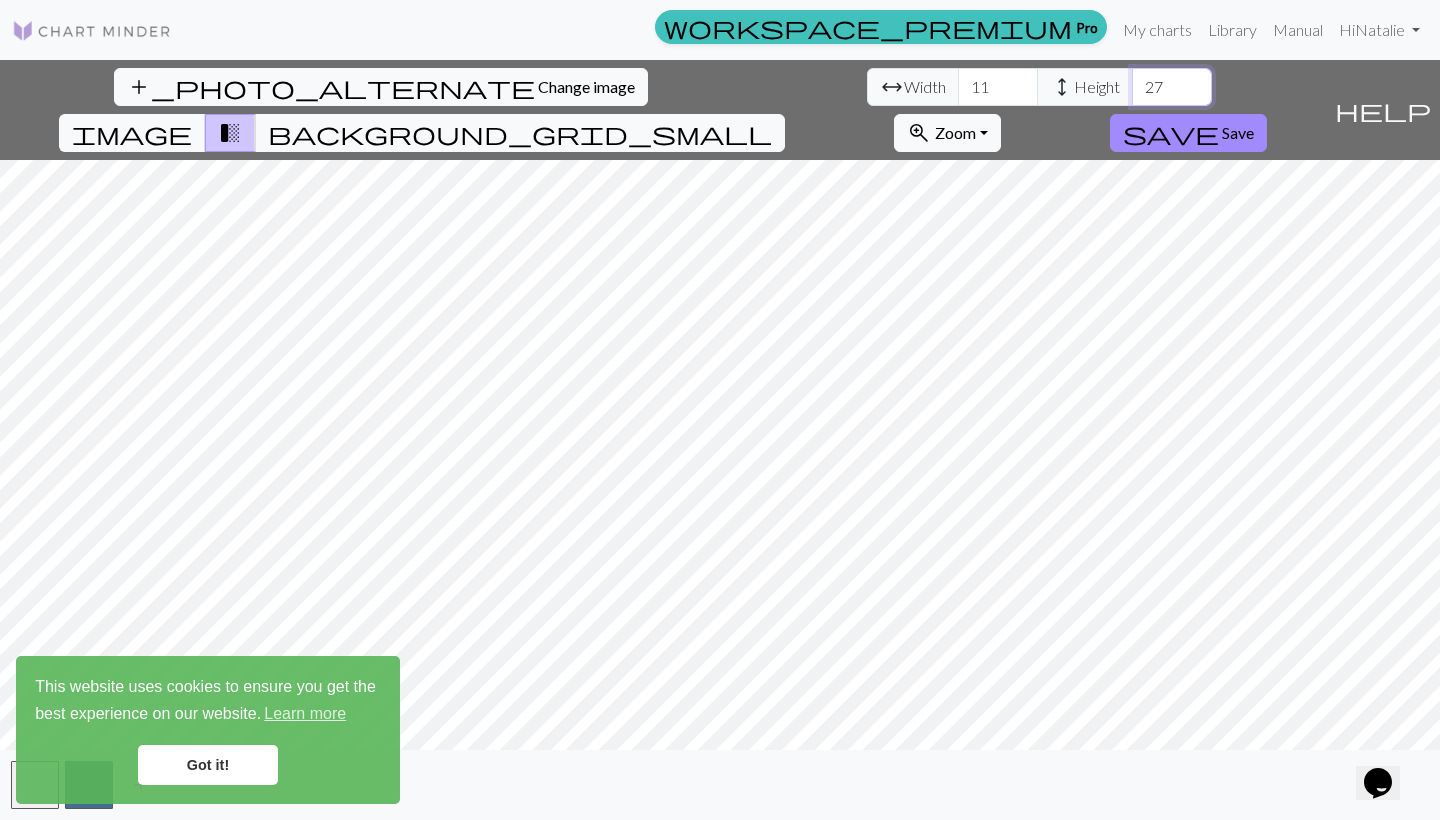 click on "27" at bounding box center (1172, 87) 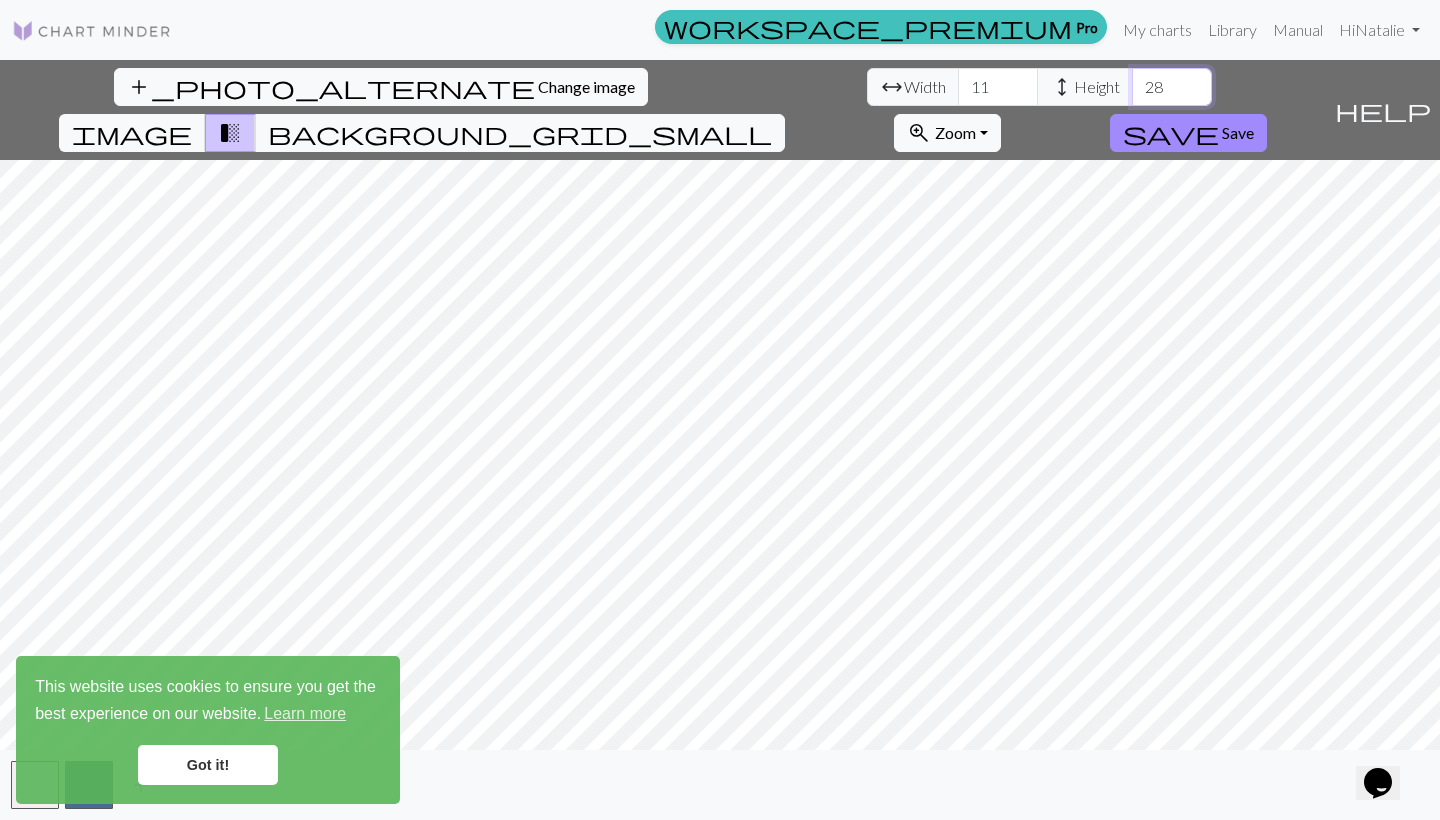 click on "28" at bounding box center (1172, 87) 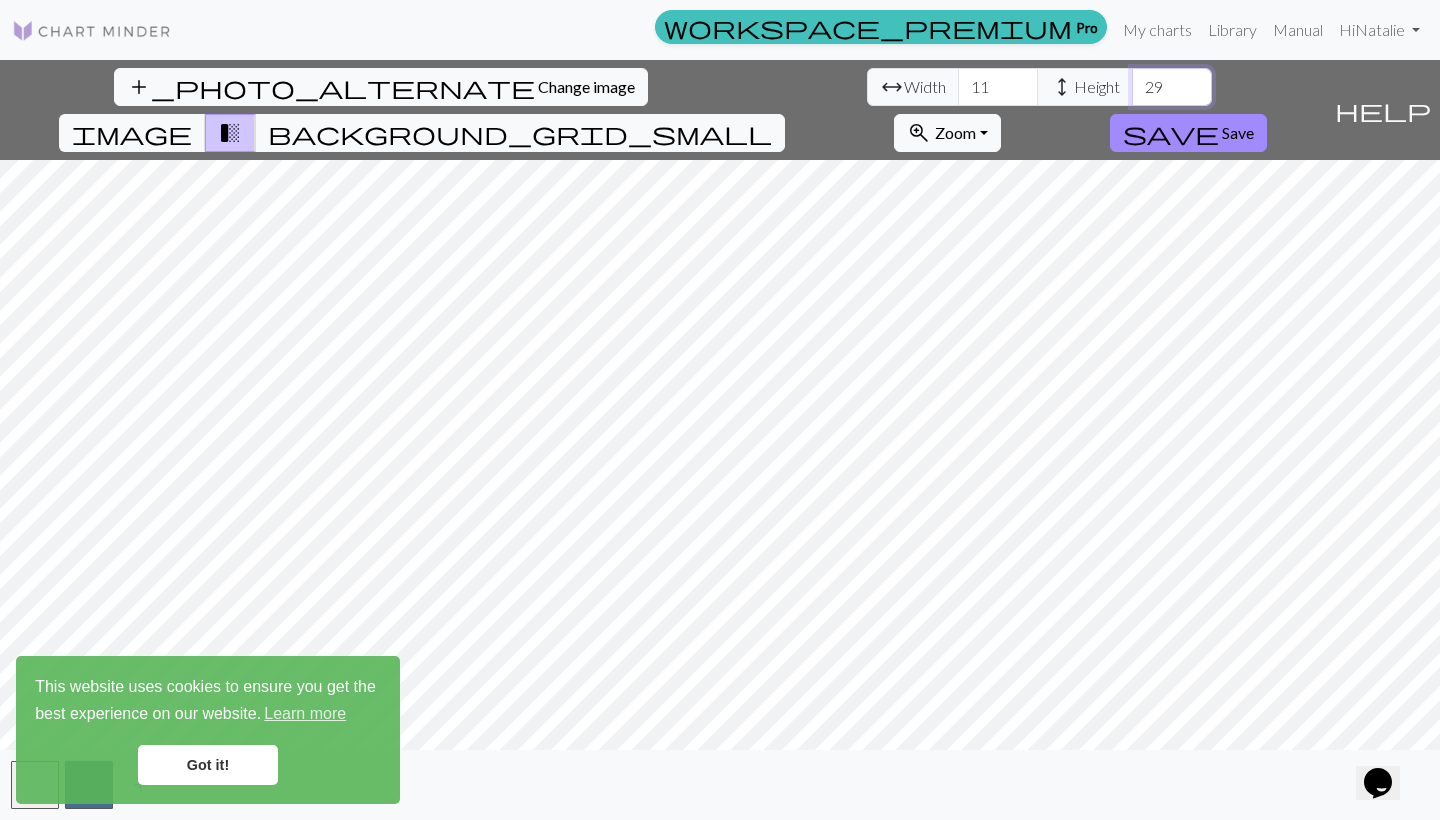 click on "29" at bounding box center [1172, 87] 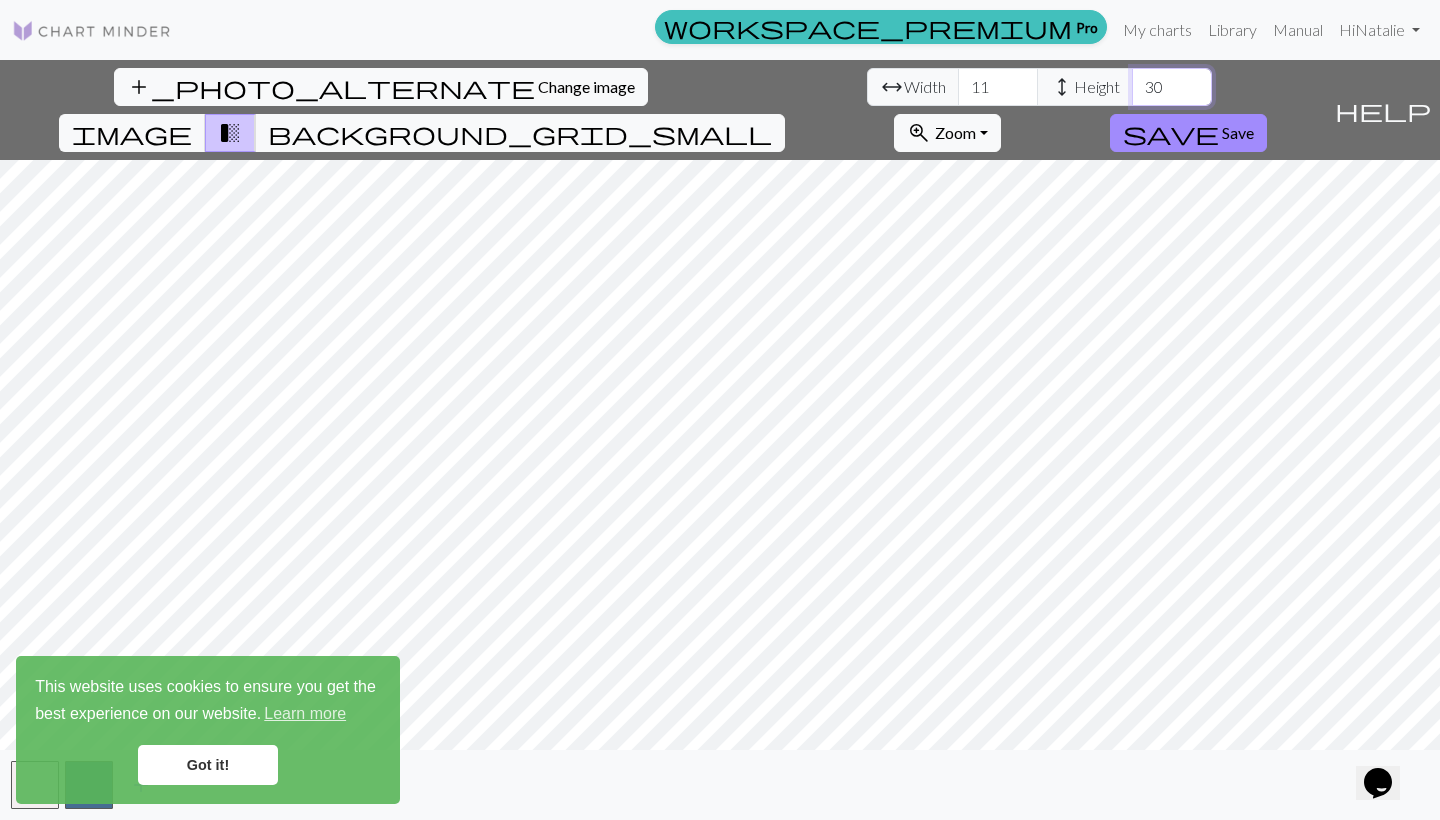 click on "30" at bounding box center [1172, 87] 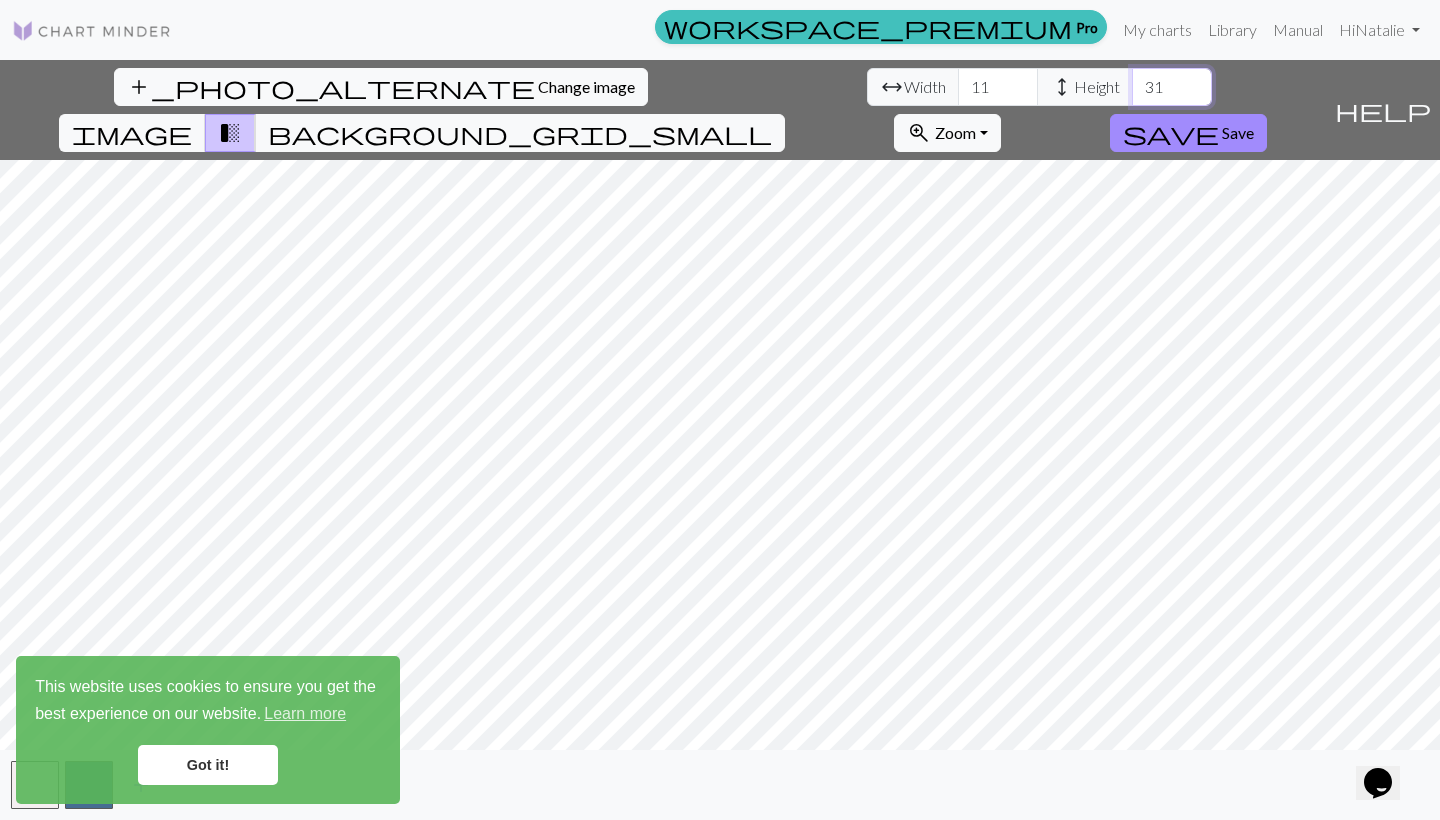 click on "31" at bounding box center (1172, 87) 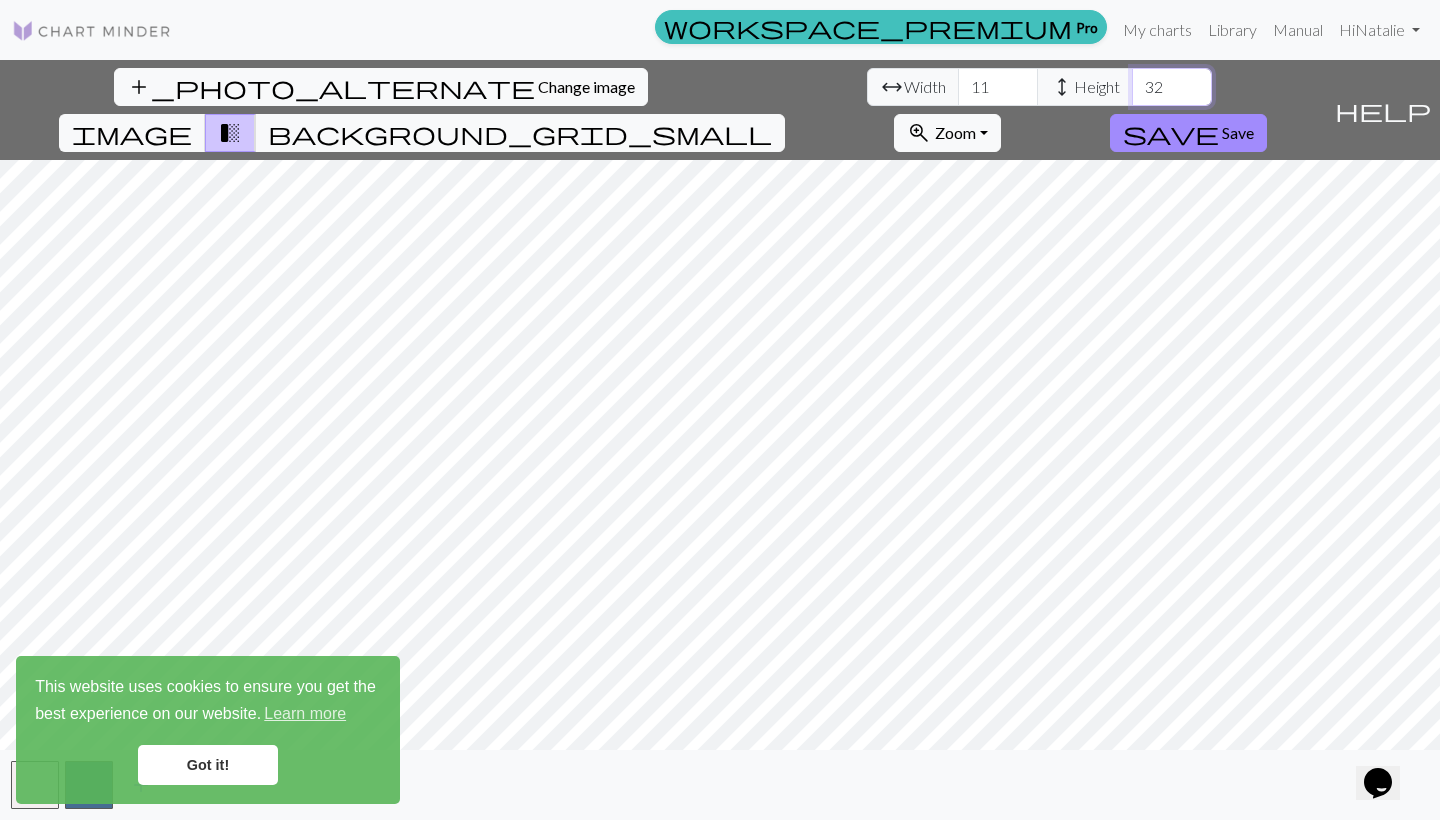 click on "32" at bounding box center [1172, 87] 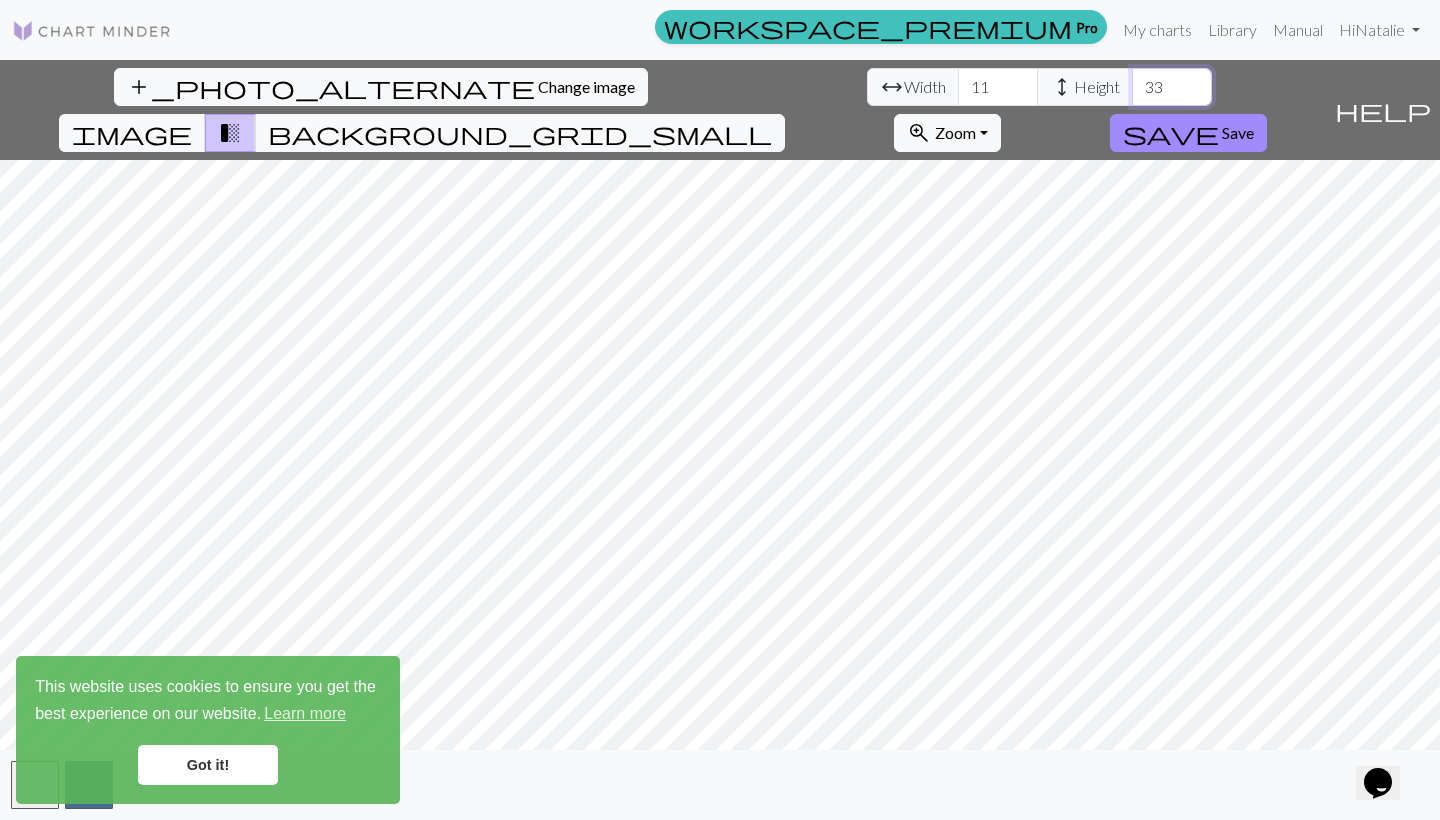 click on "33" at bounding box center (1172, 87) 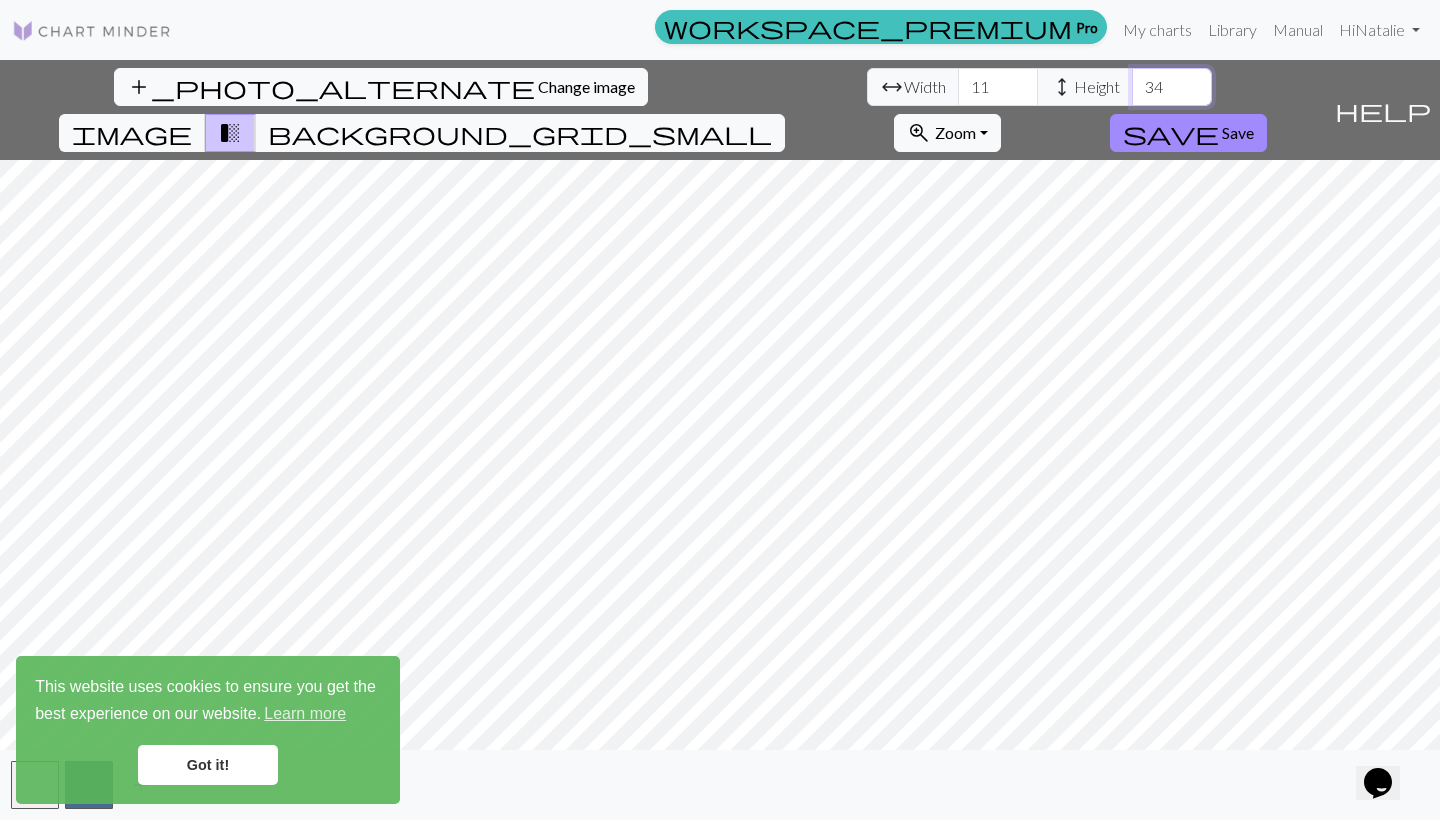 click on "34" at bounding box center [1172, 87] 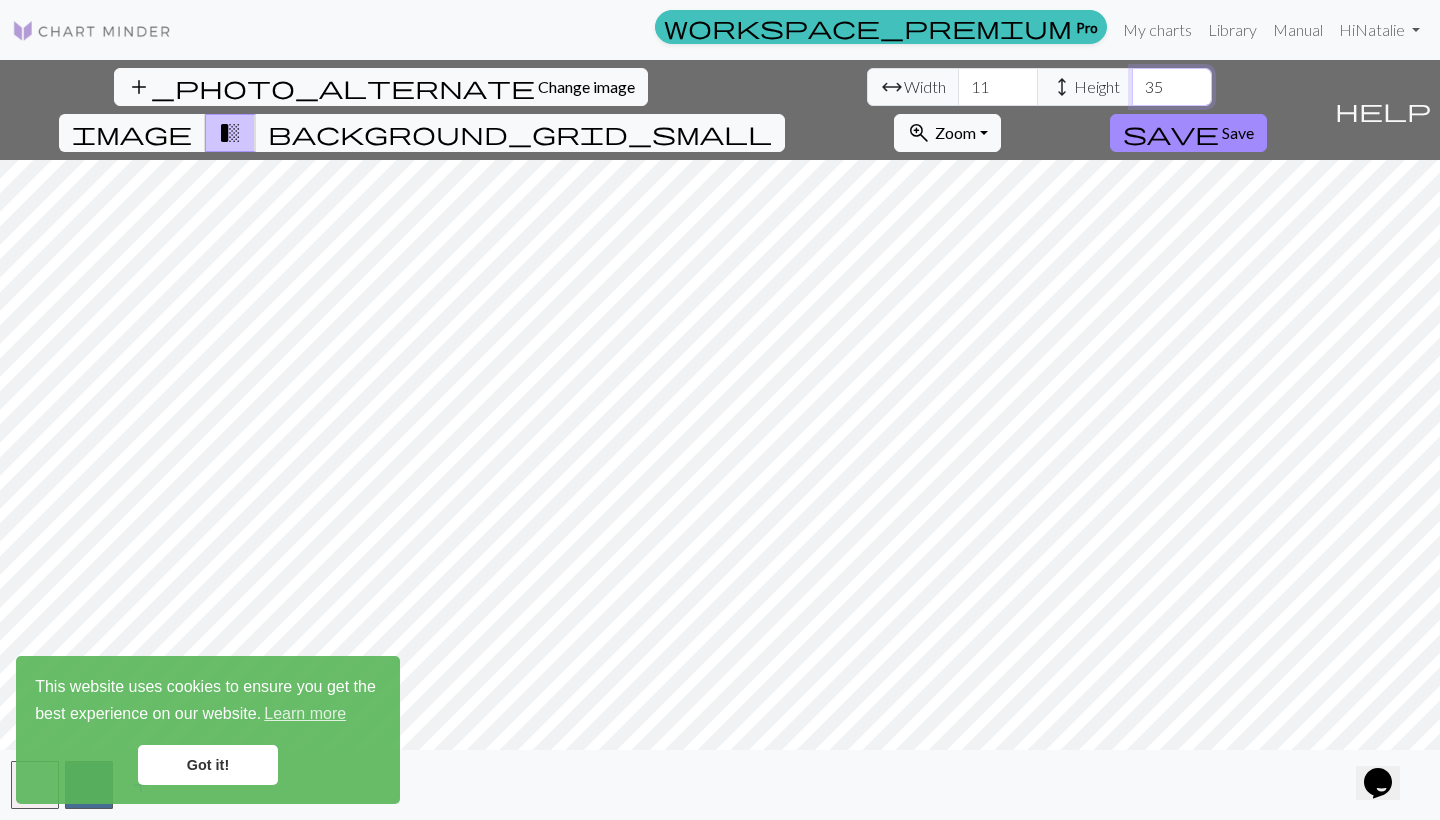 click on "35" at bounding box center (1172, 87) 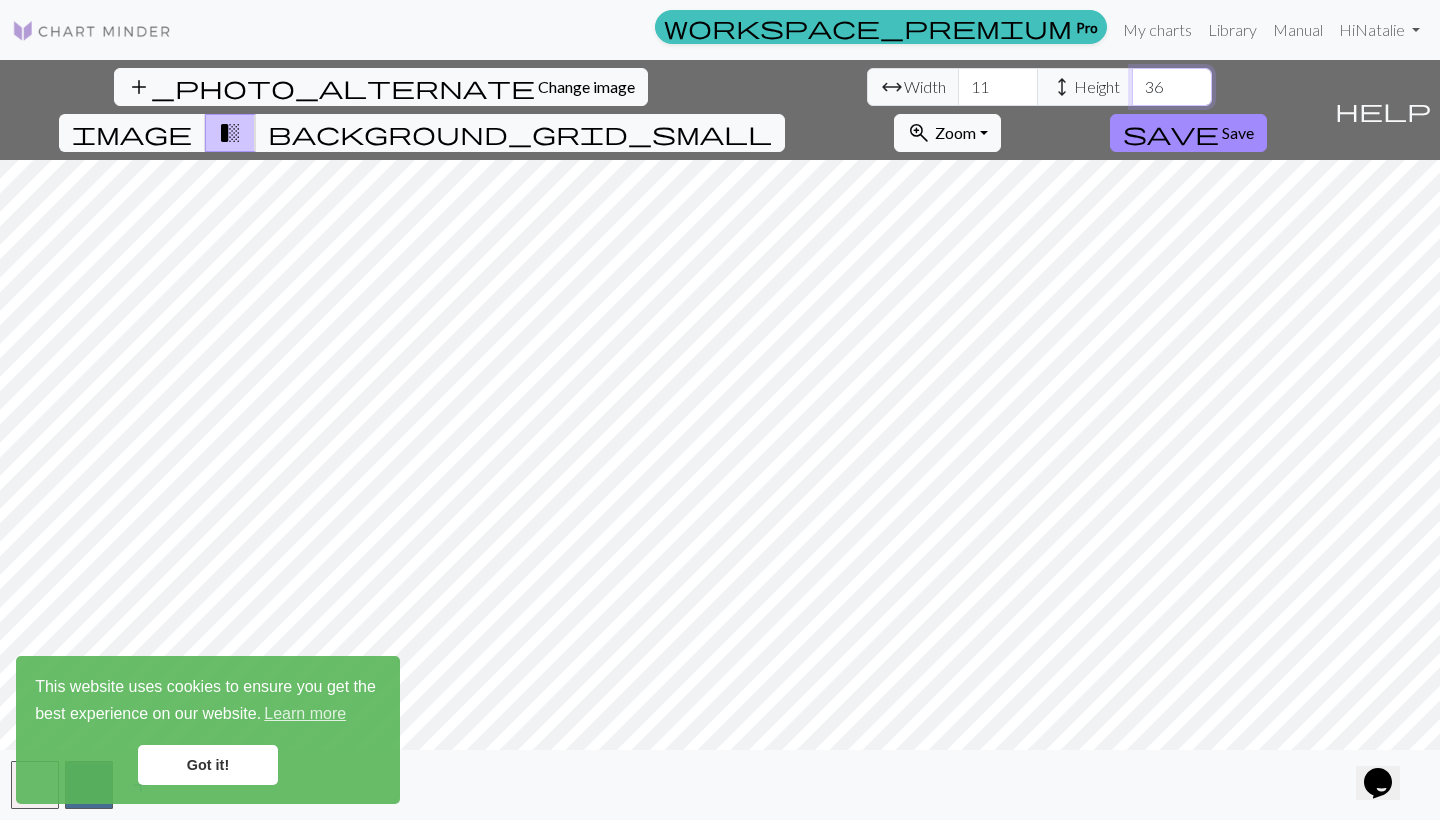 click on "36" at bounding box center (1172, 87) 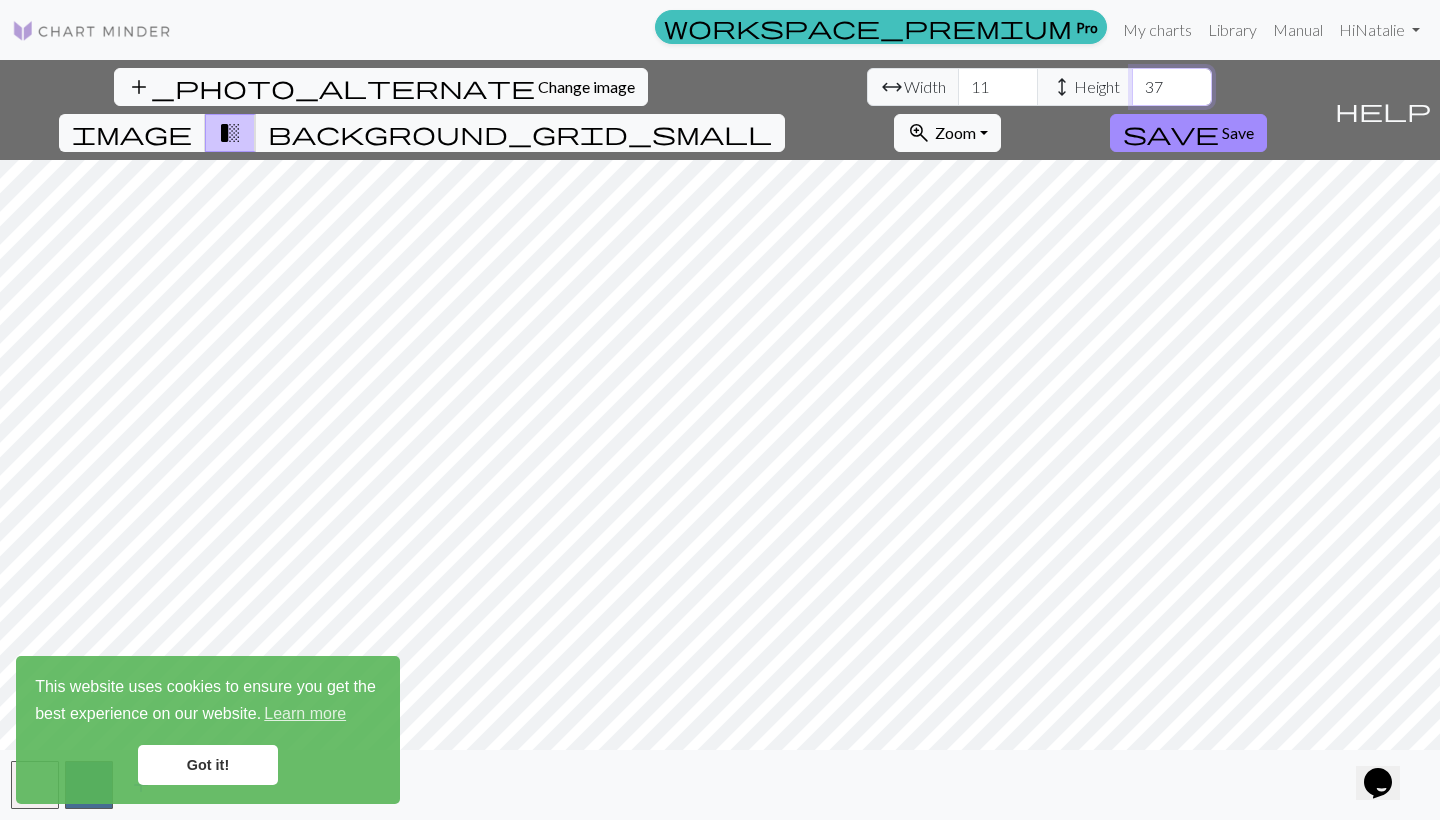 click on "37" at bounding box center [1172, 87] 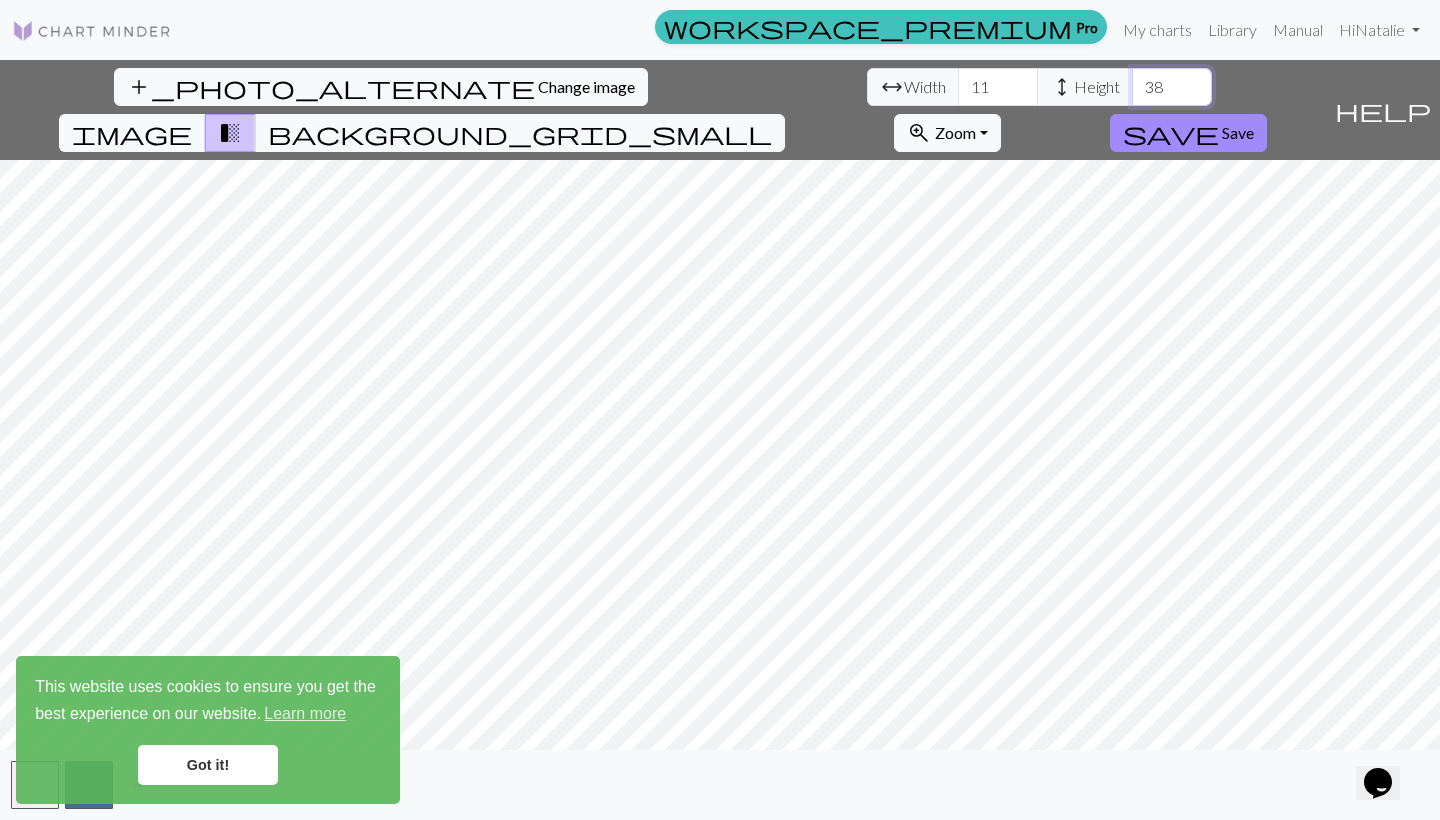 click on "38" at bounding box center [1172, 87] 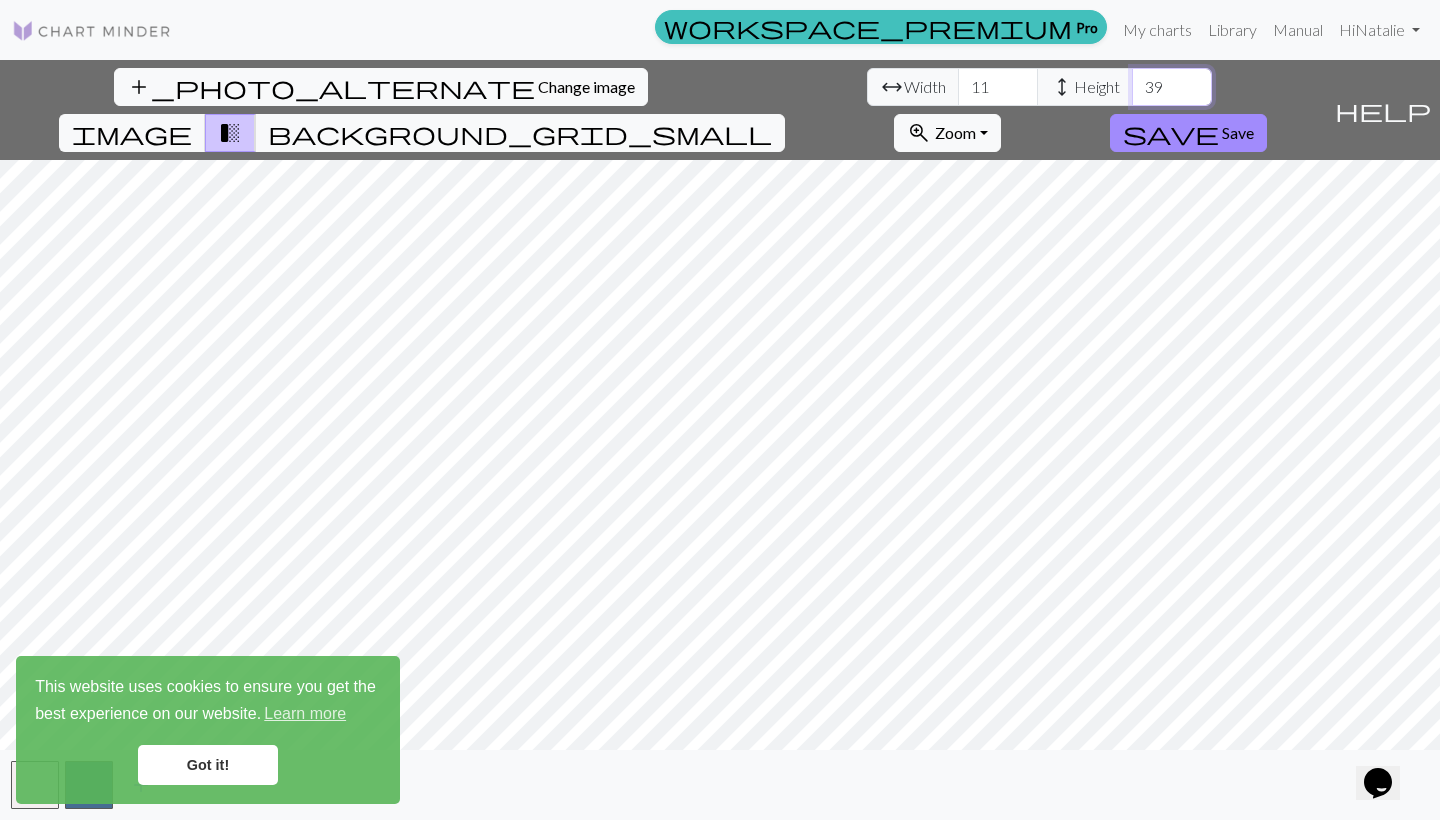 click on "39" at bounding box center [1172, 87] 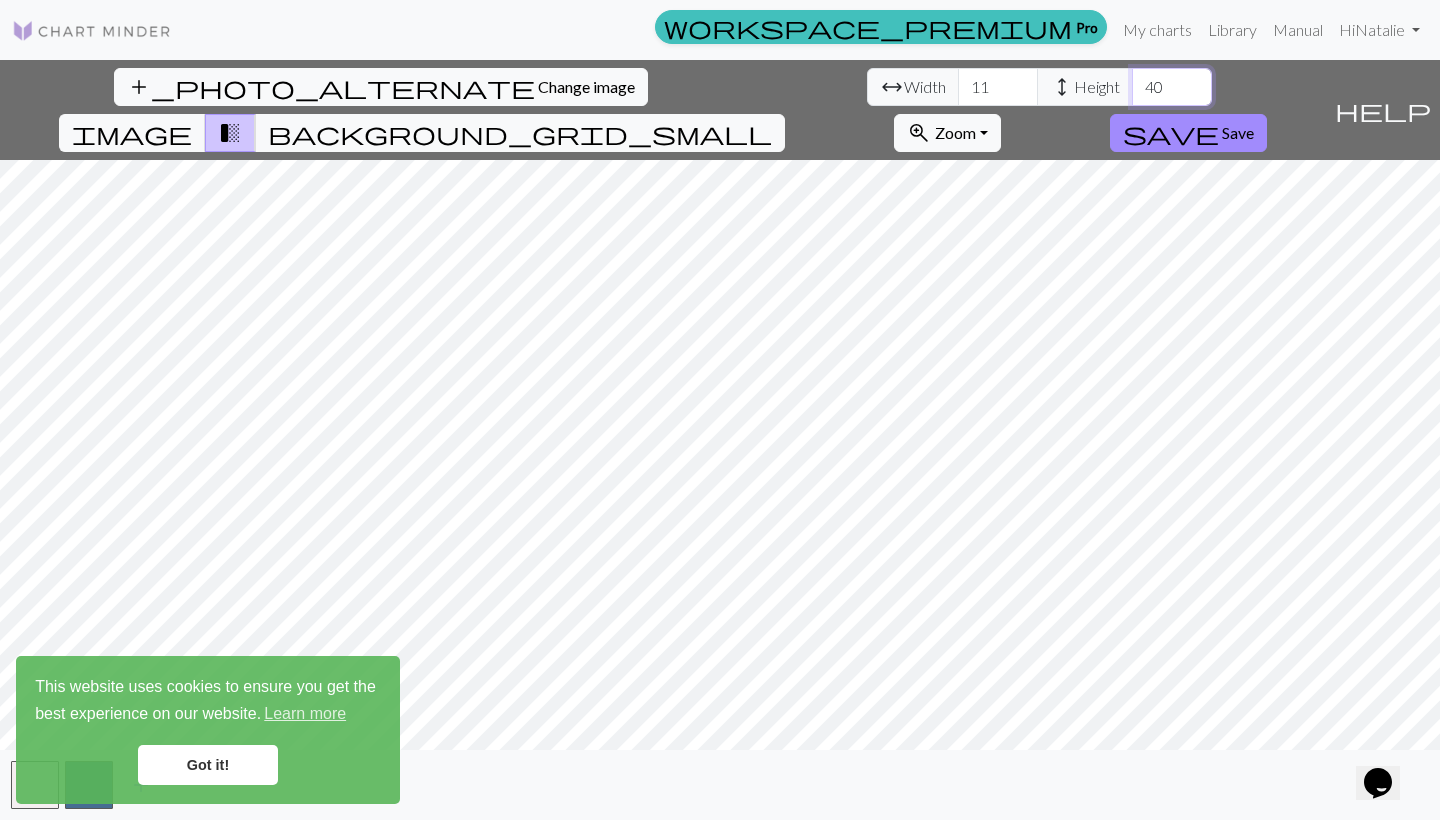 click on "40" at bounding box center (1172, 87) 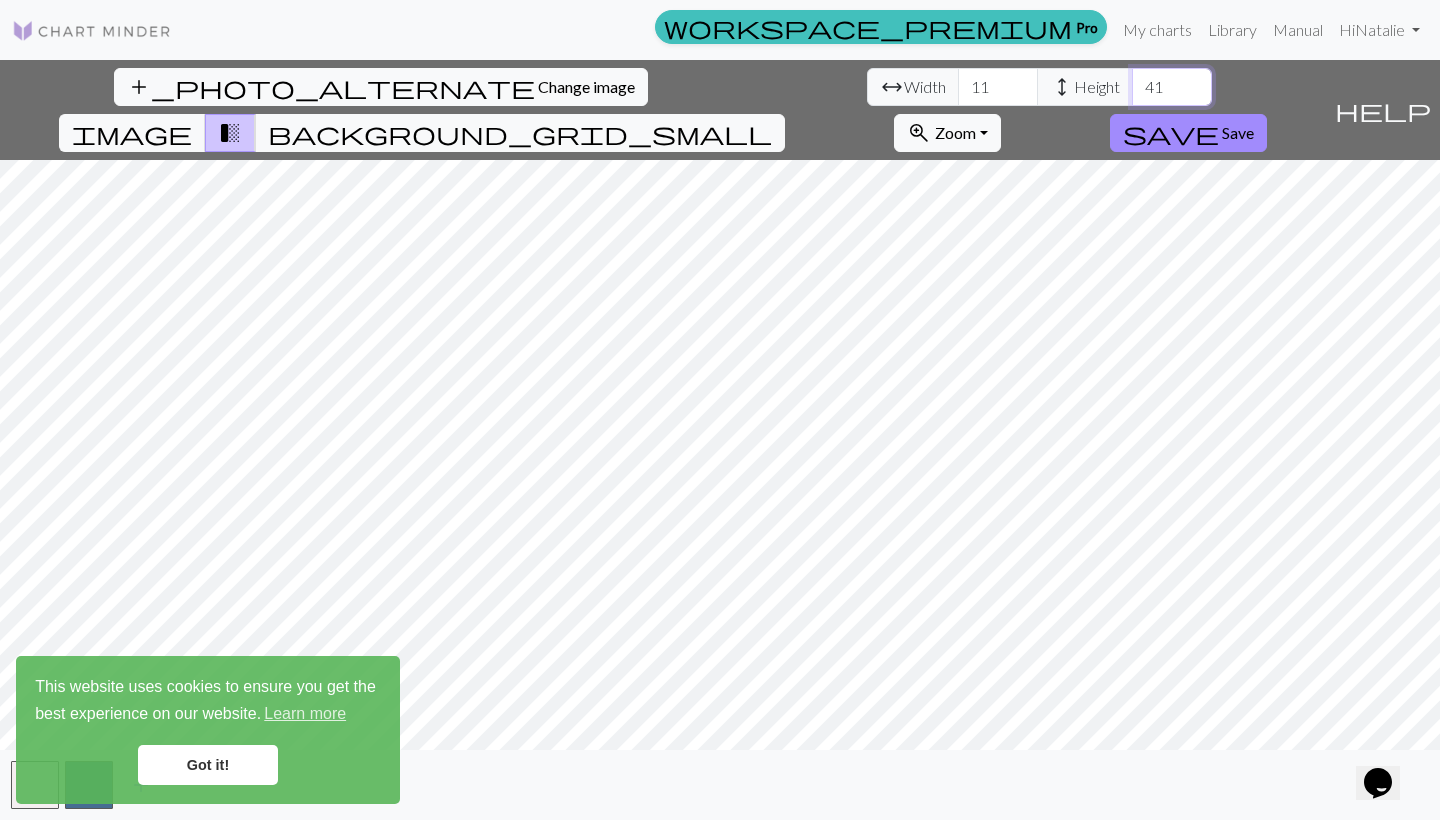 click on "41" at bounding box center (1172, 87) 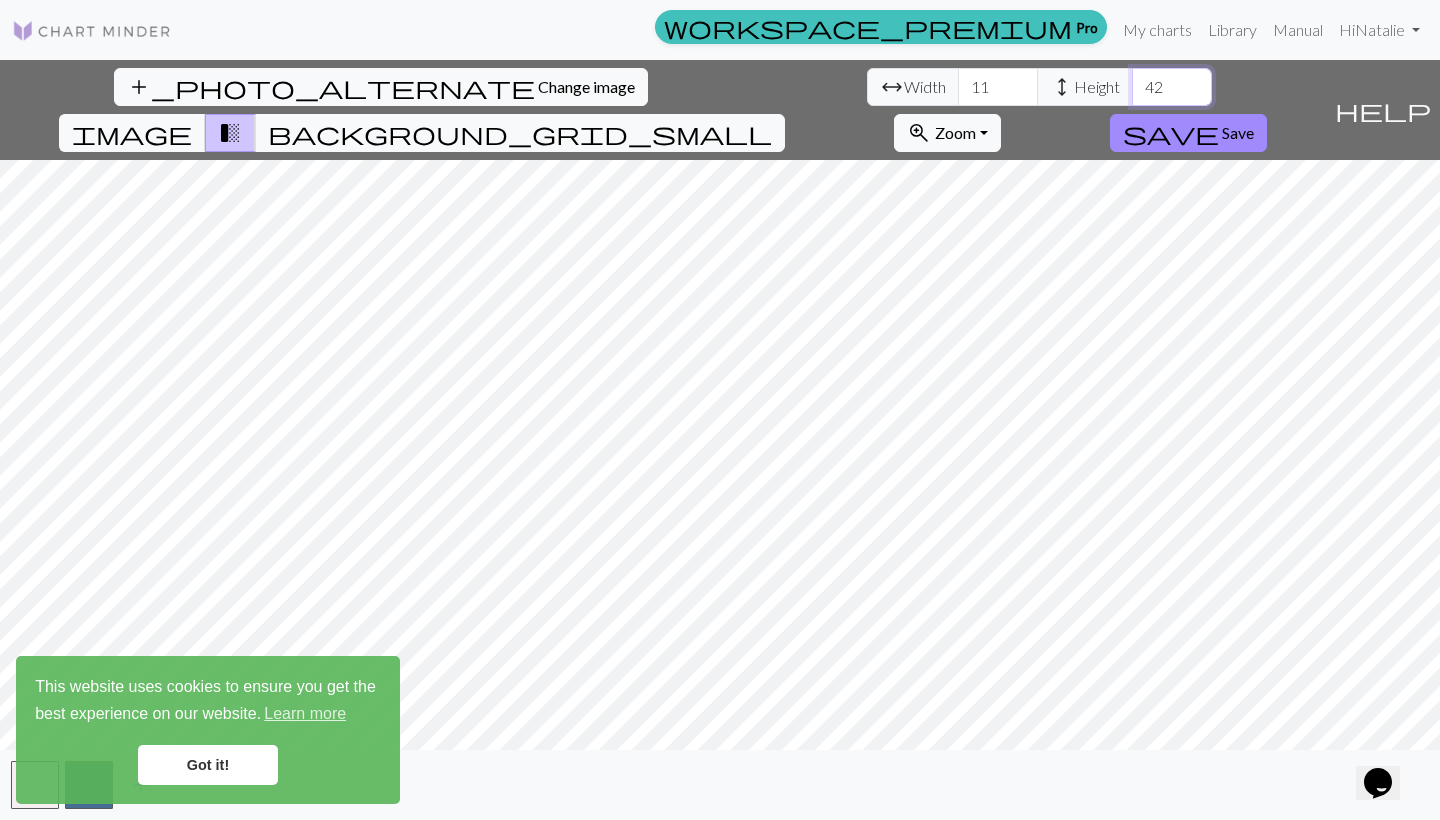 click on "42" at bounding box center [1172, 87] 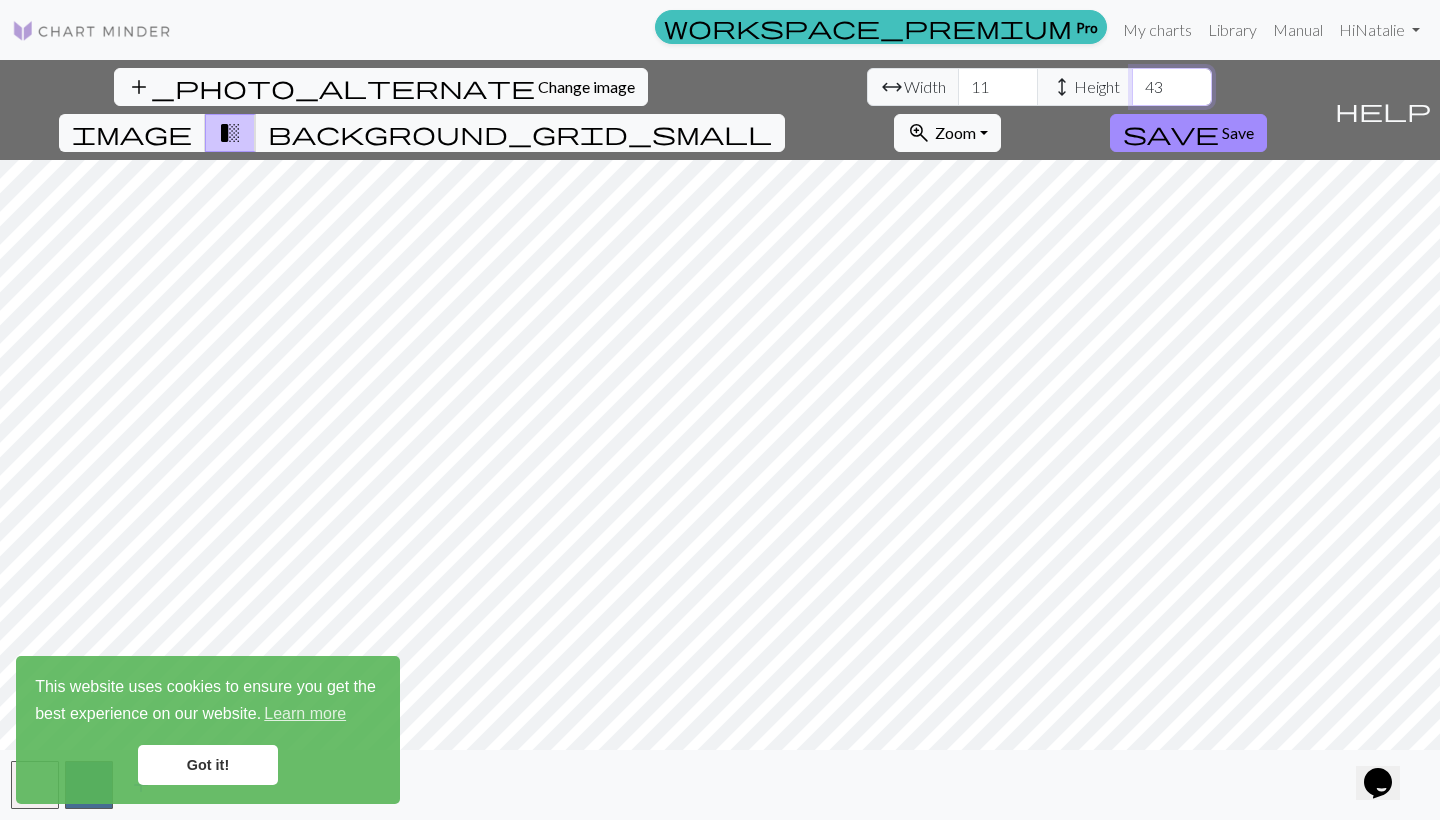 click on "43" at bounding box center [1172, 87] 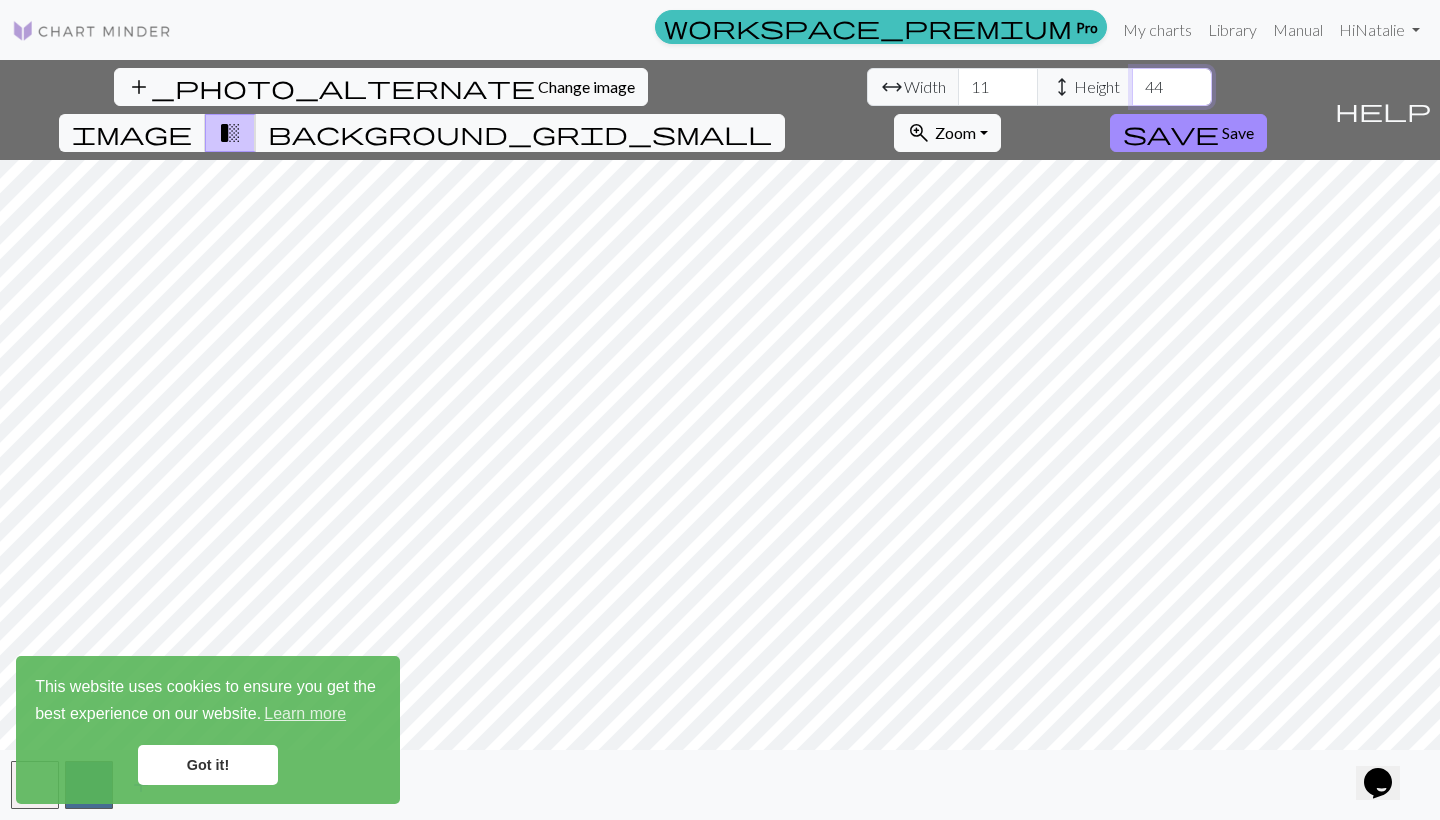 click on "44" at bounding box center [1172, 87] 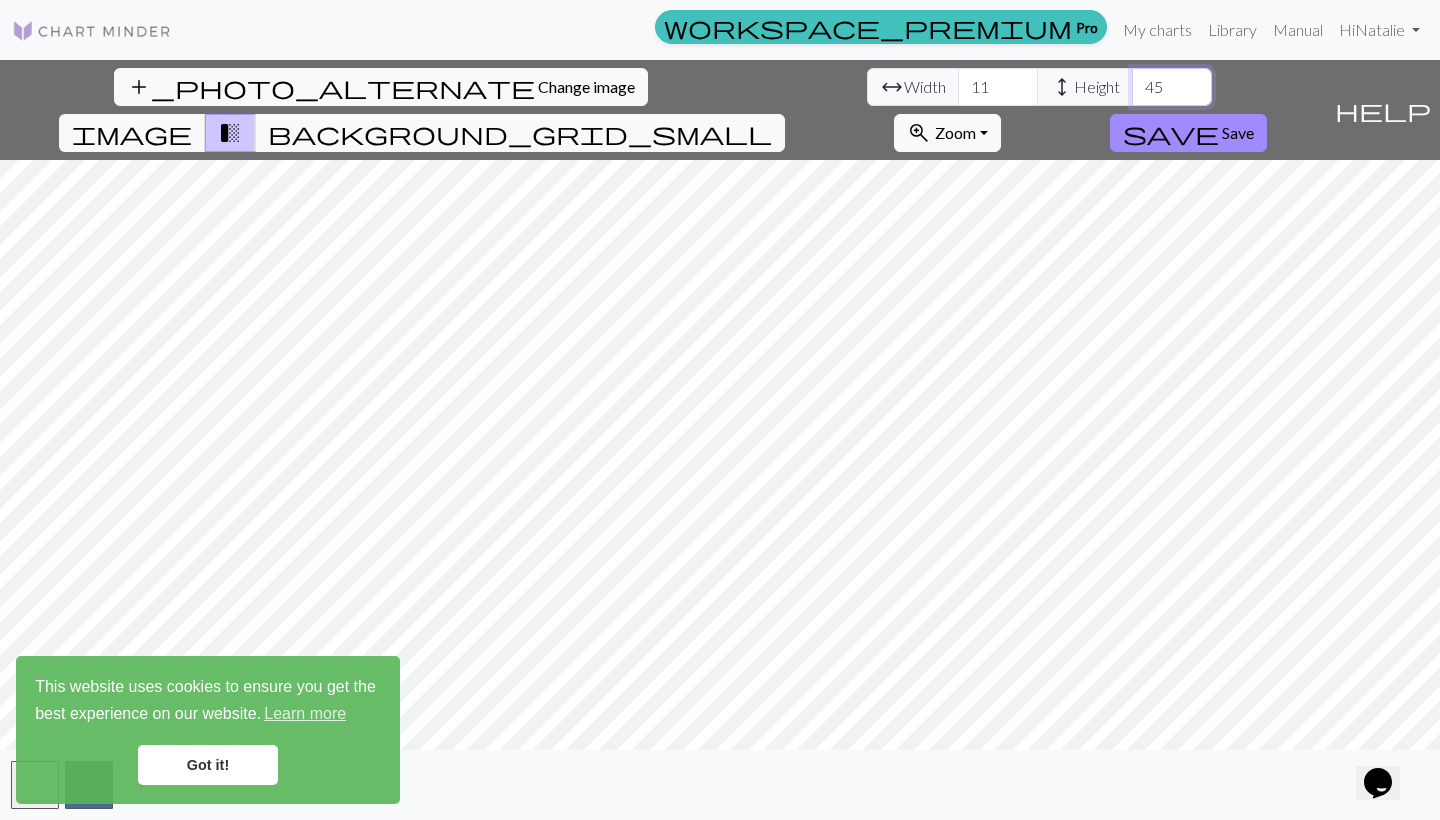 click on "45" at bounding box center [1172, 87] 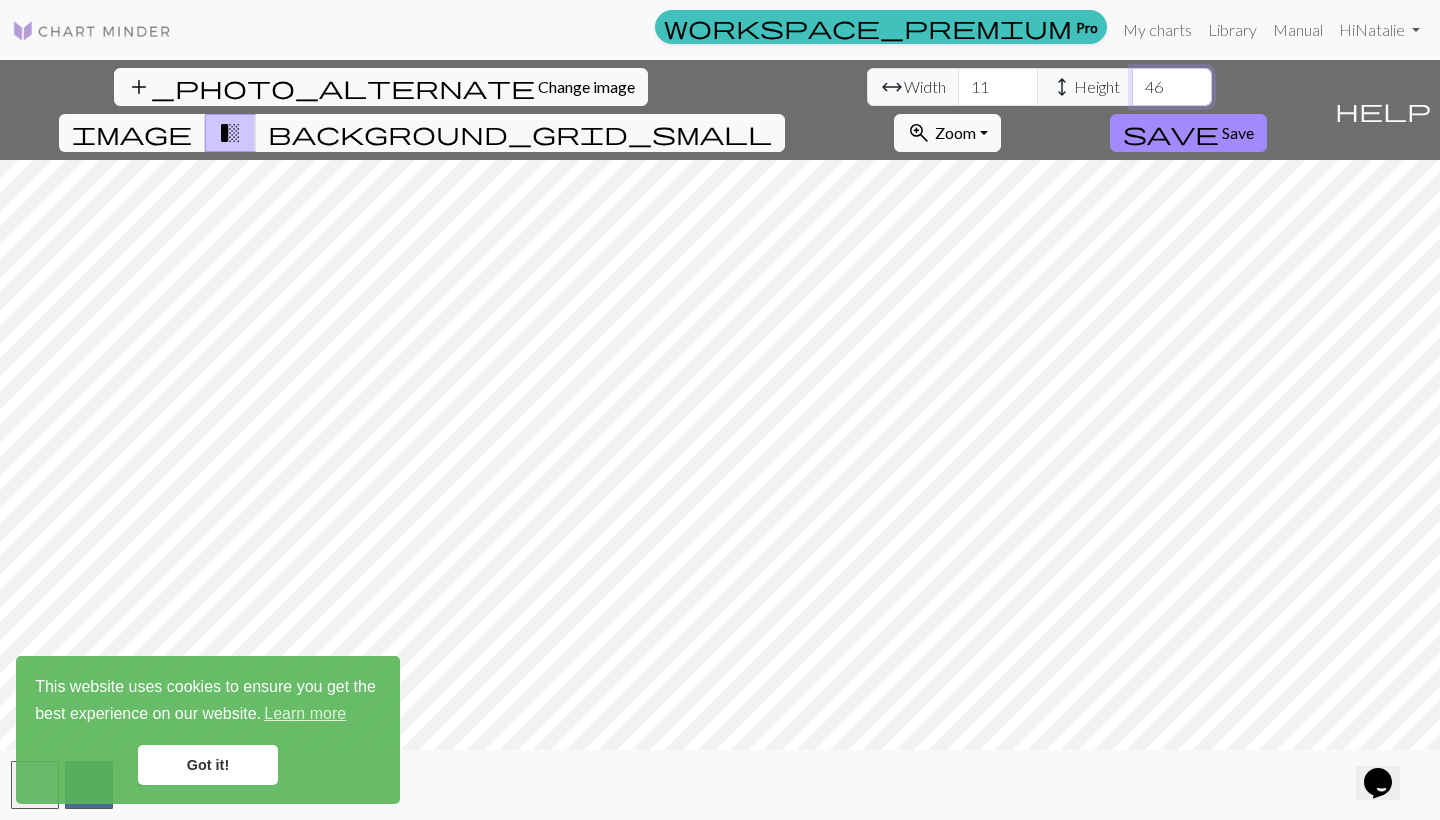 click on "46" at bounding box center [1172, 87] 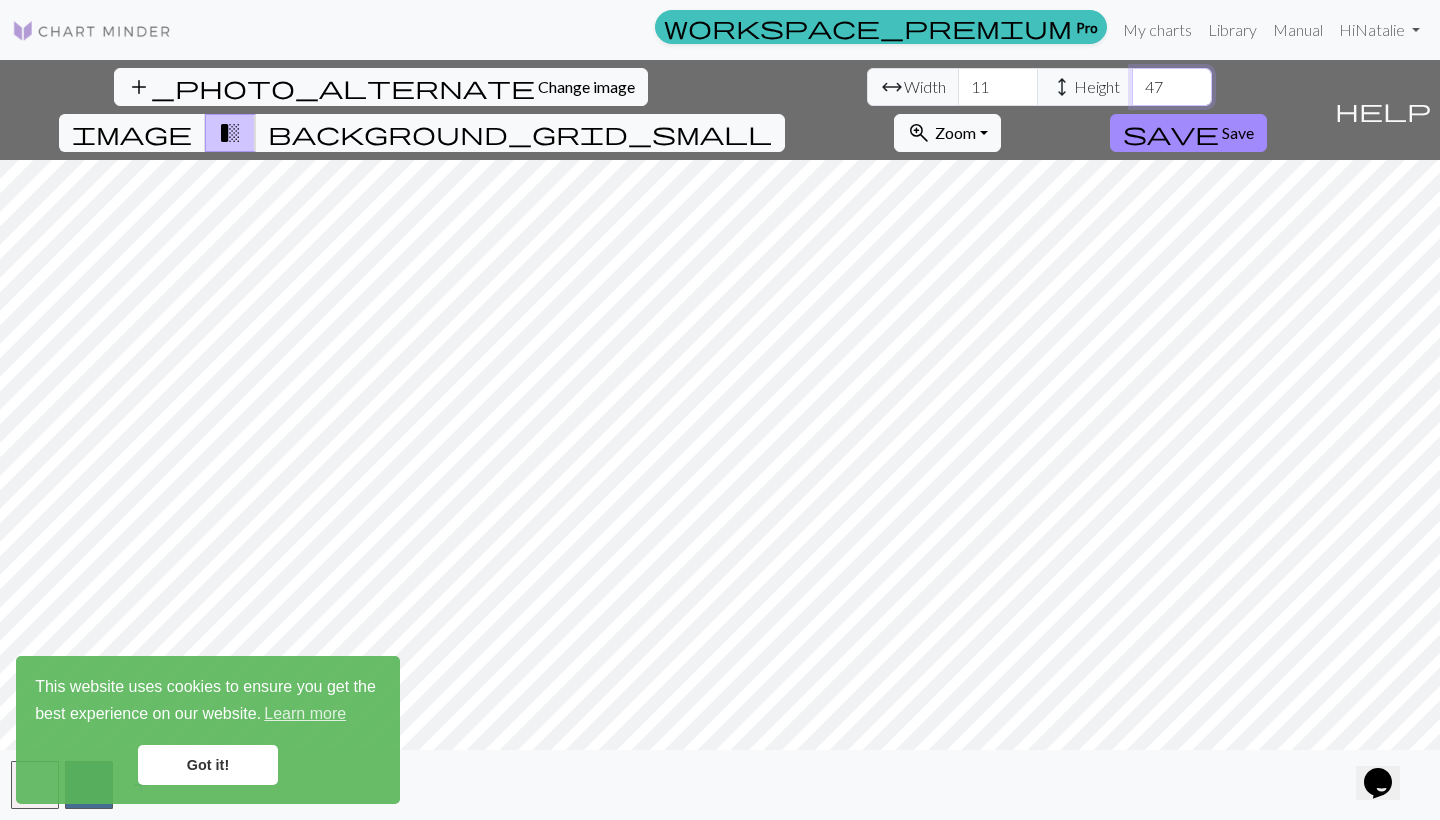 click on "47" at bounding box center (1172, 87) 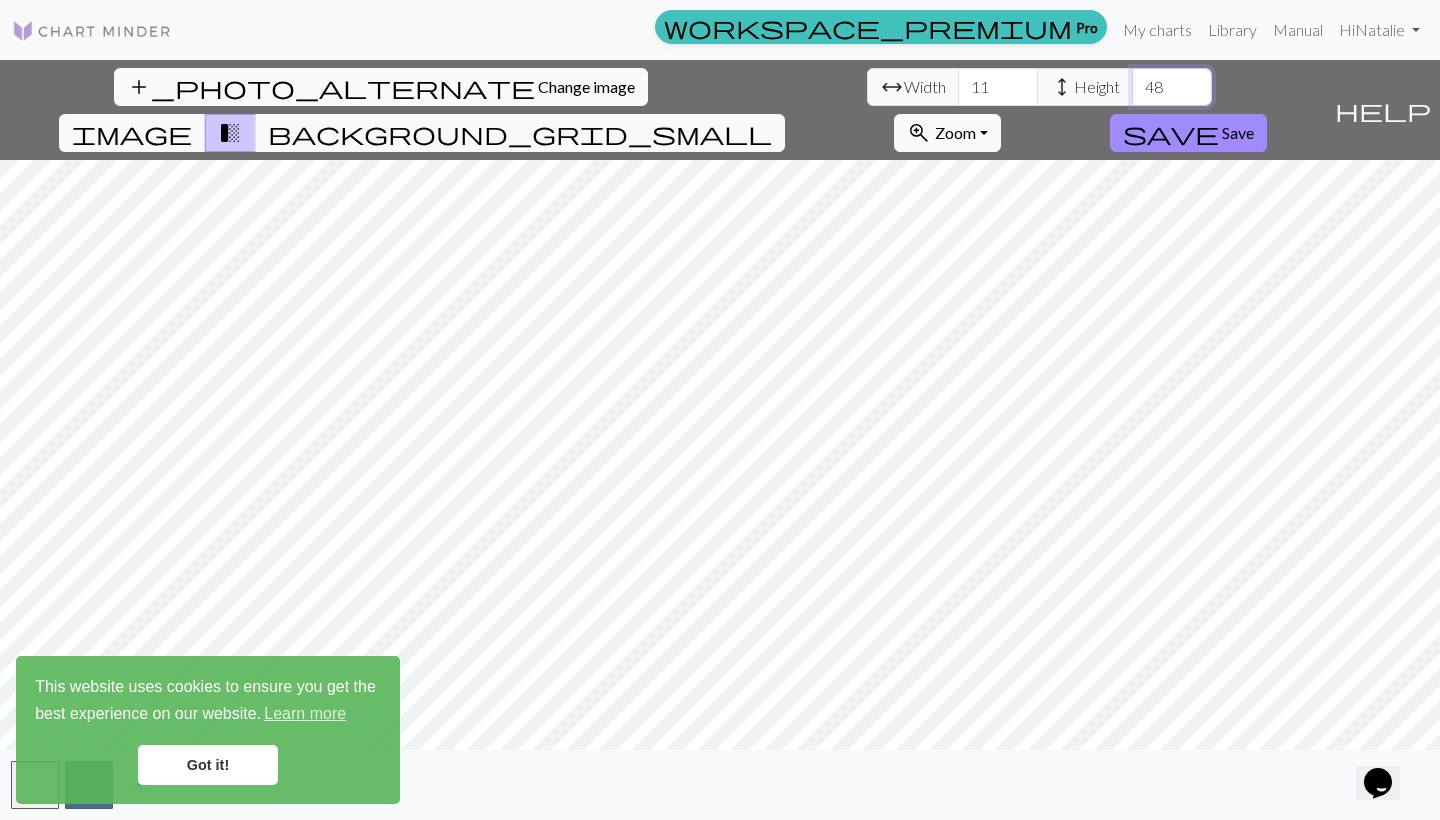 click on "48" at bounding box center [1172, 87] 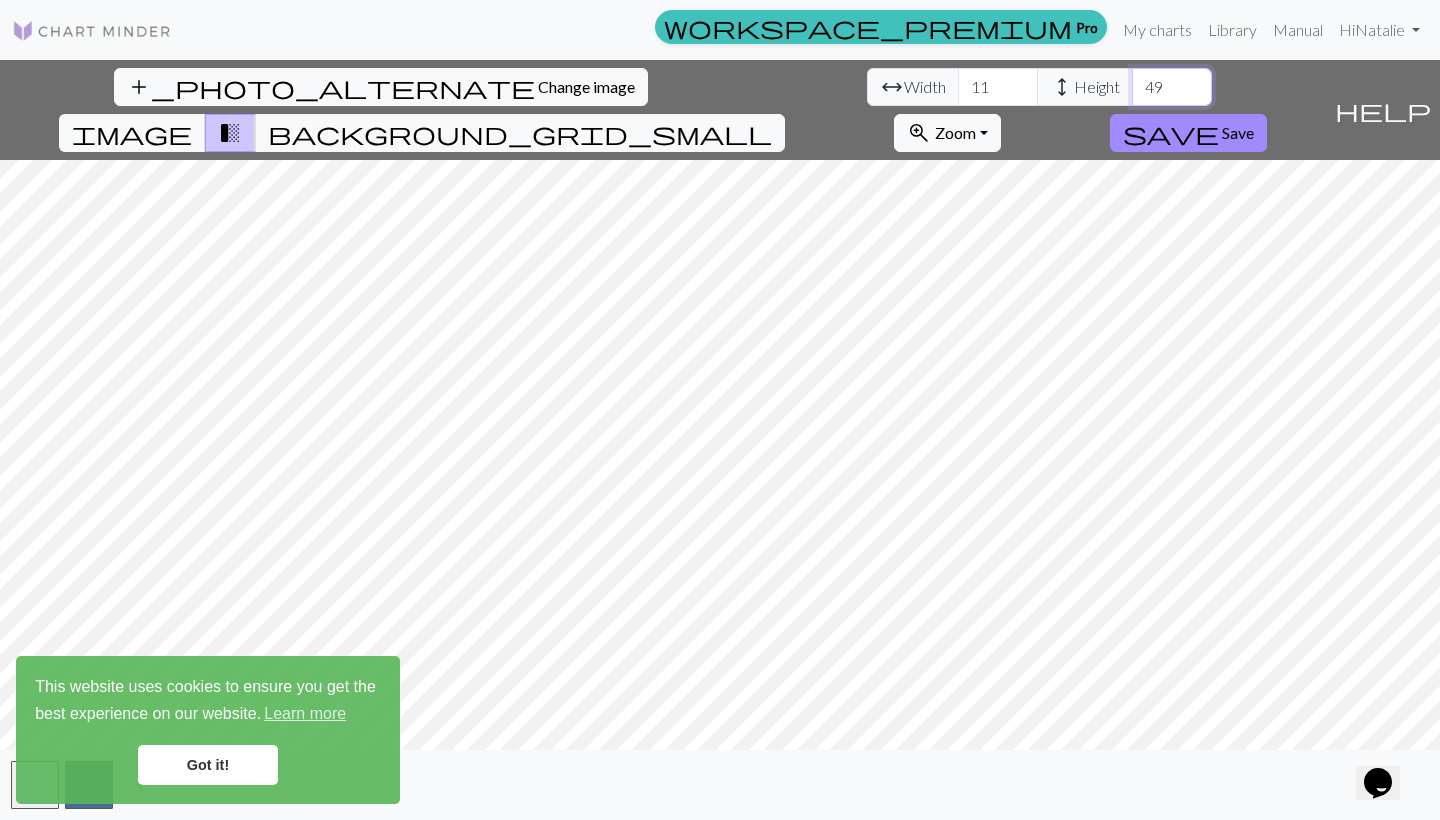 click on "49" at bounding box center (1172, 87) 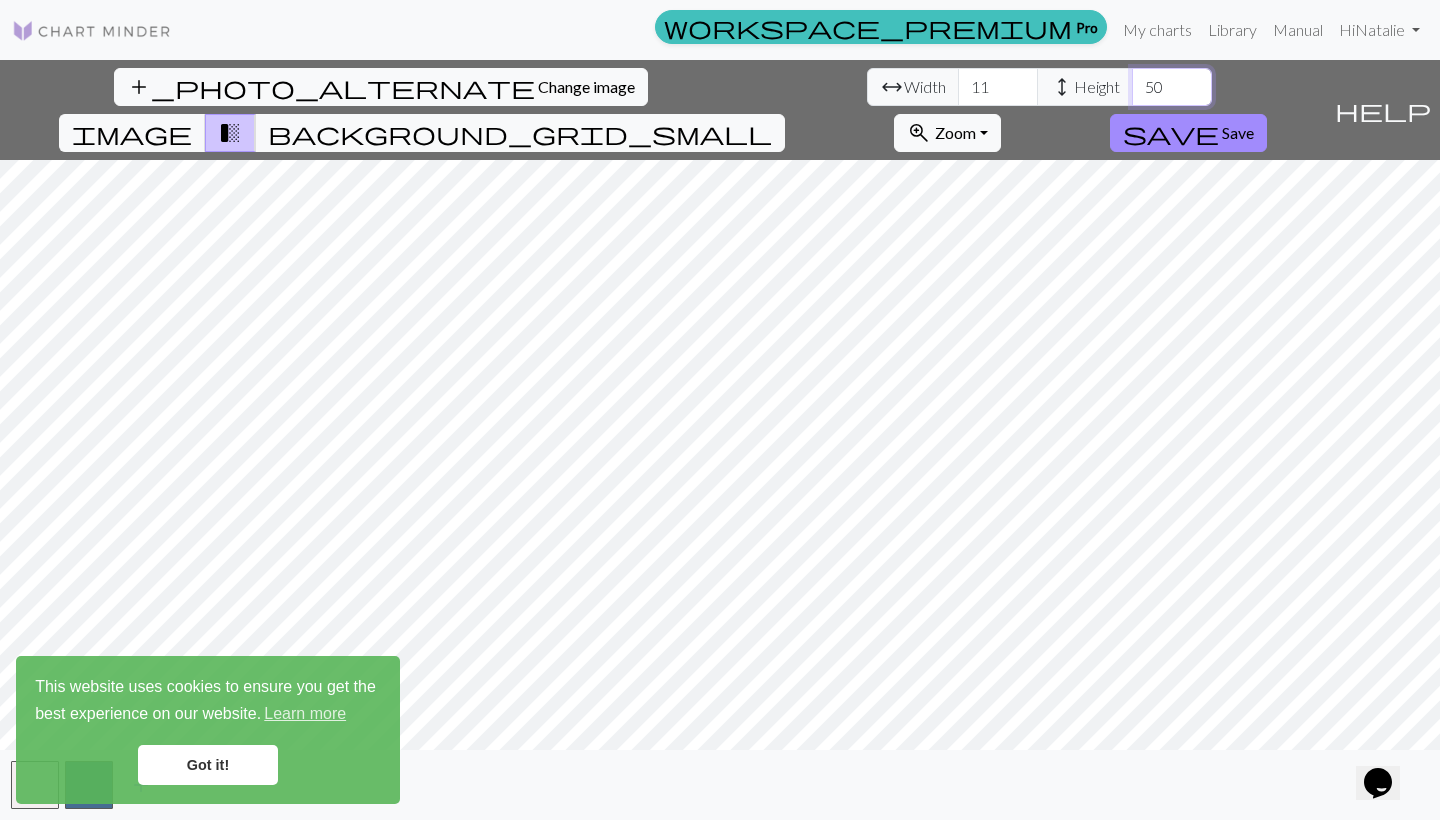 click on "50" at bounding box center [1172, 87] 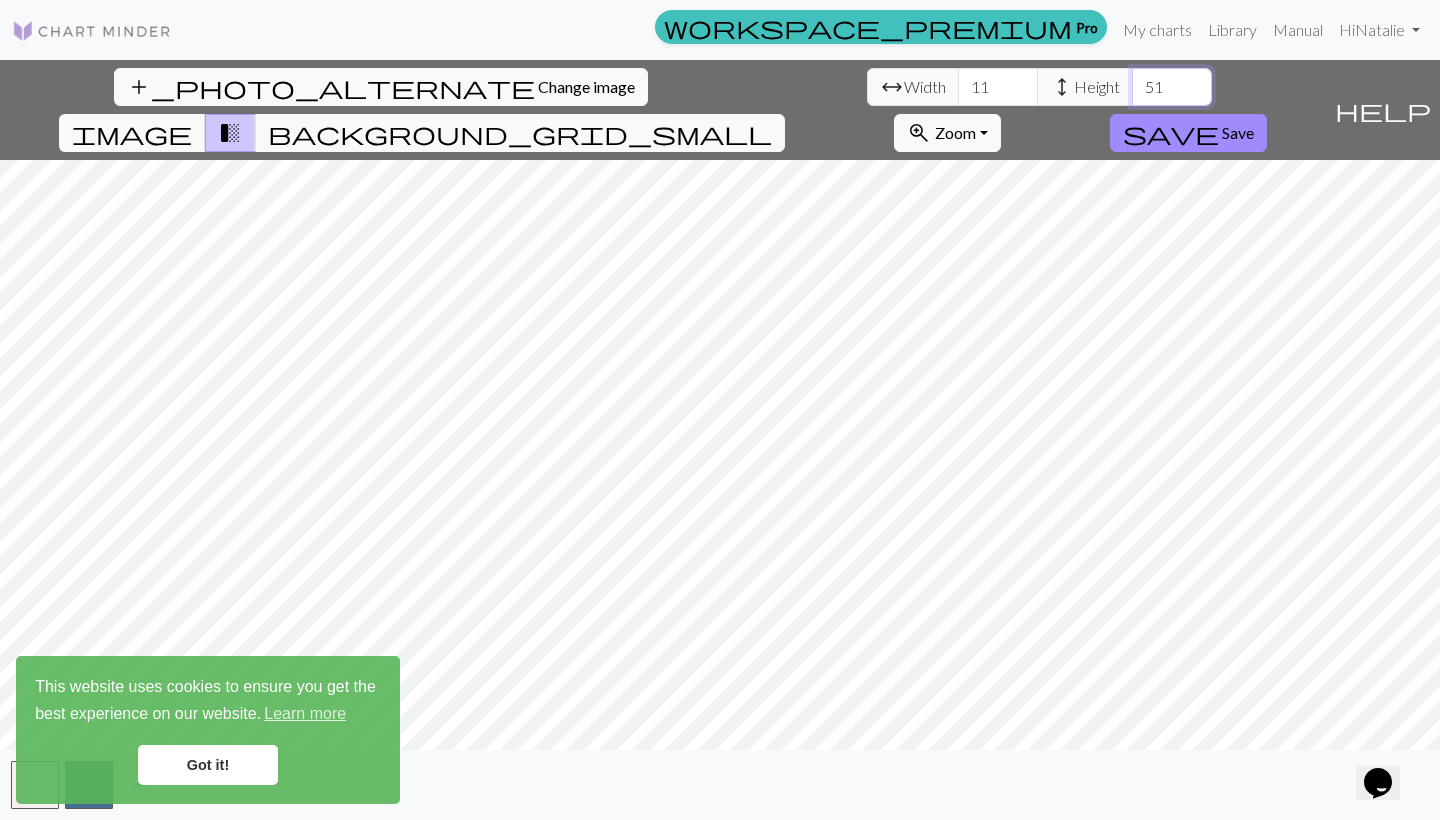 click on "51" at bounding box center (1172, 87) 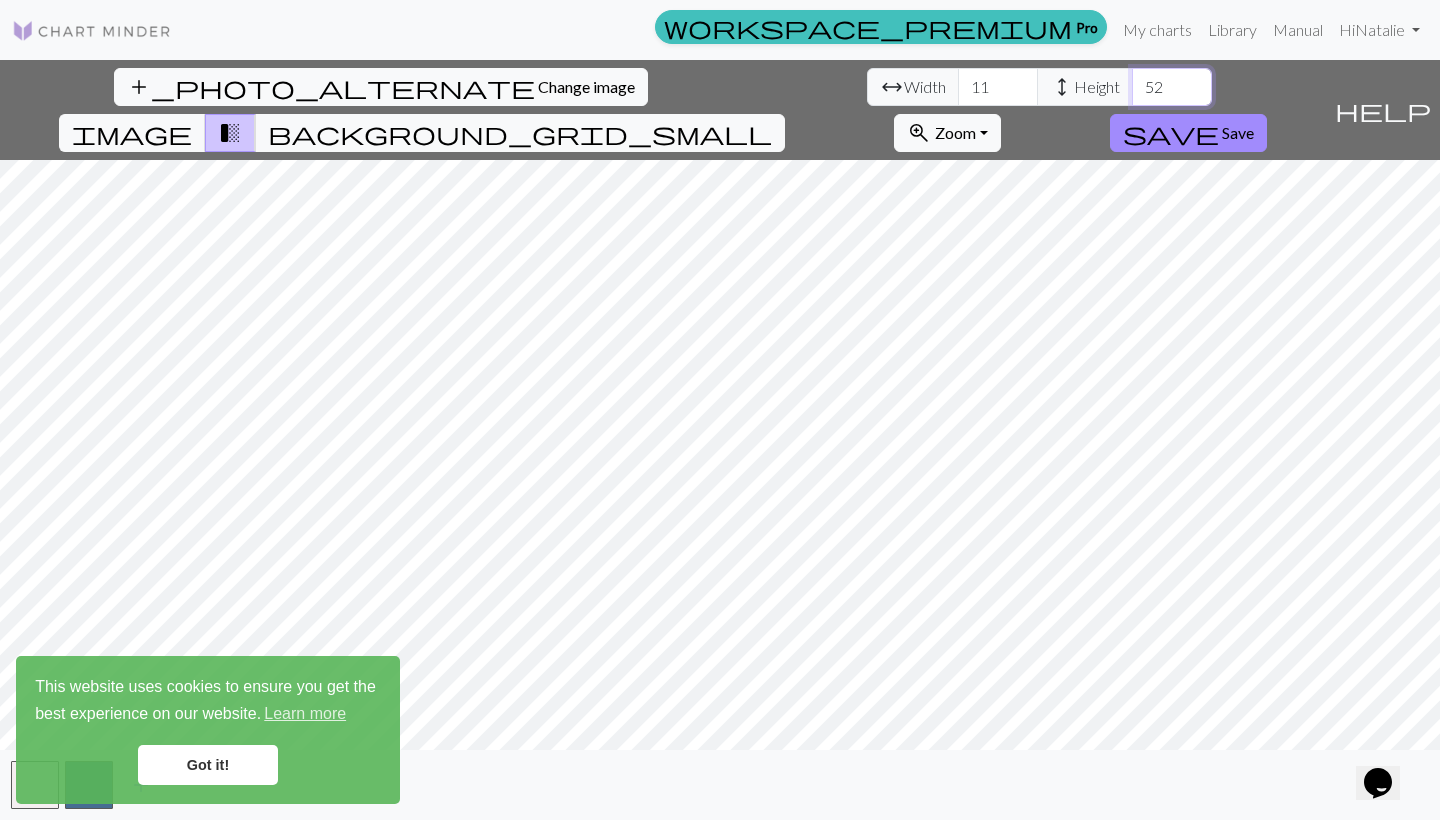 click on "52" at bounding box center (1172, 87) 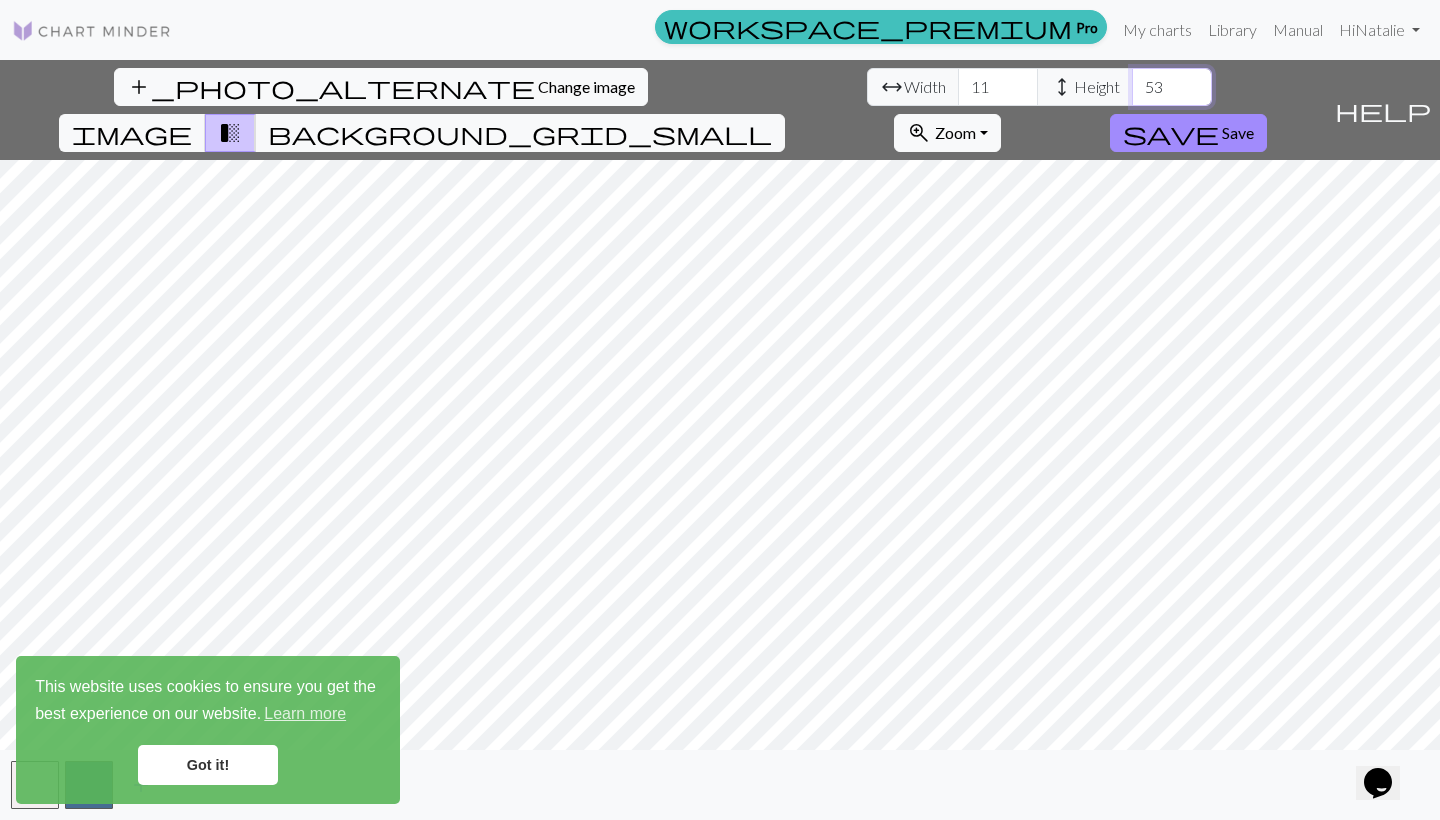 click on "53" at bounding box center (1172, 87) 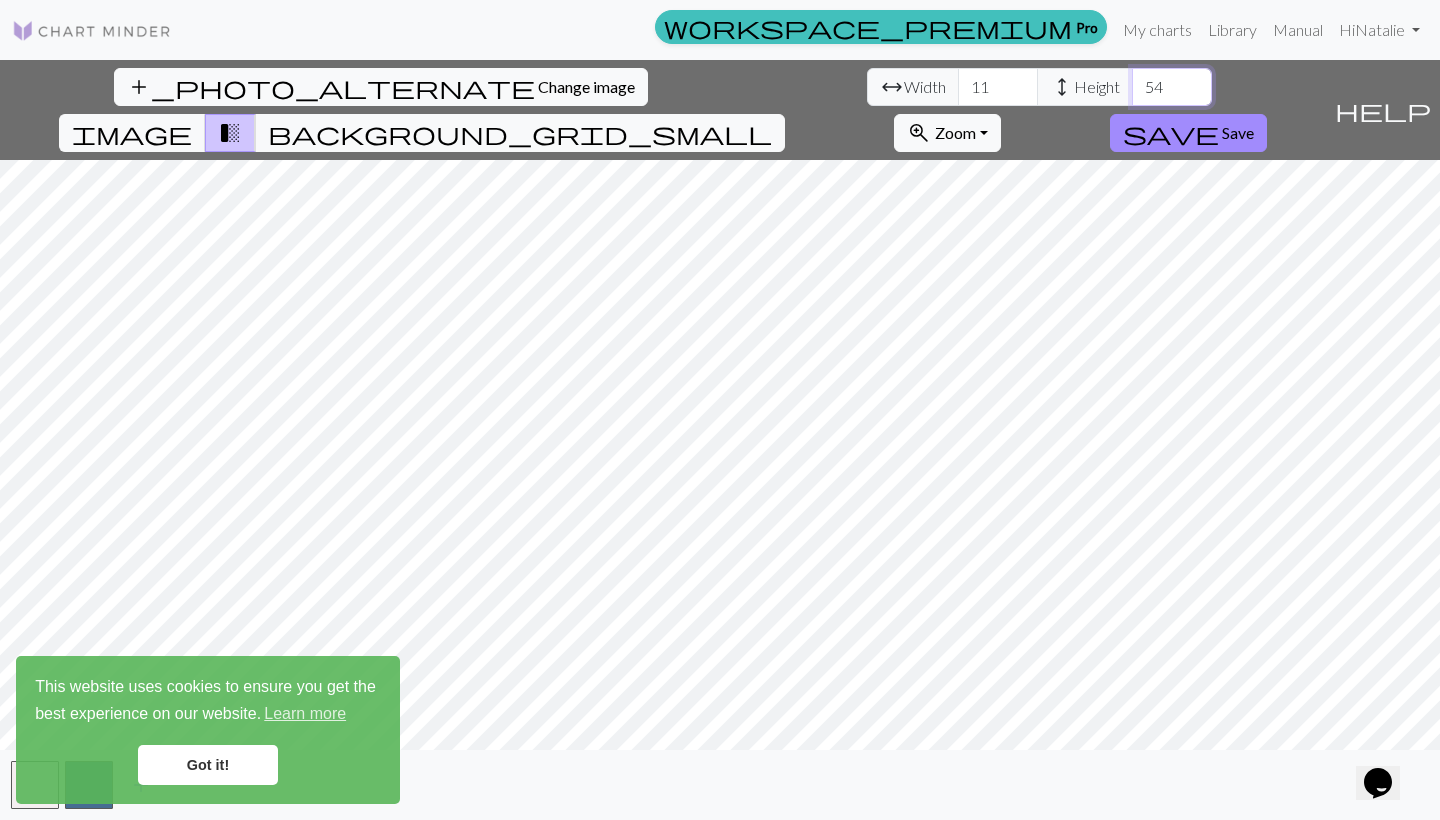 click on "54" at bounding box center [1172, 87] 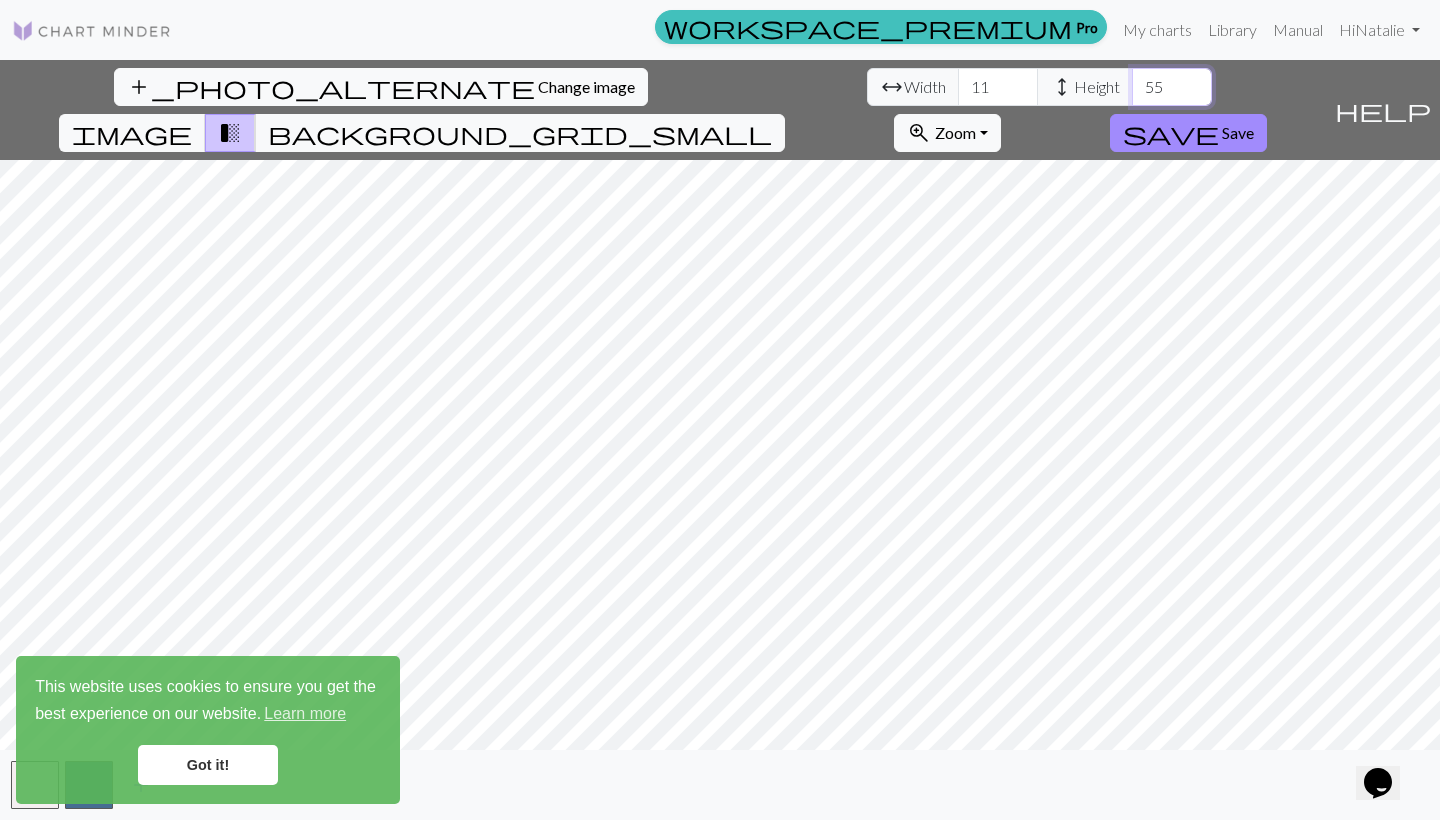 click on "55" at bounding box center [1172, 87] 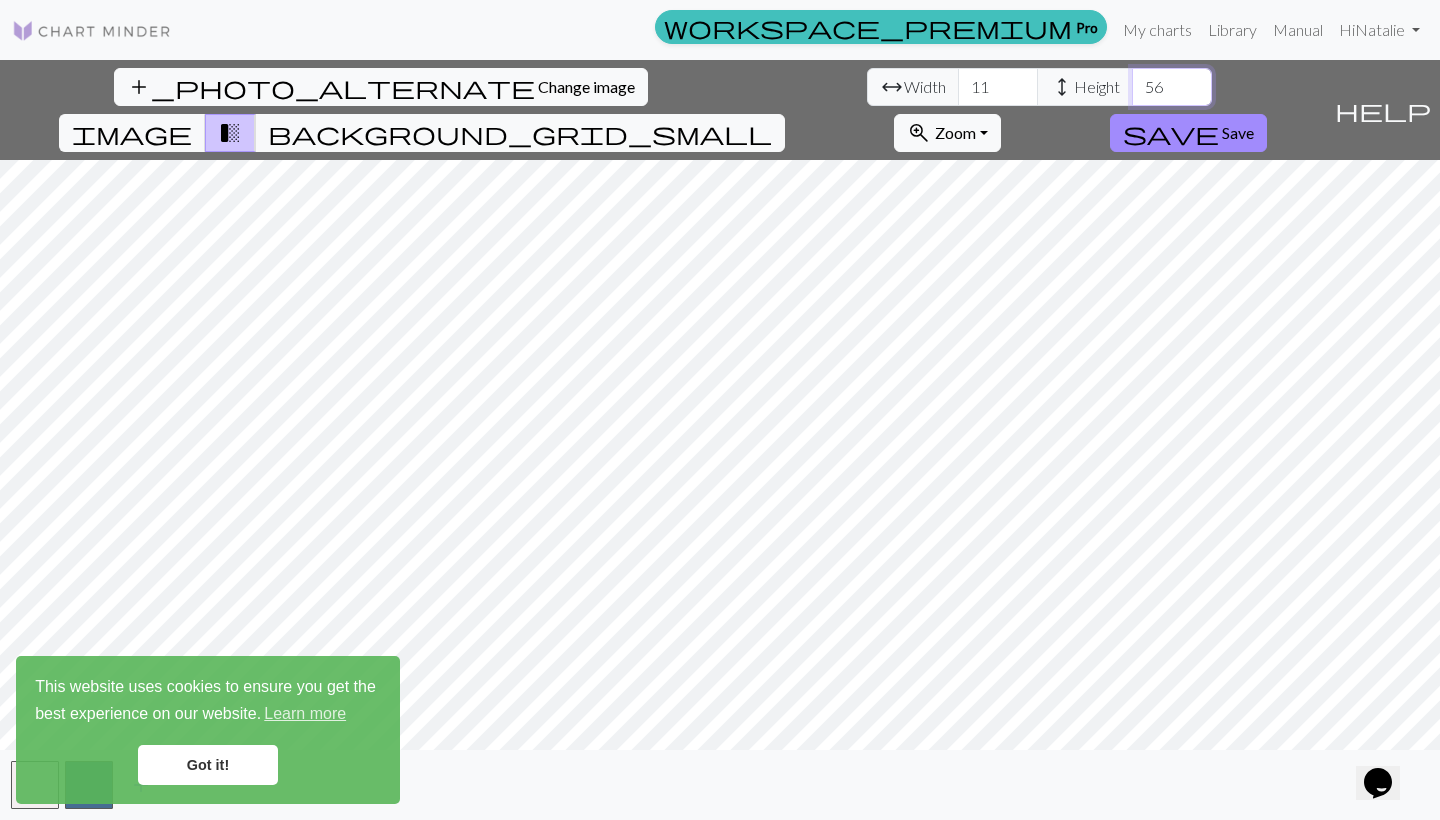 click on "56" at bounding box center (1172, 87) 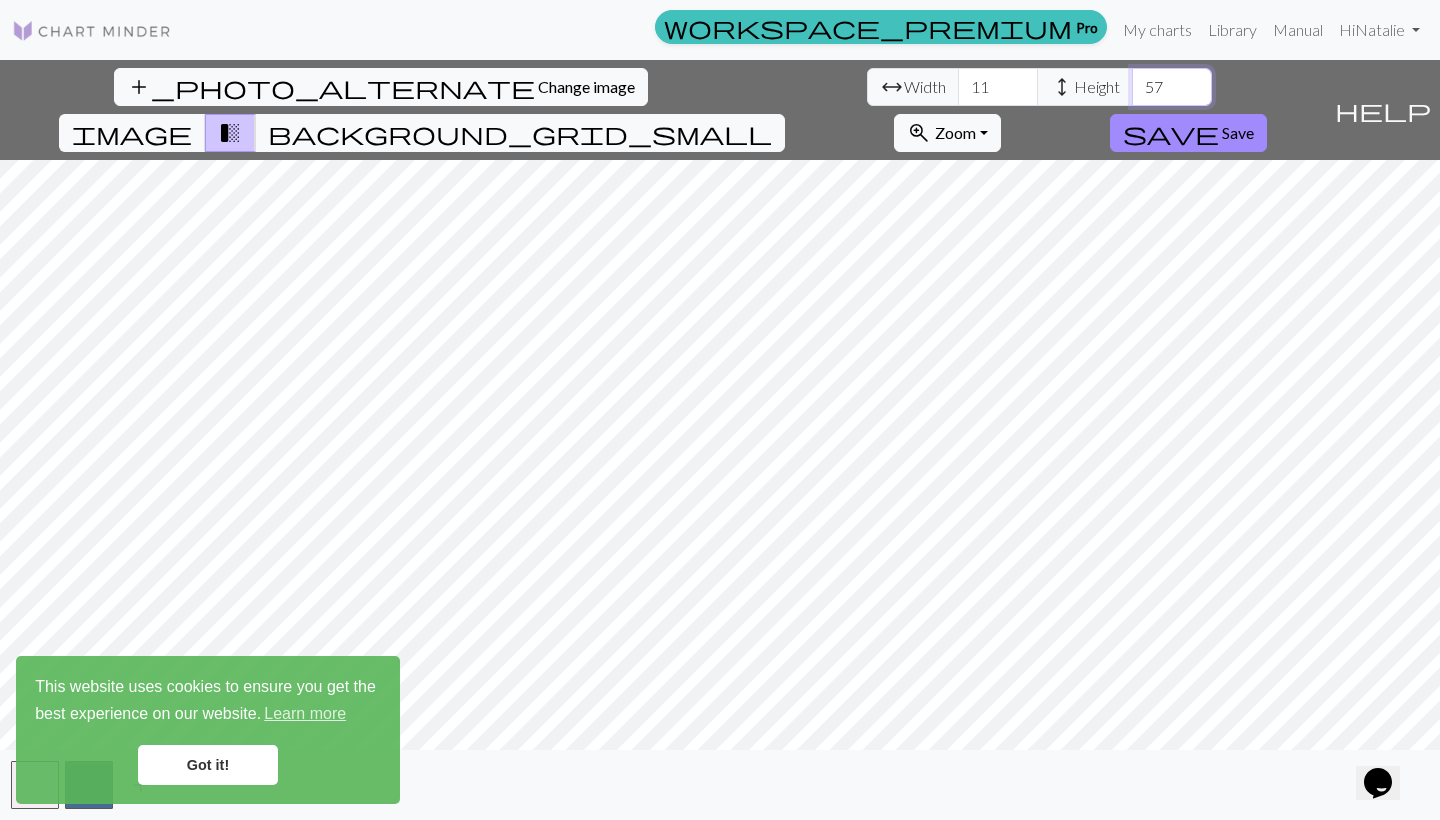 click on "57" at bounding box center (1172, 87) 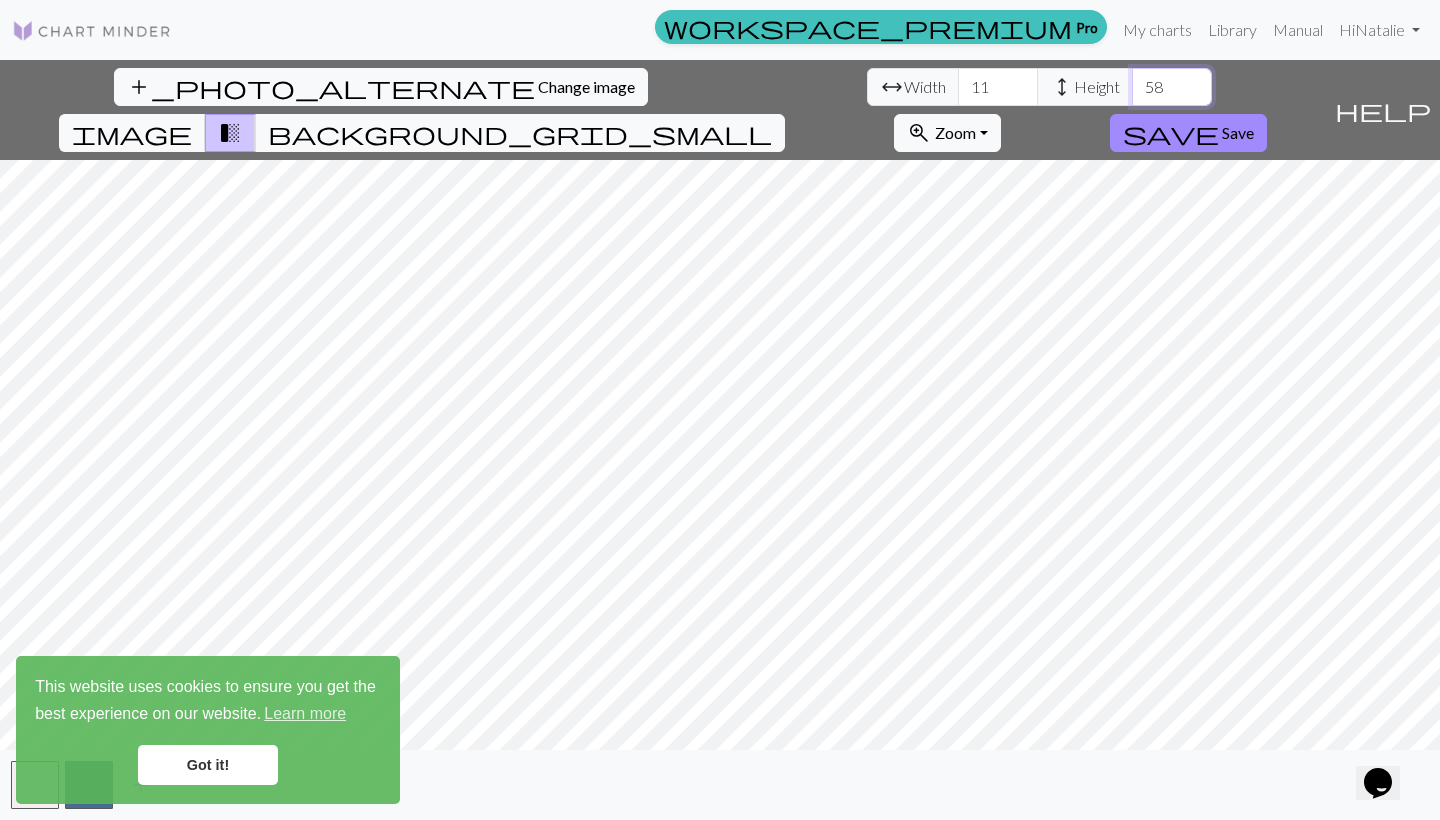 click on "58" at bounding box center [1172, 87] 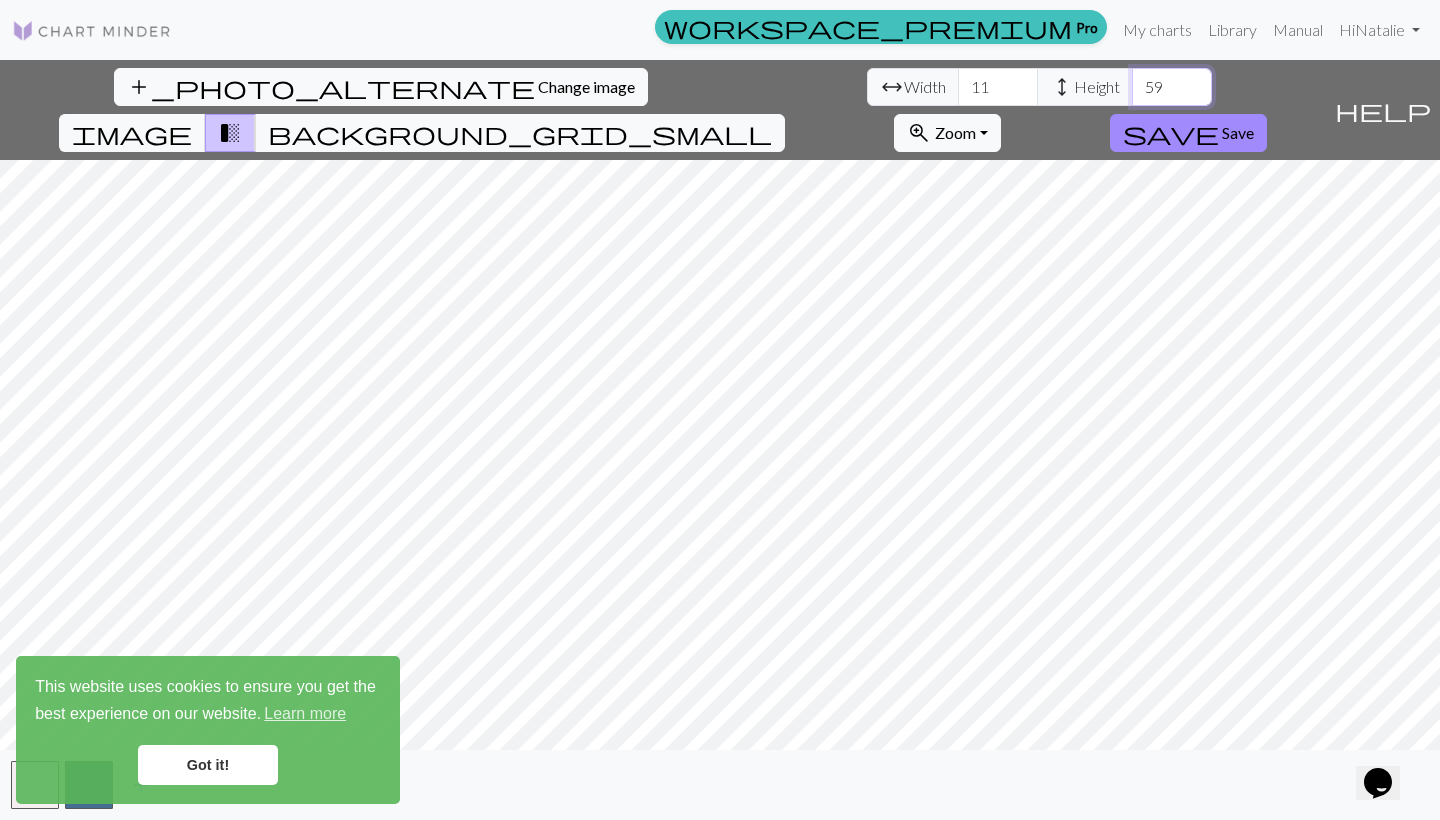 click on "59" at bounding box center [1172, 87] 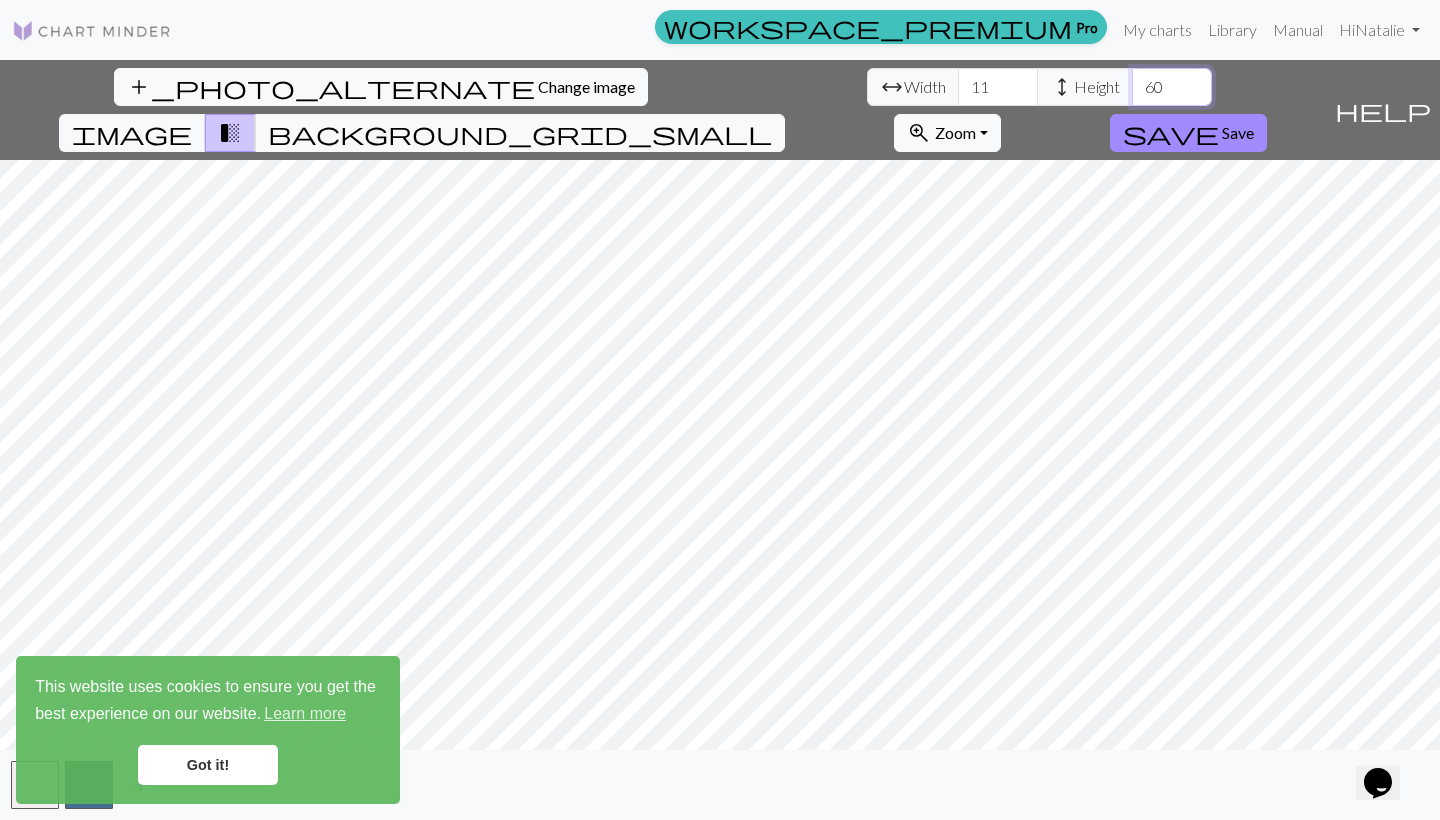 click on "60" at bounding box center (1172, 87) 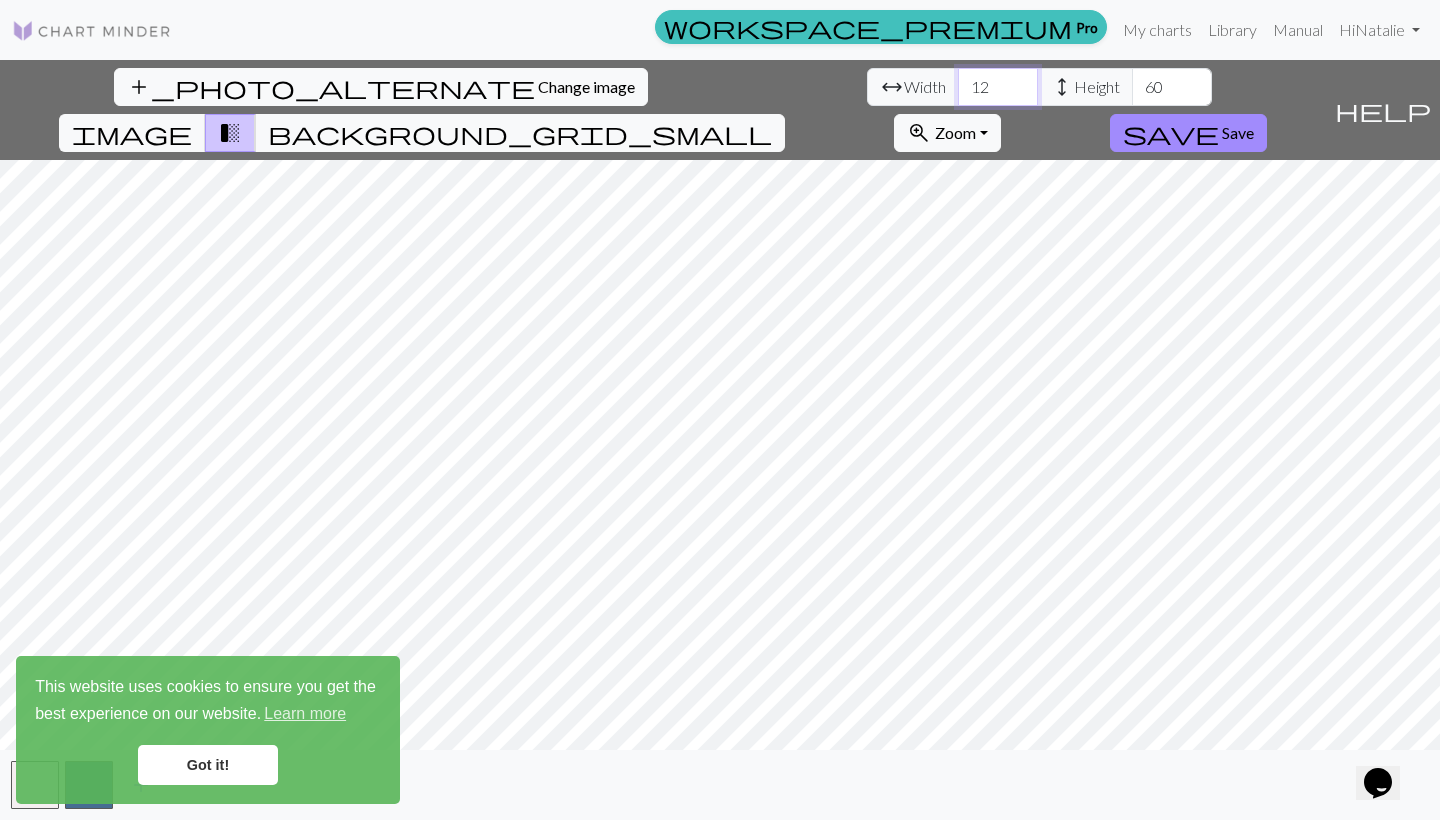 click on "12" at bounding box center (998, 87) 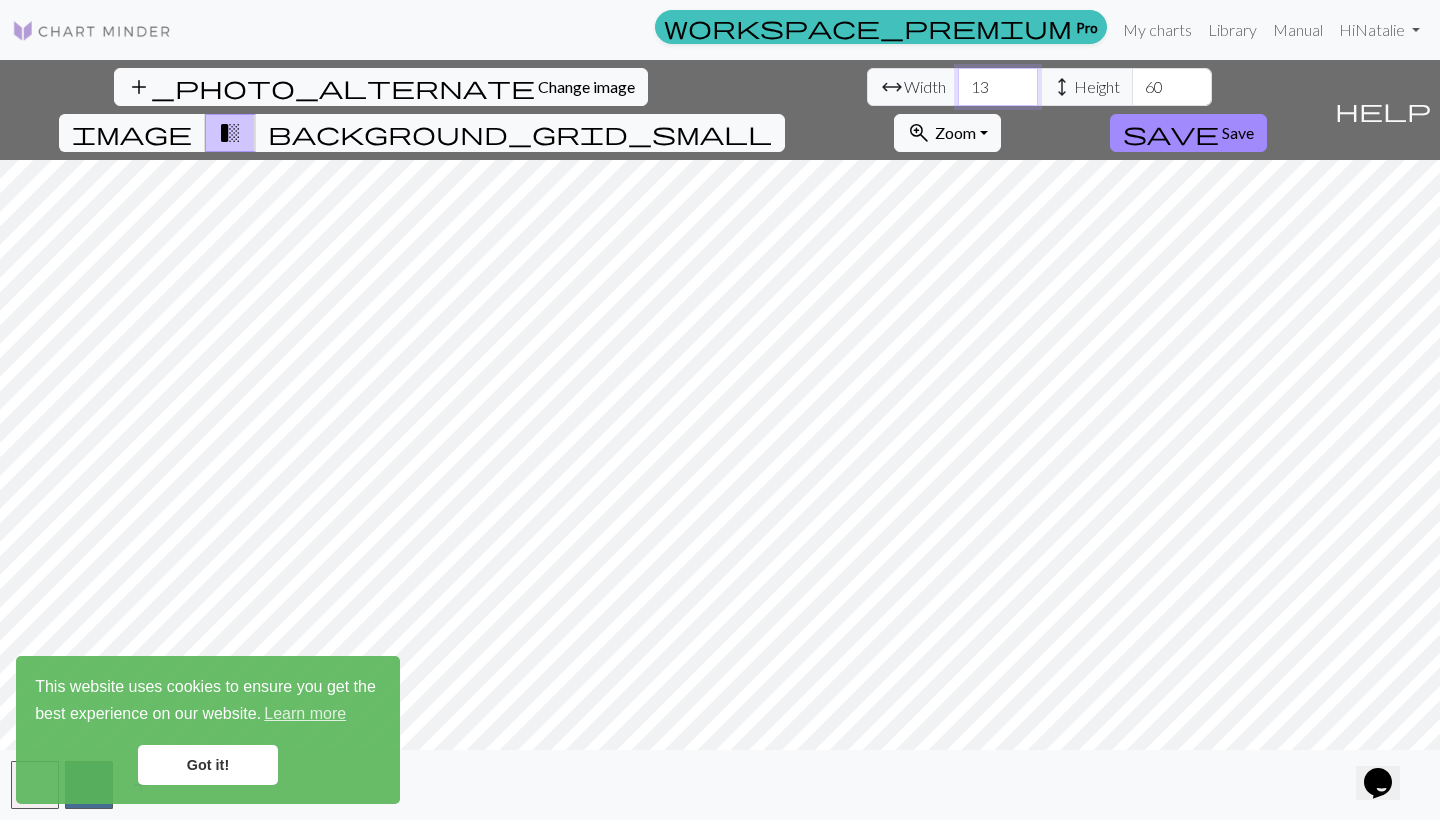 click on "13" at bounding box center [998, 87] 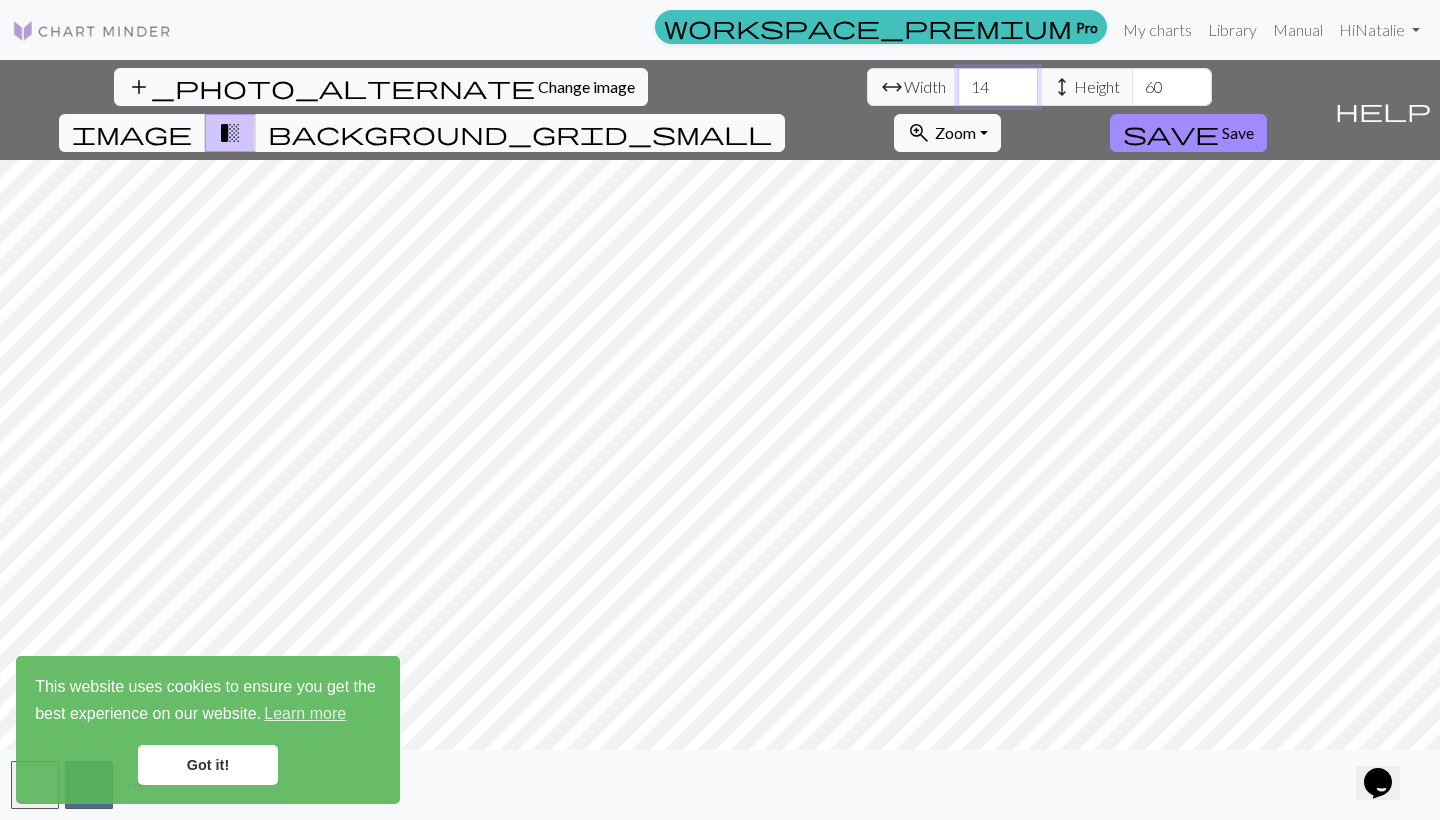 click on "14" at bounding box center (998, 87) 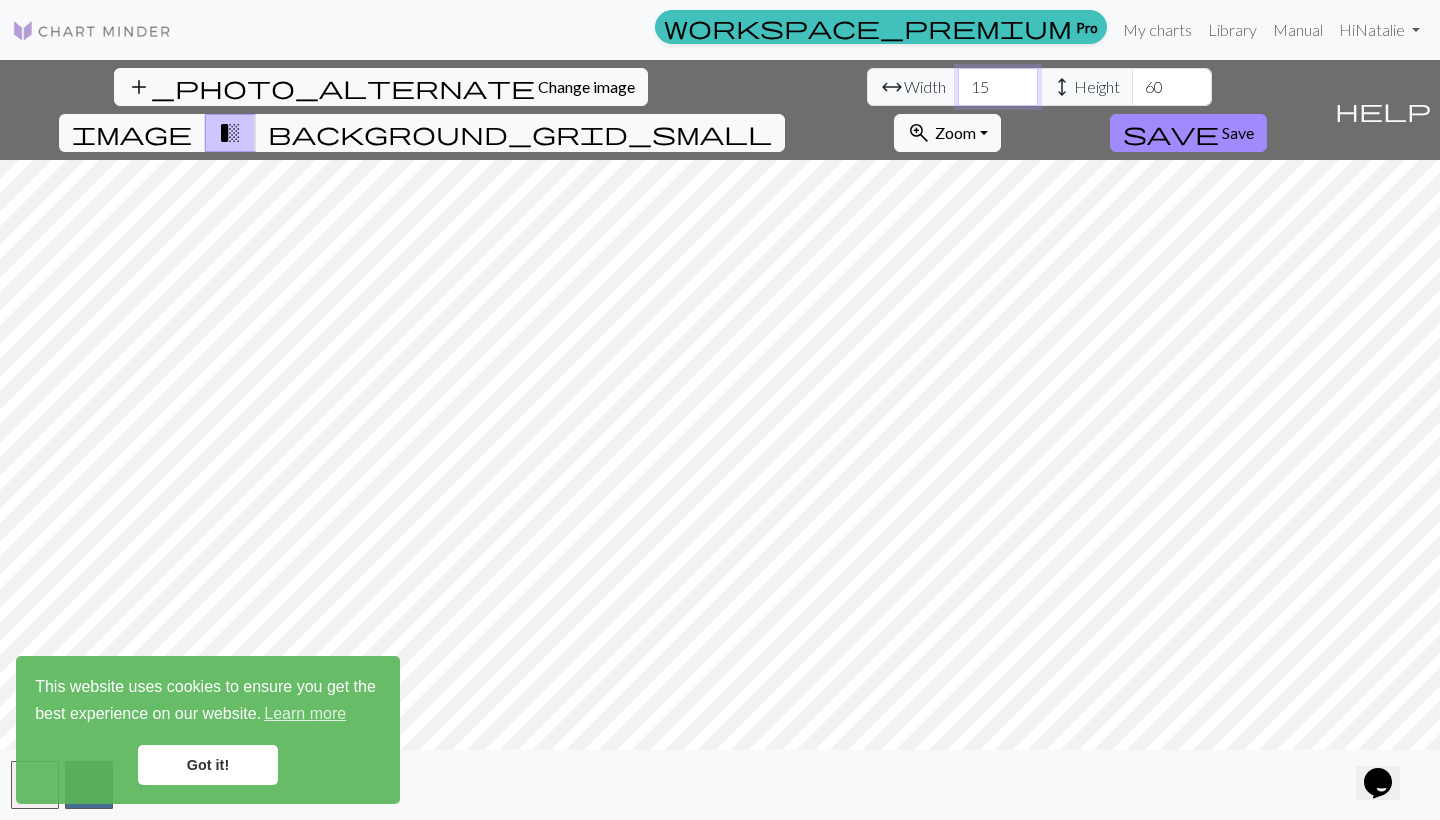 click on "15" at bounding box center [998, 87] 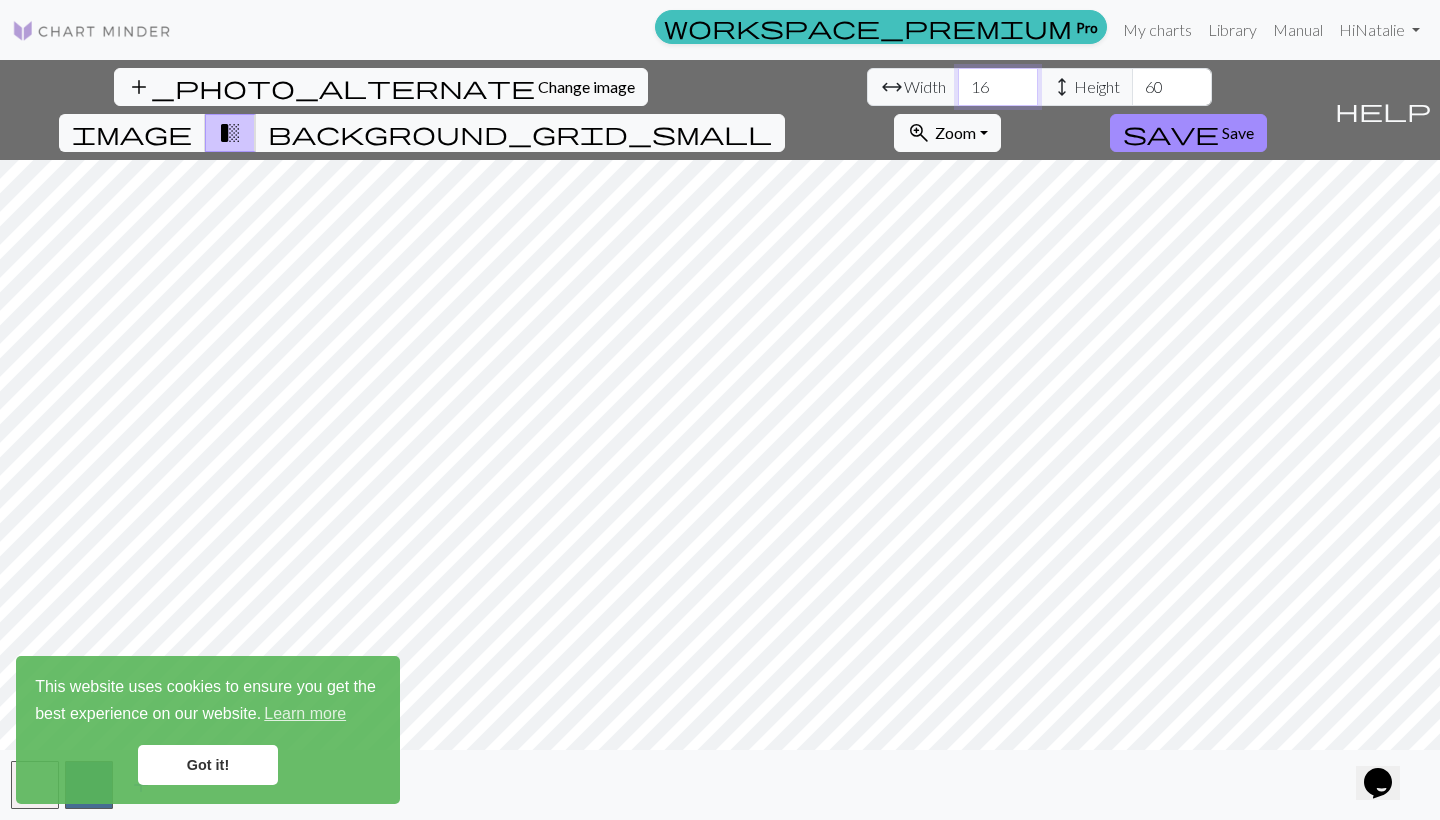 click on "16" at bounding box center (998, 87) 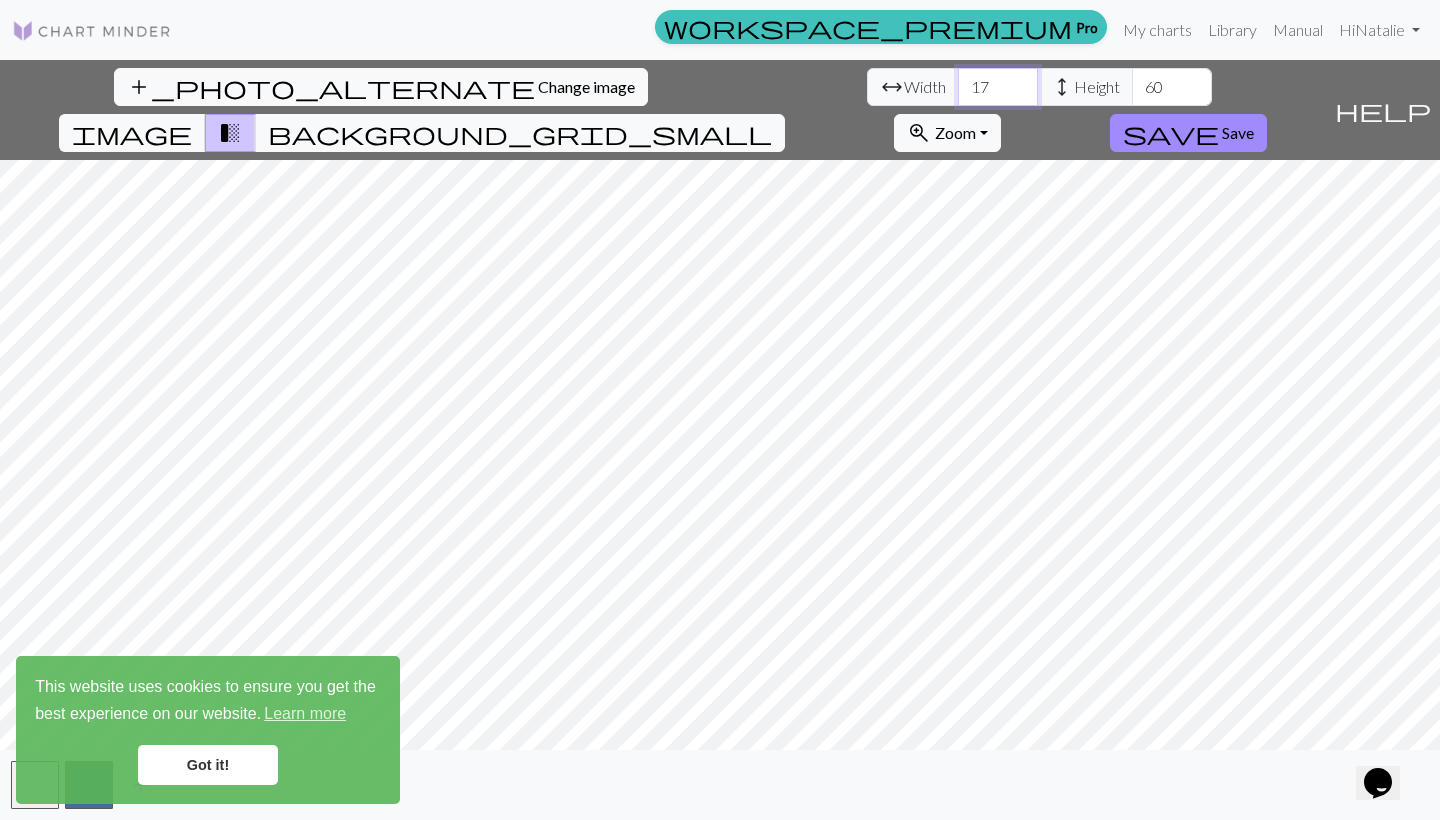click on "17" at bounding box center (998, 87) 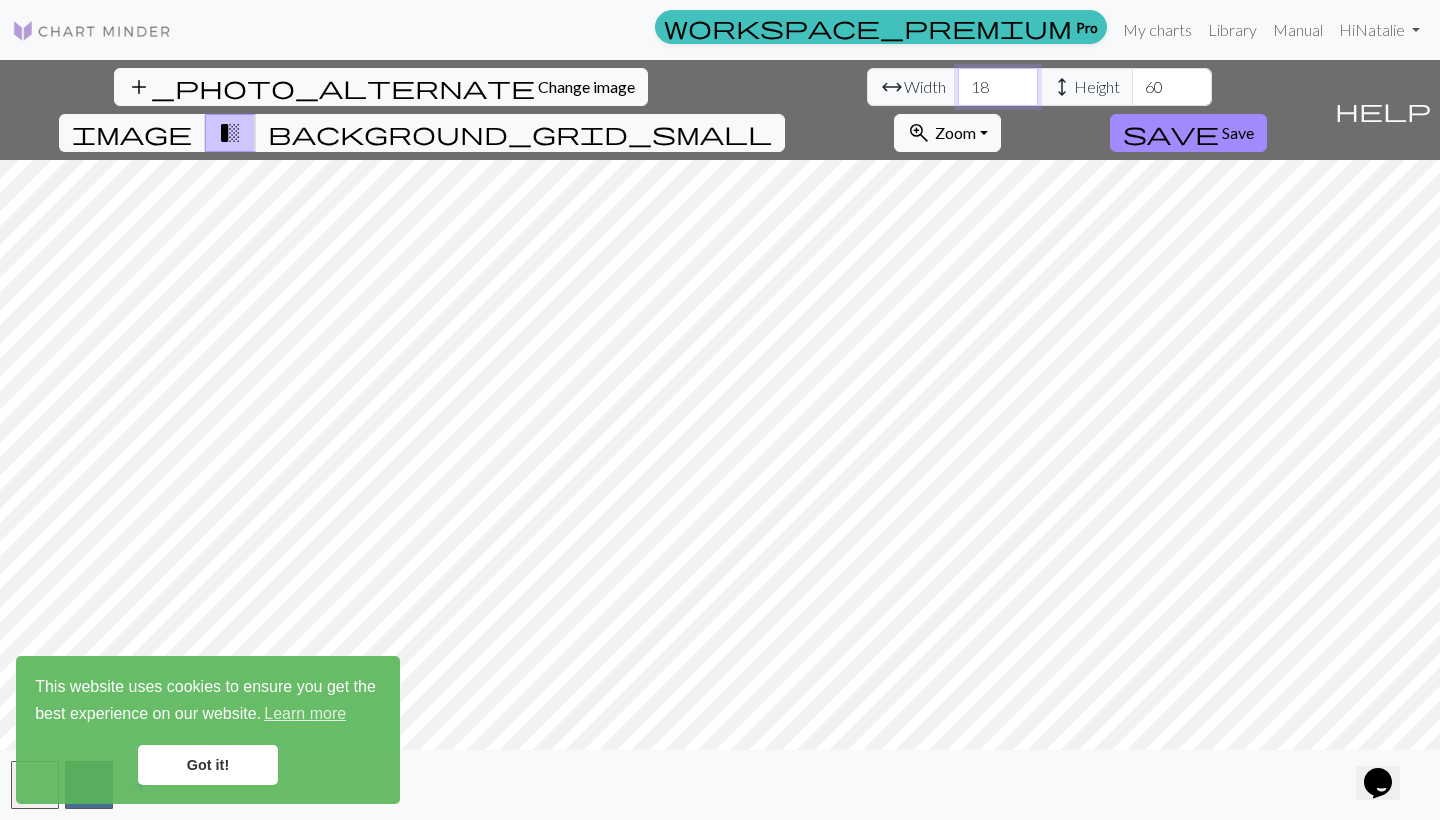 click on "18" at bounding box center (998, 87) 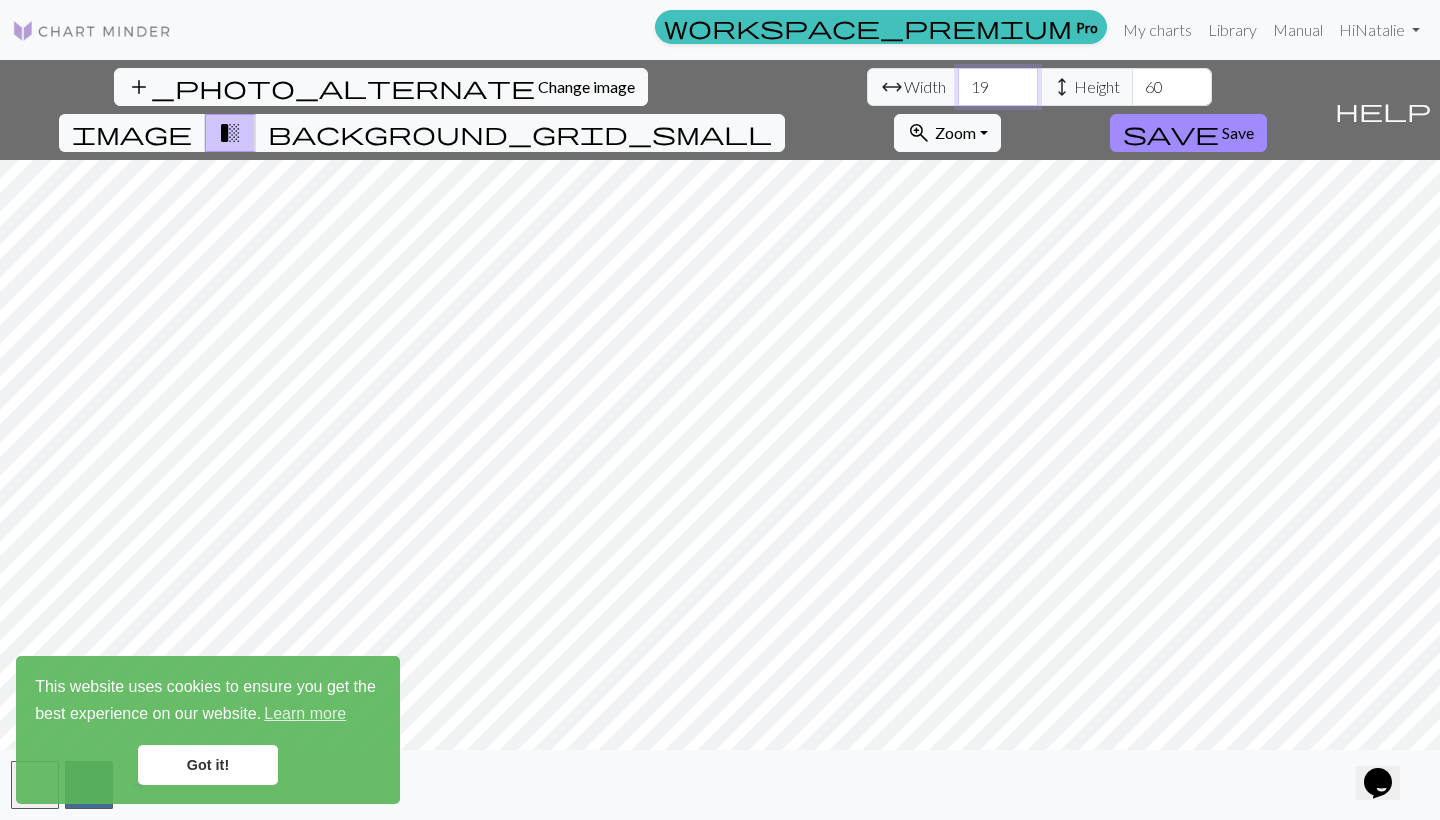 click on "19" at bounding box center [998, 87] 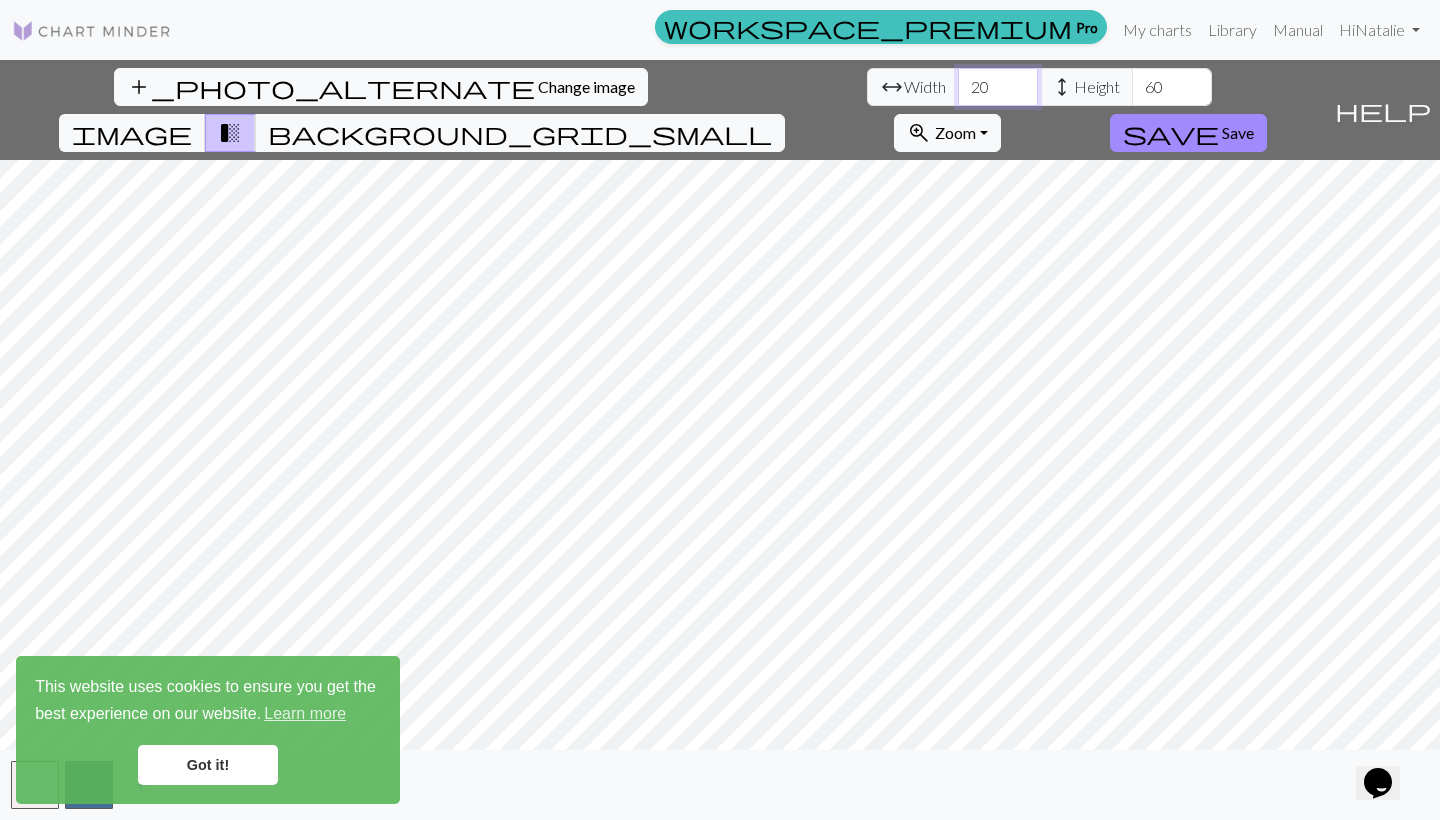 click on "20" at bounding box center (998, 87) 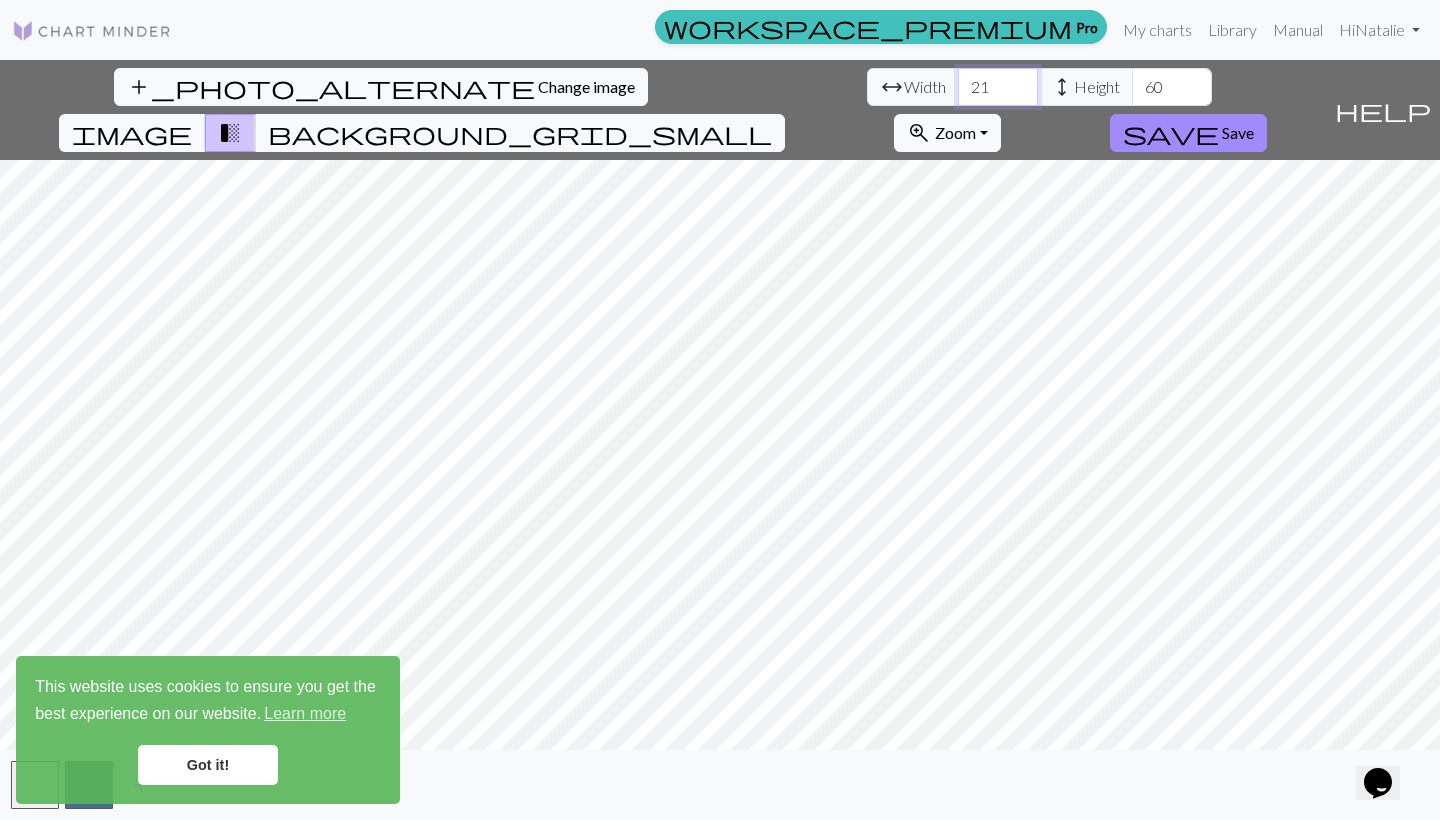 click on "21" at bounding box center [998, 87] 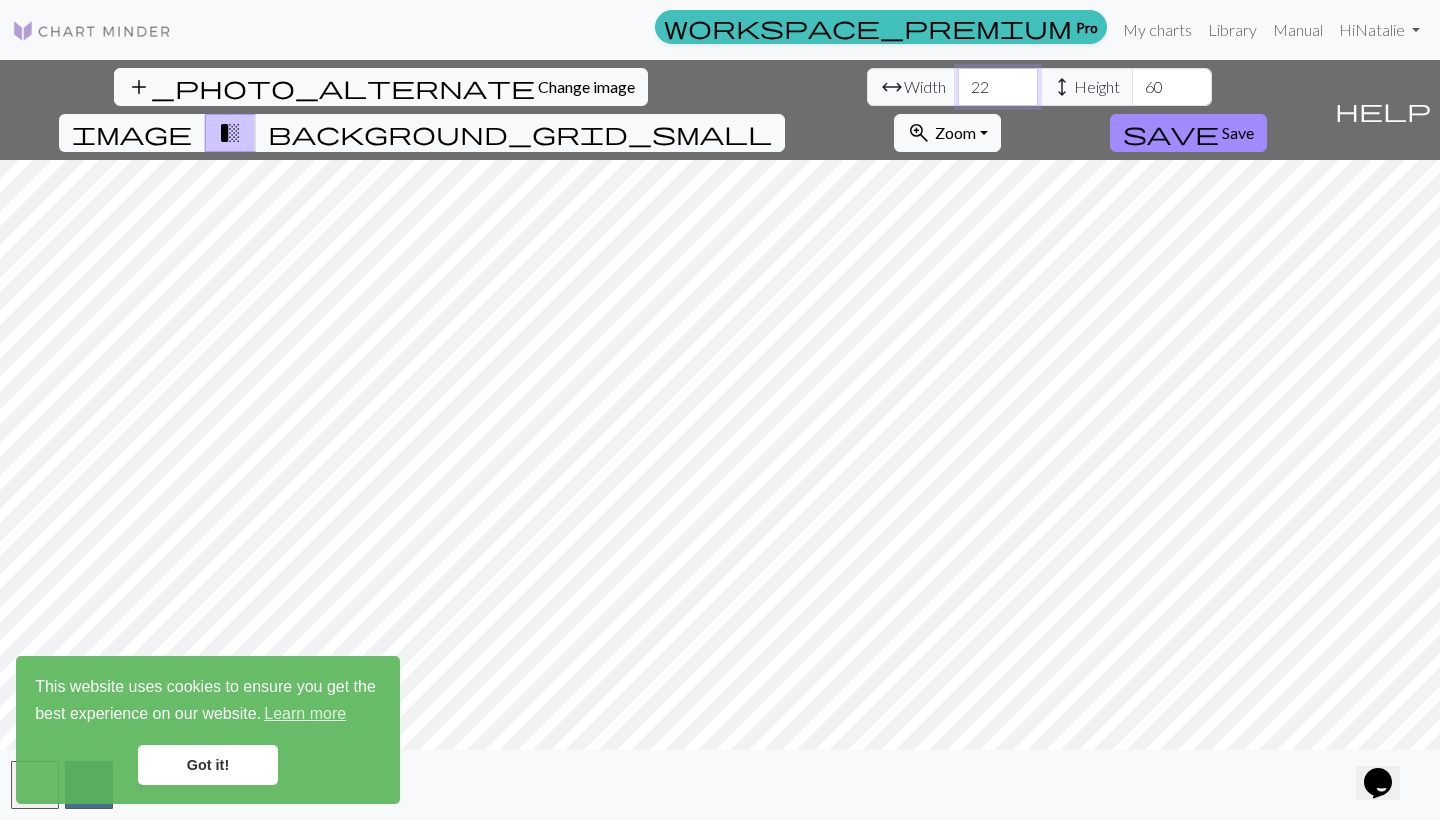 click on "22" at bounding box center (998, 87) 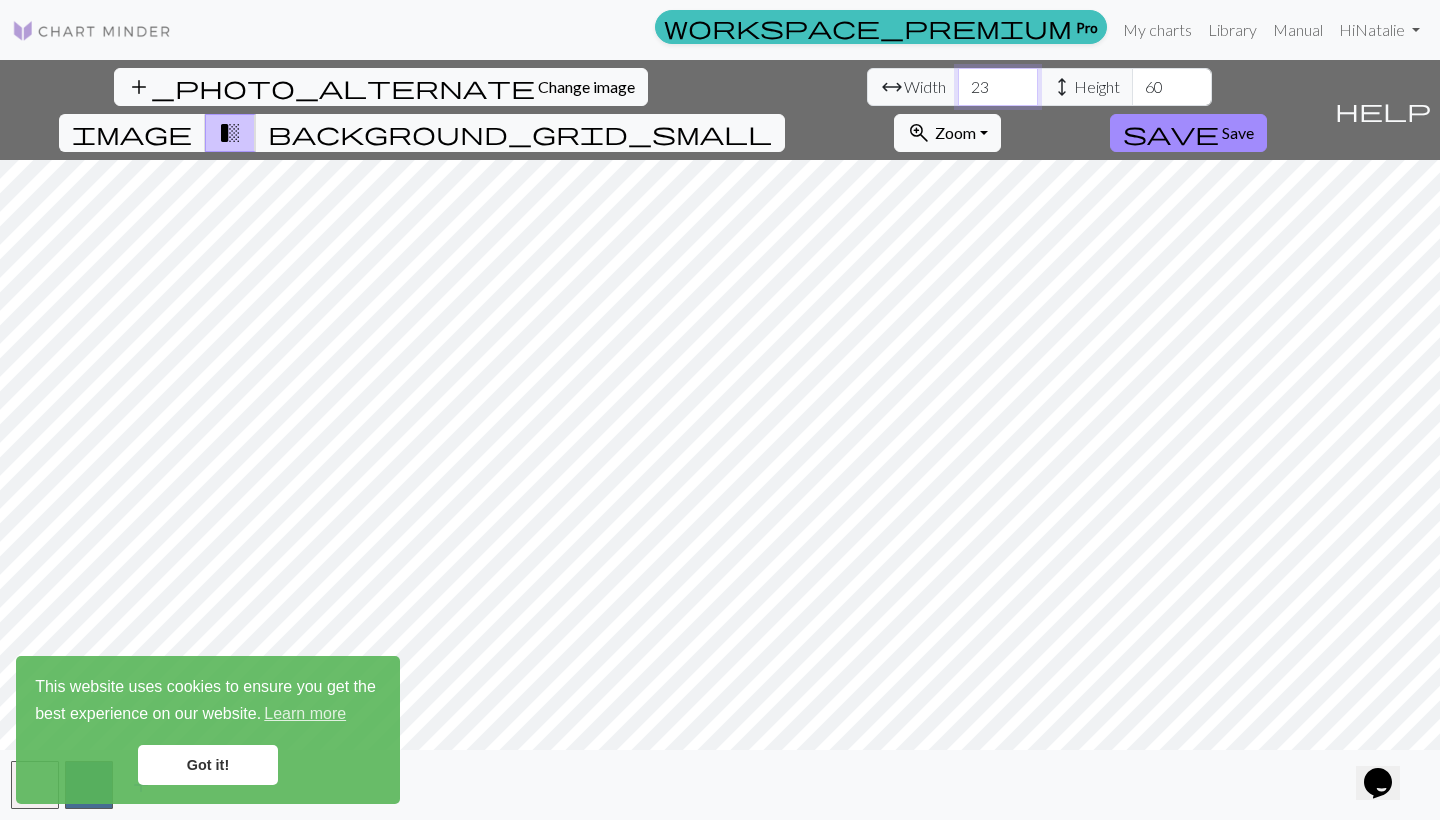 click on "23" at bounding box center (998, 87) 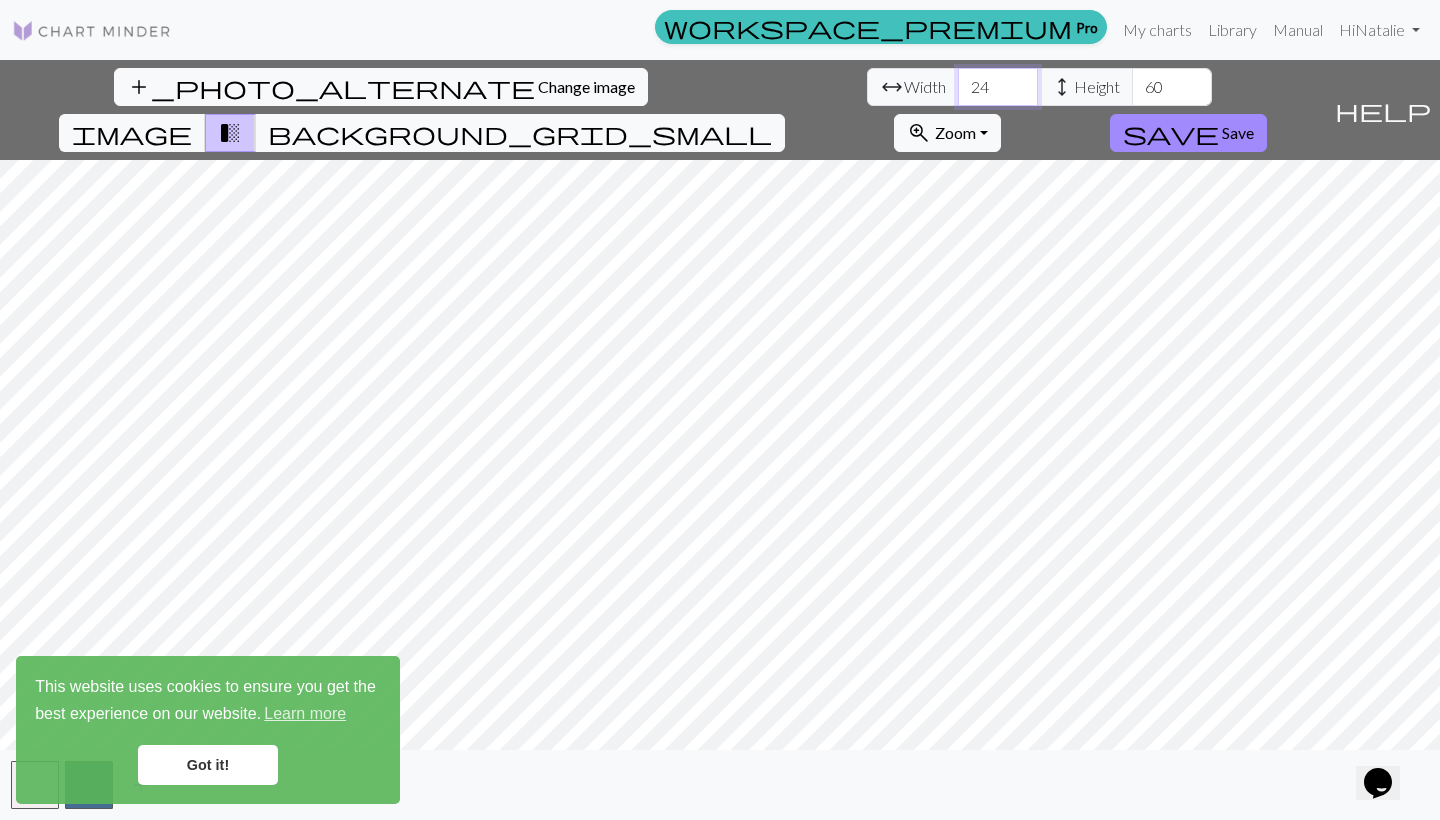 click on "24" at bounding box center (998, 87) 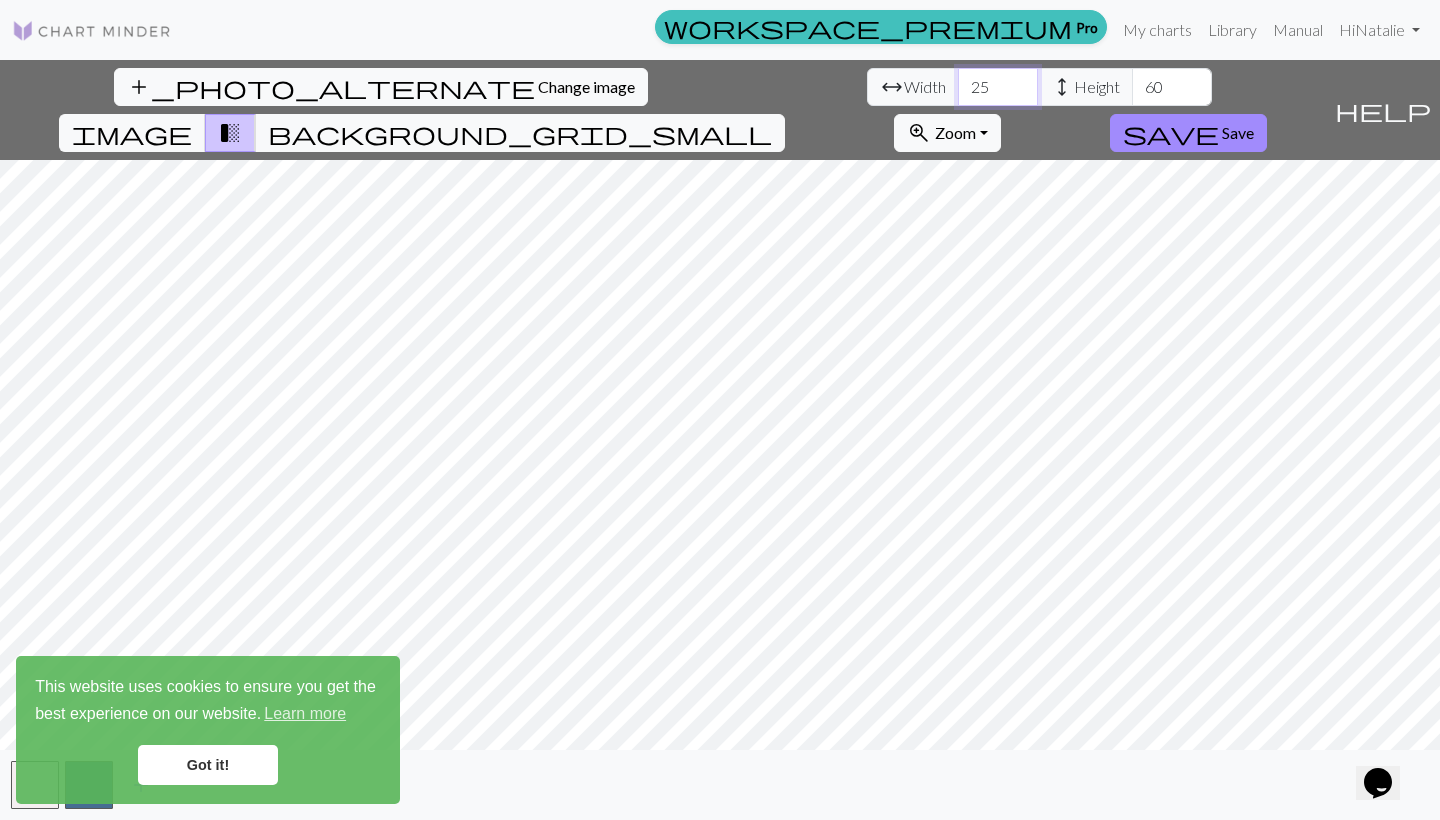 click on "25" at bounding box center (998, 87) 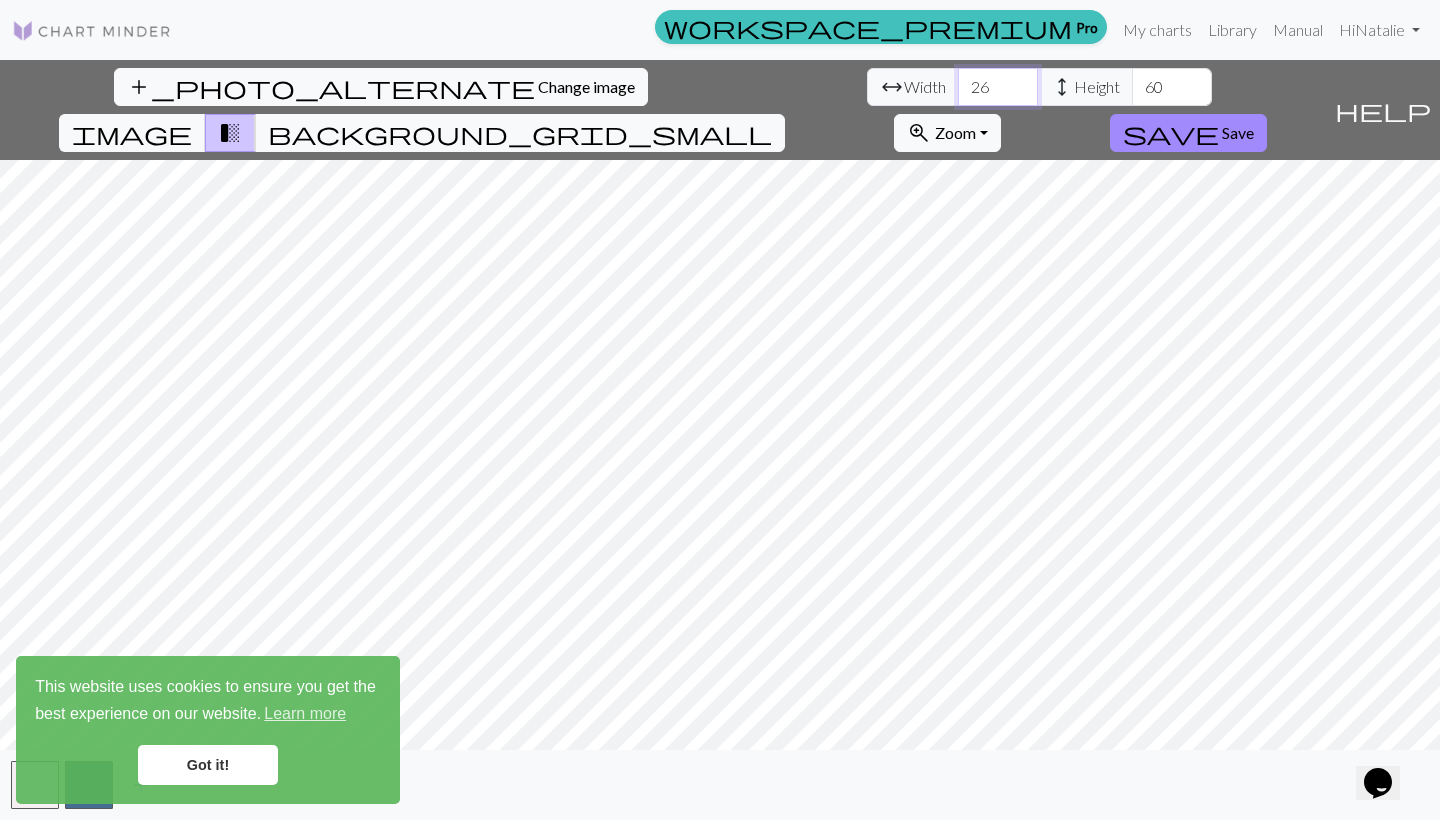 click on "26" at bounding box center (998, 87) 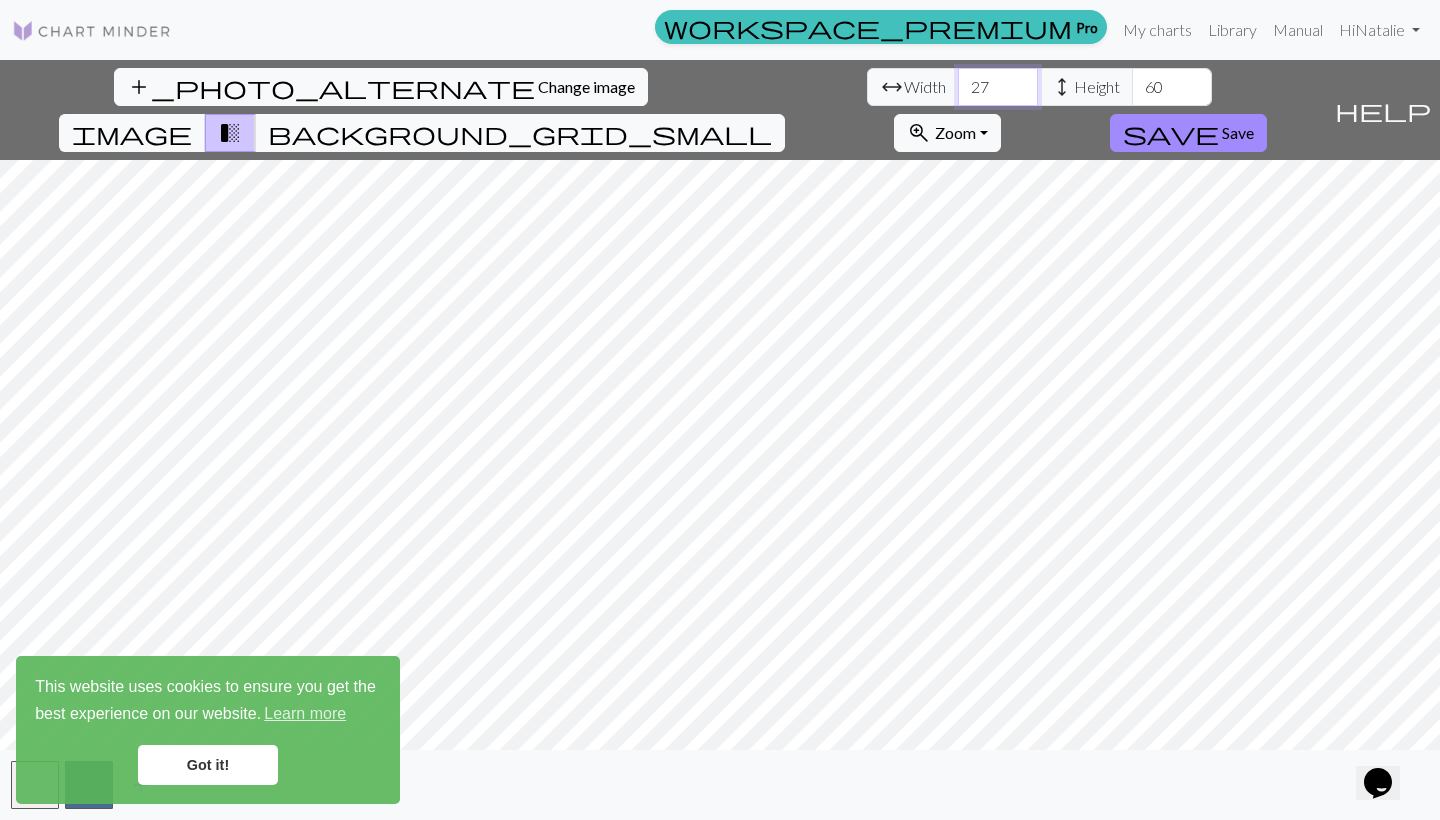 click on "27" at bounding box center [998, 87] 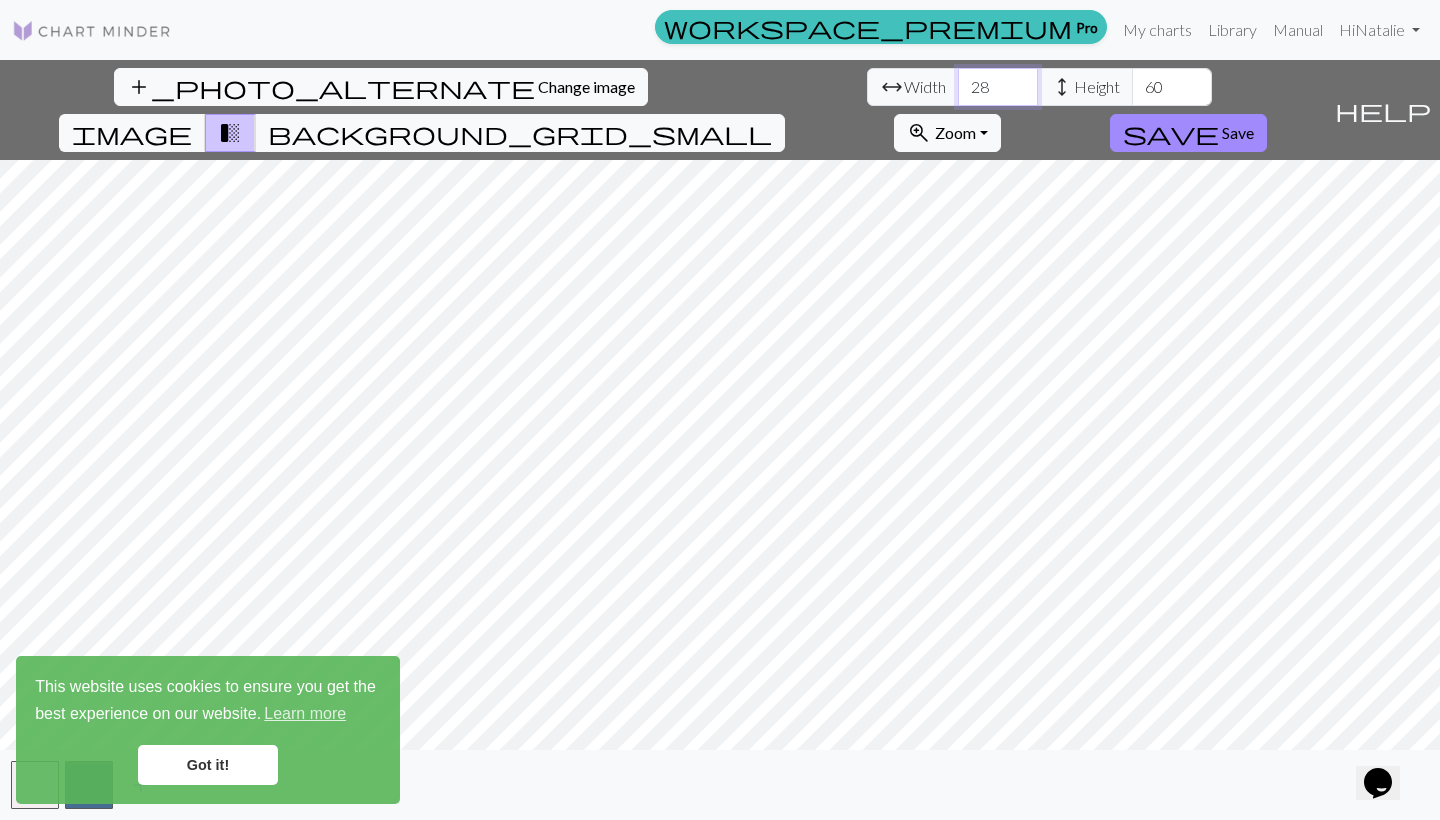 click on "28" at bounding box center [998, 87] 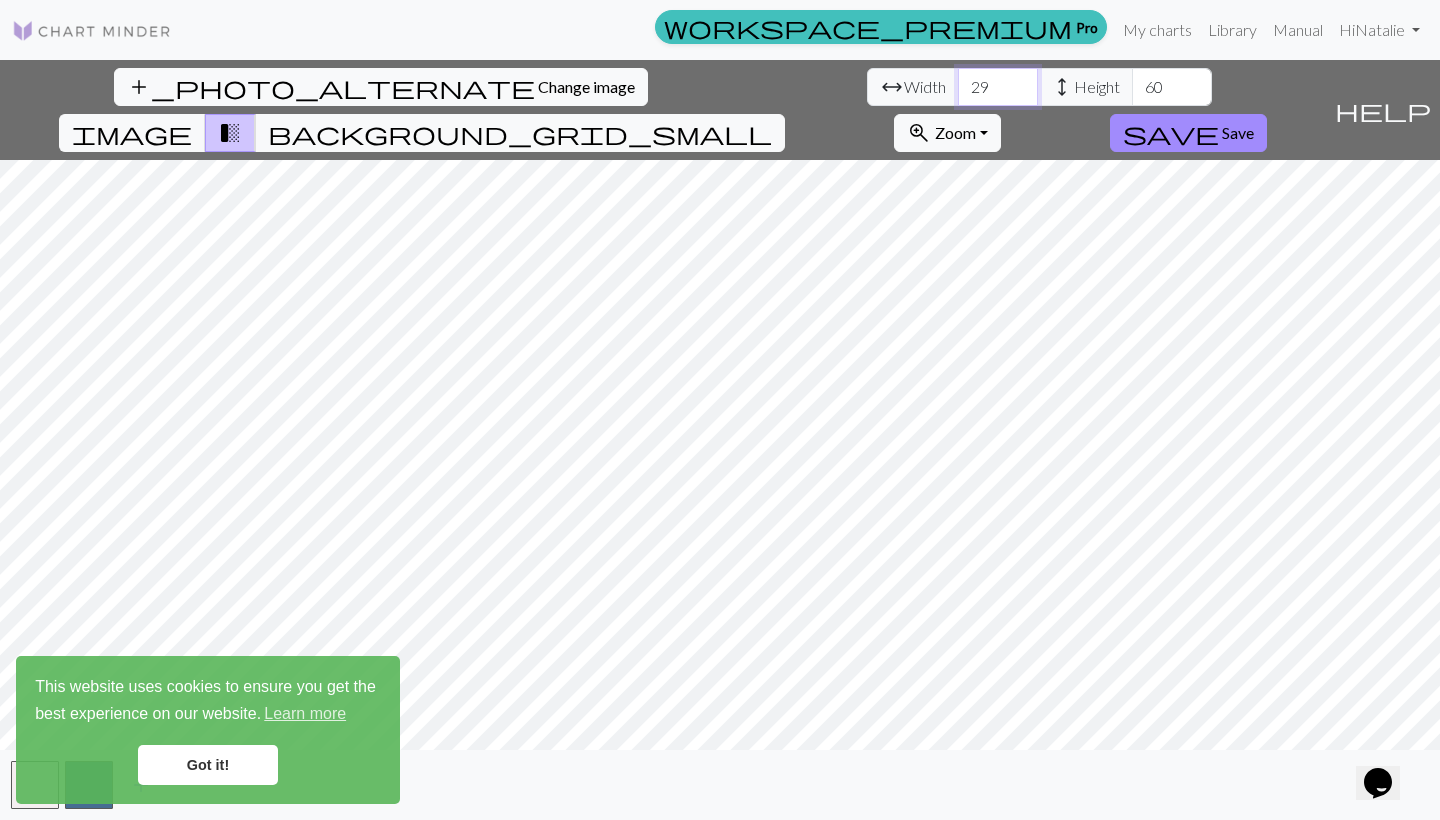 click on "29" at bounding box center (998, 87) 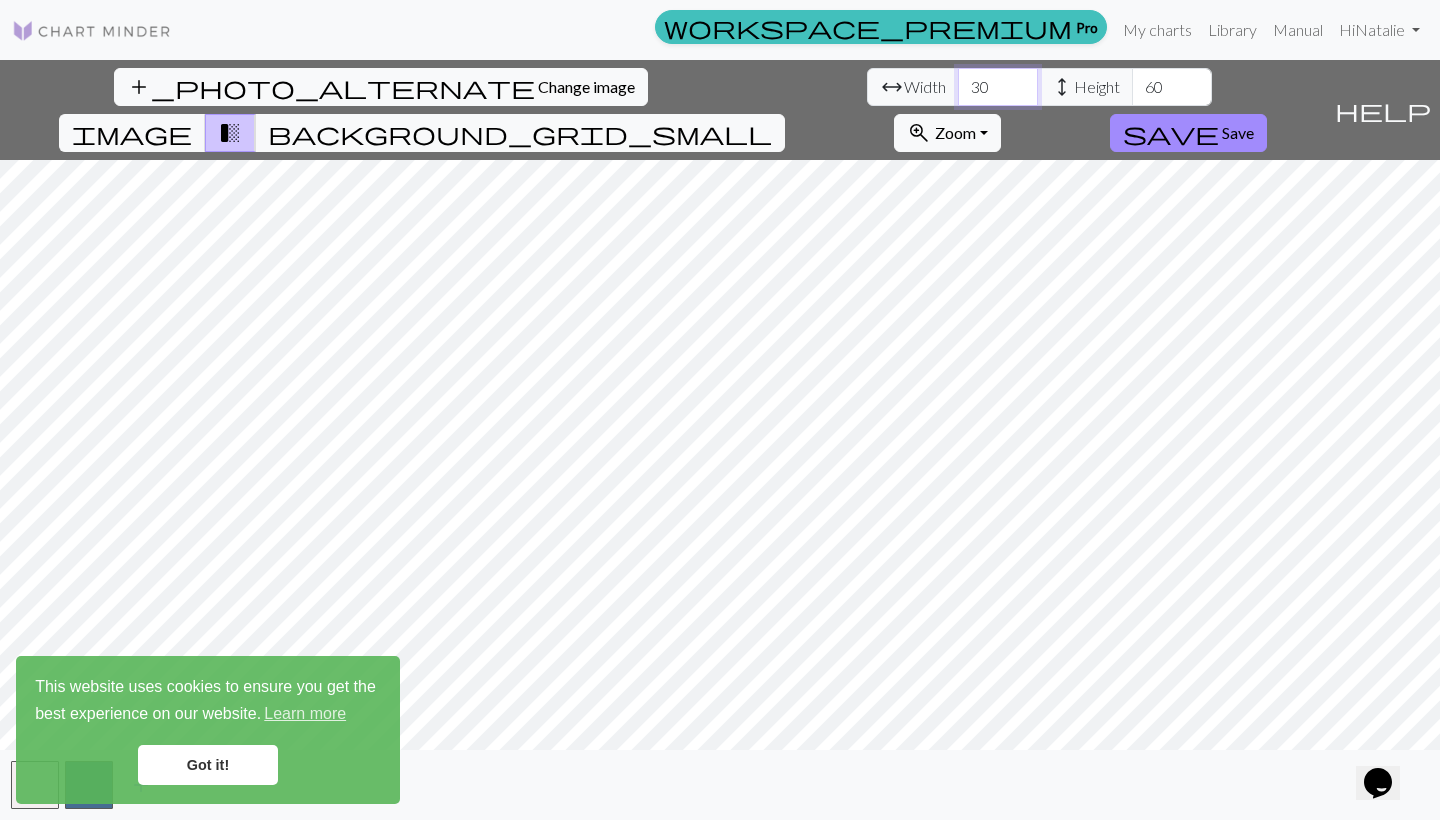 click on "30" at bounding box center [998, 87] 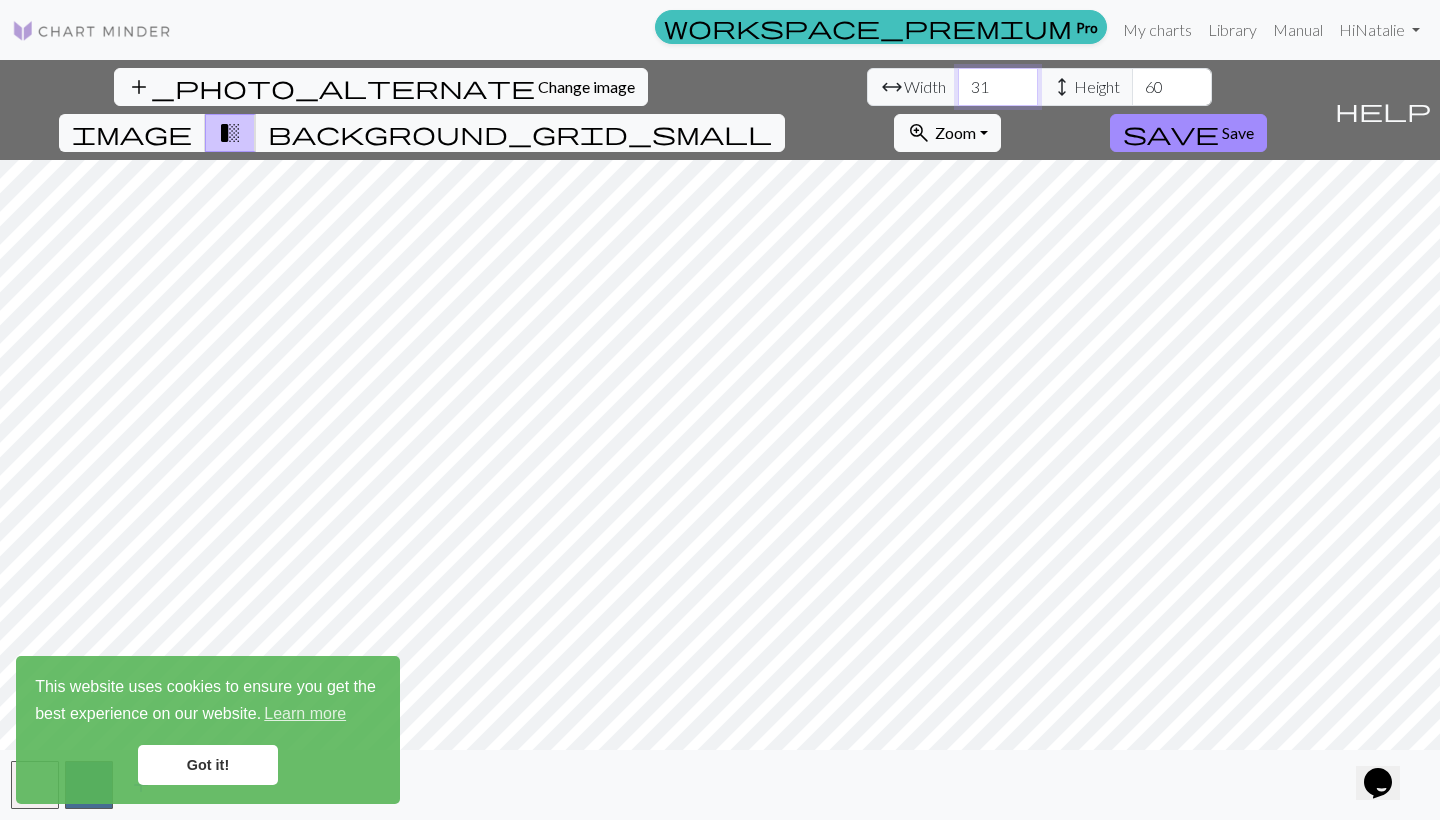 click on "31" at bounding box center (998, 87) 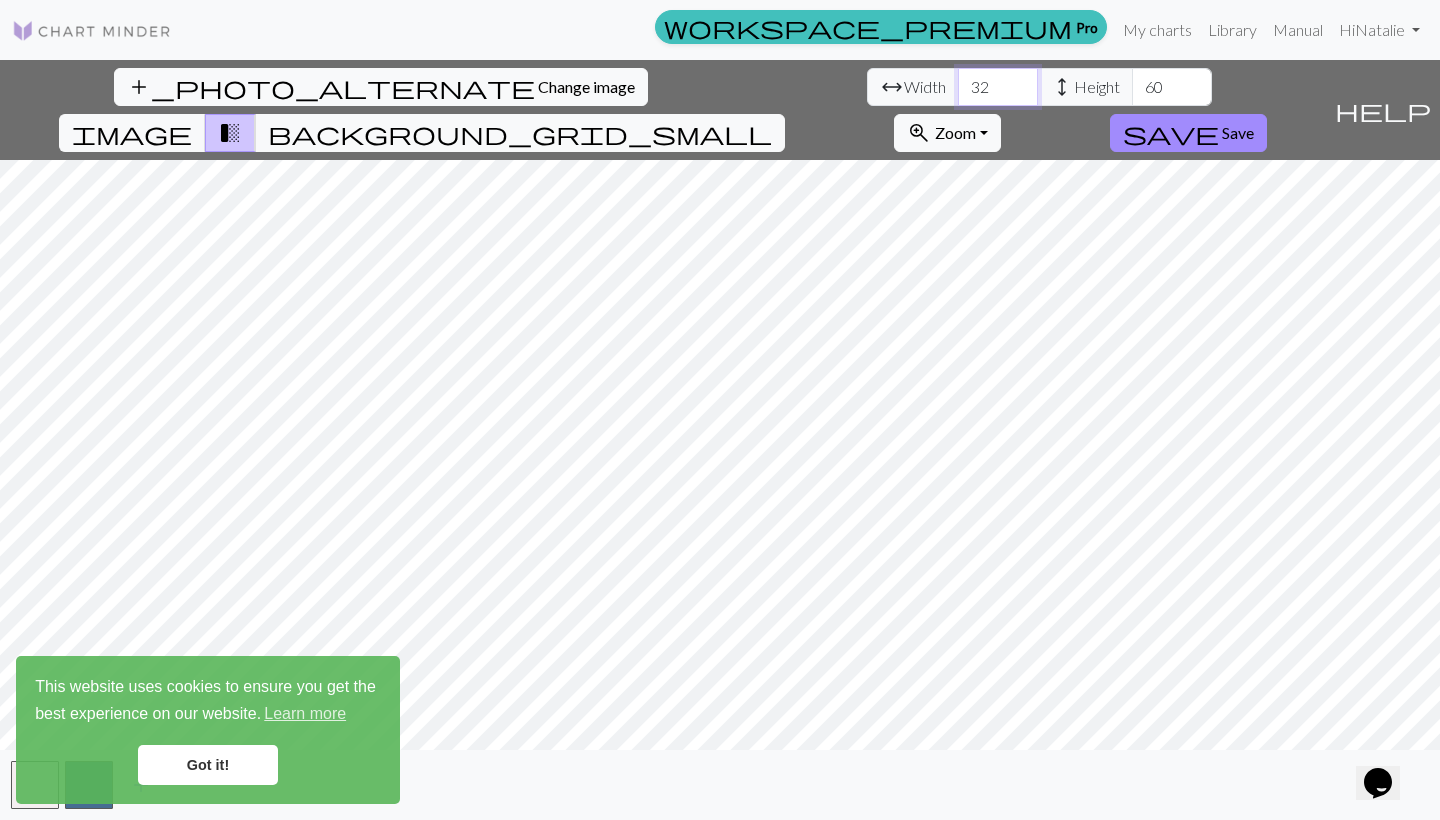 click on "32" at bounding box center (998, 87) 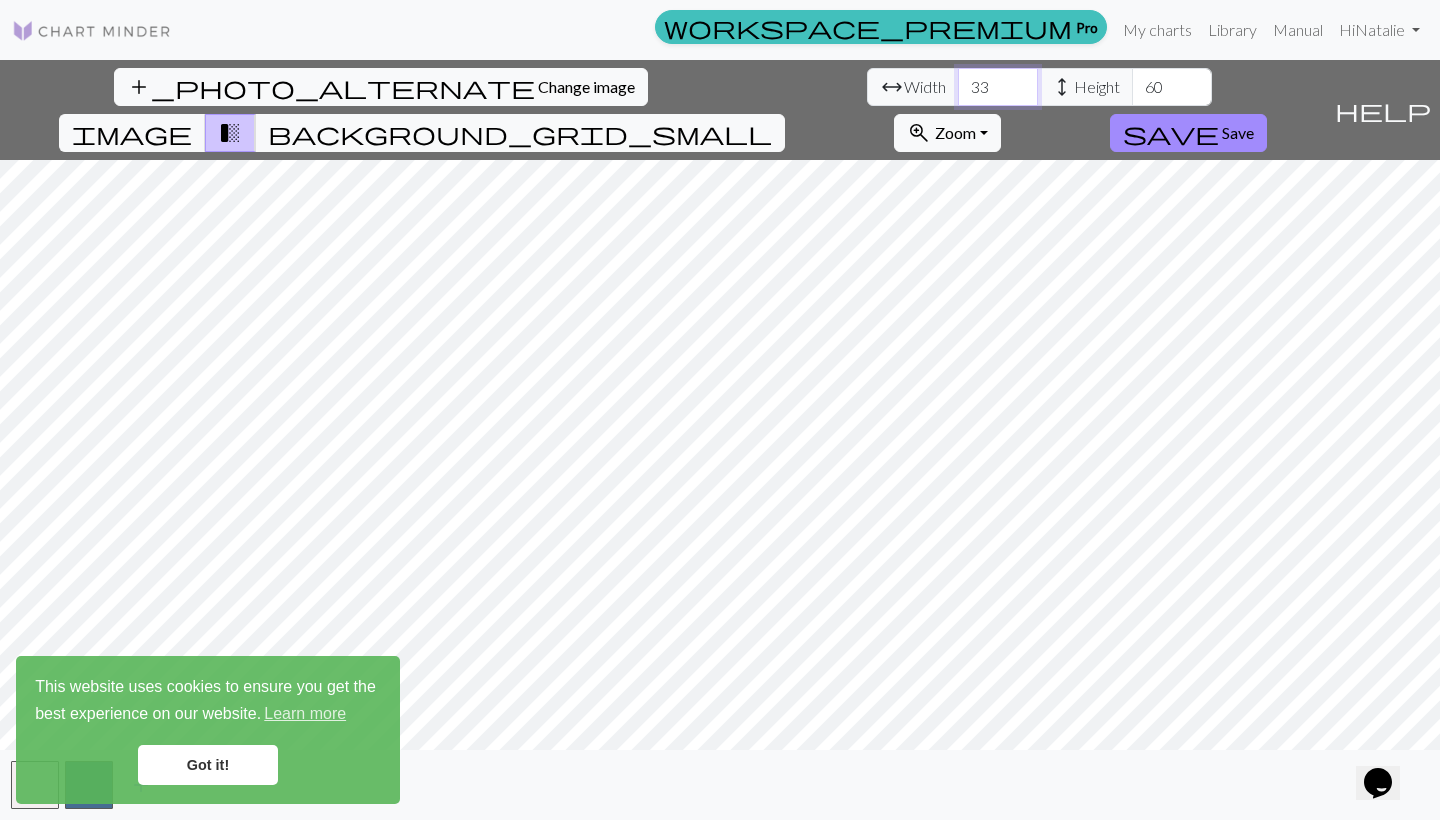 click on "33" at bounding box center (998, 87) 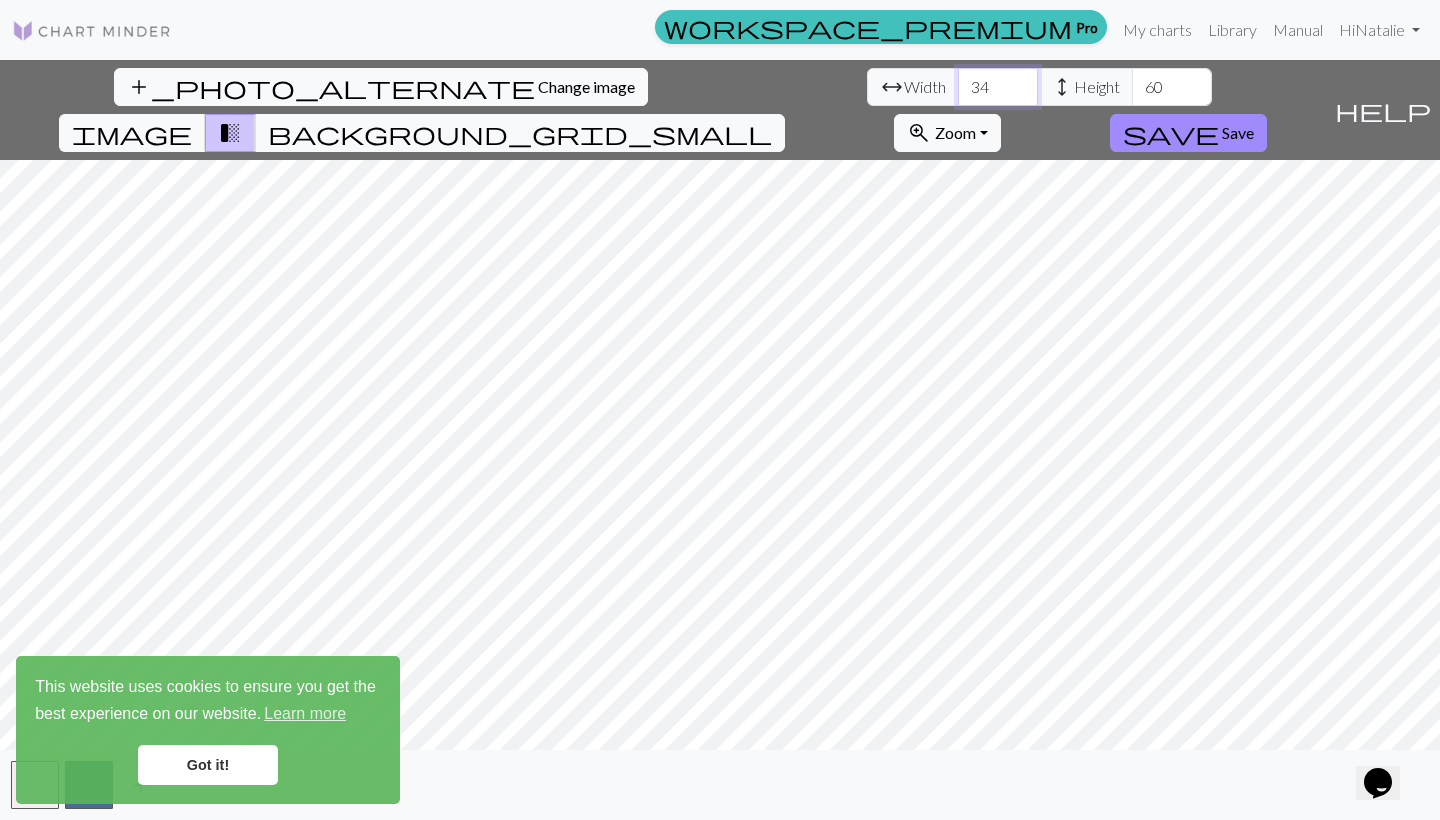 click on "34" at bounding box center (998, 87) 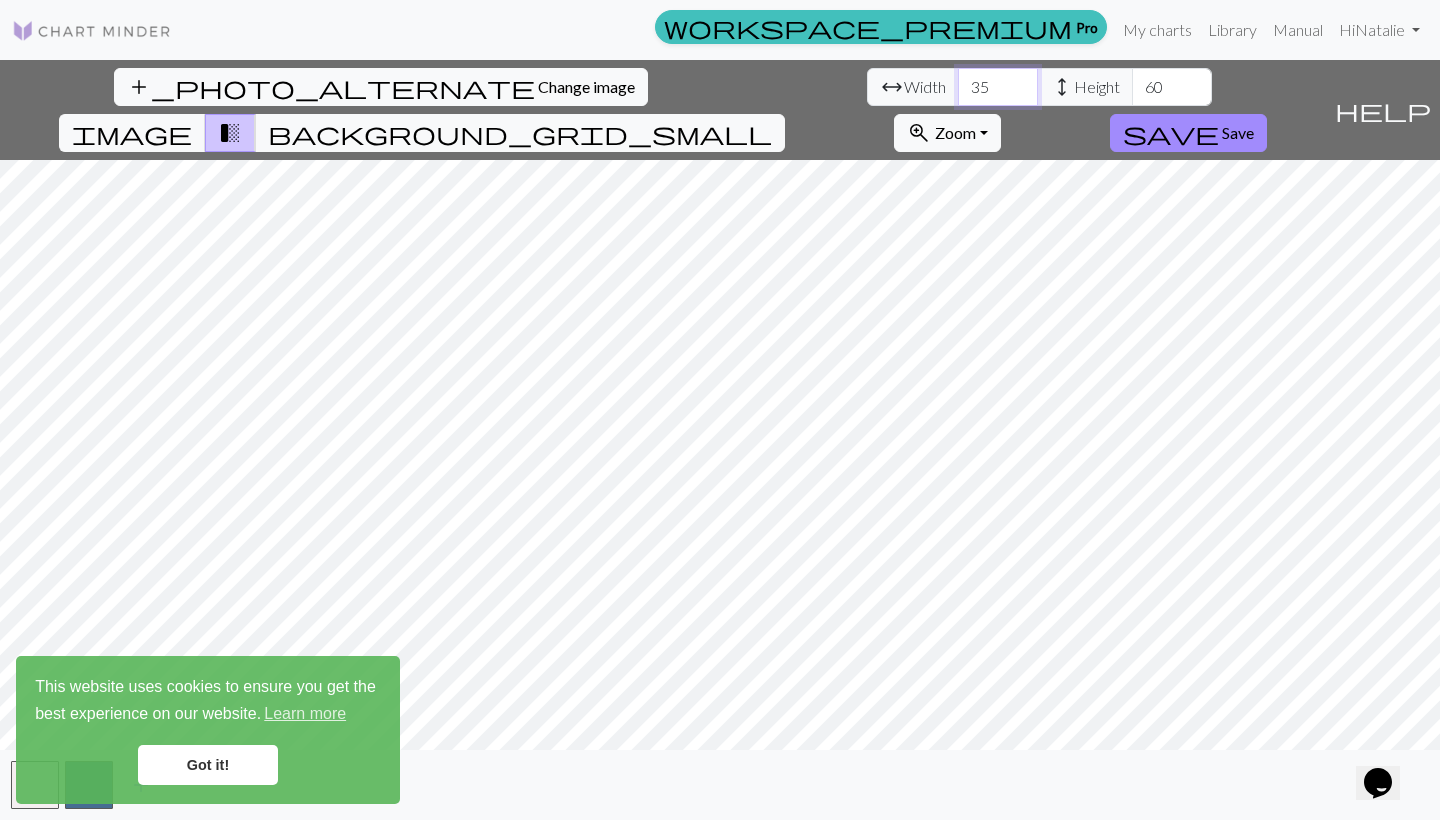 click on "35" at bounding box center (998, 87) 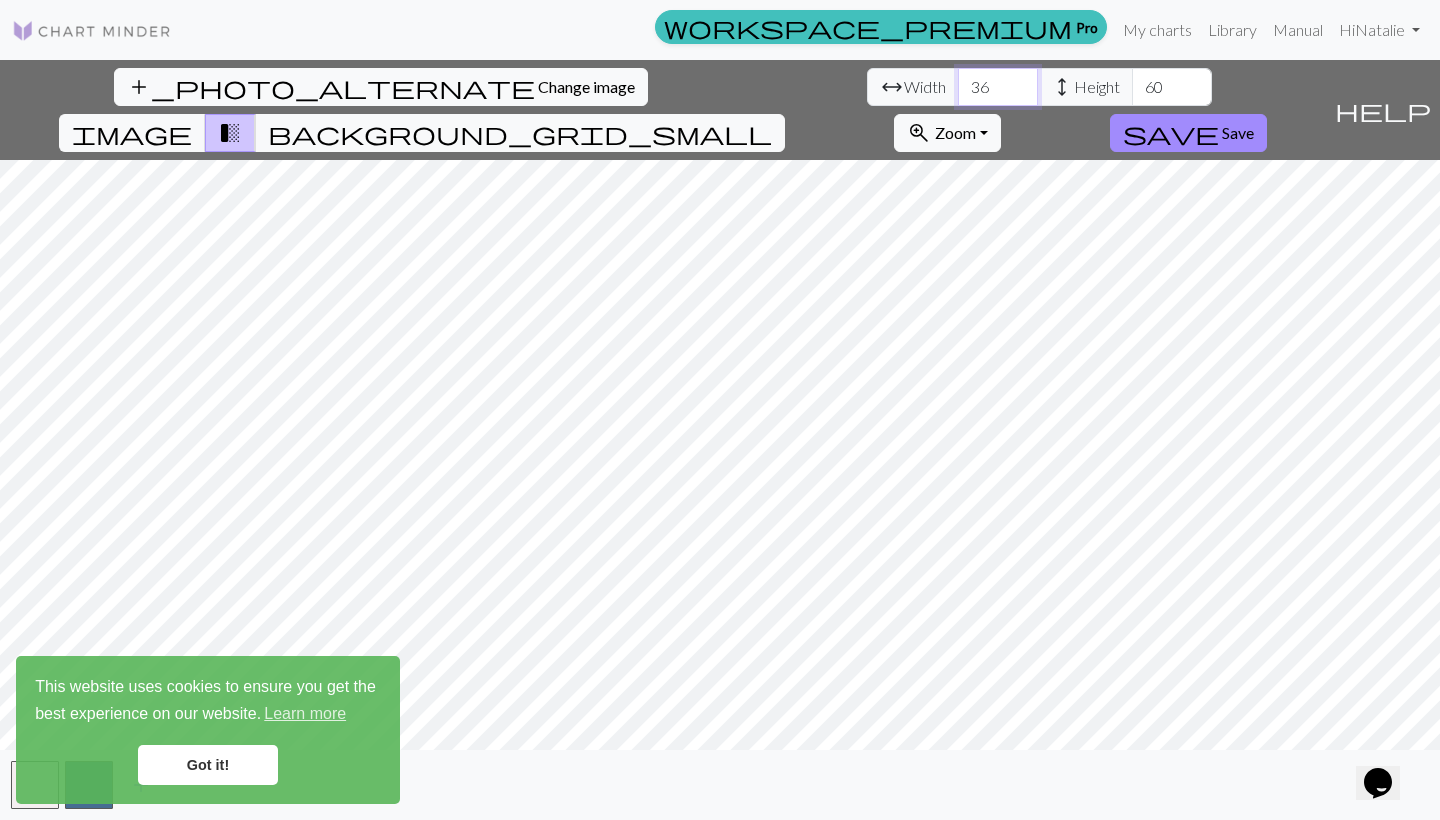 click on "36" at bounding box center (998, 87) 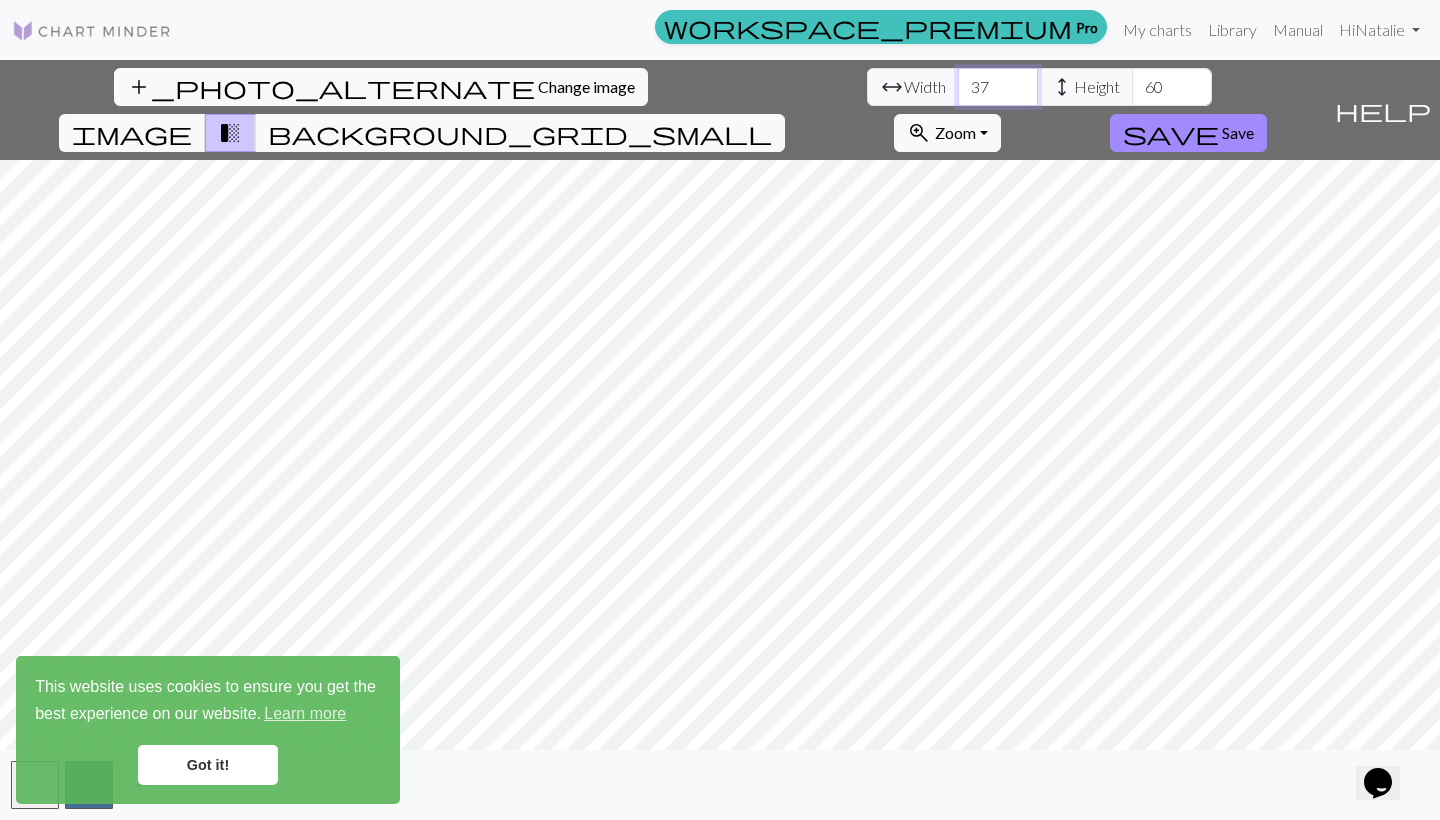 click on "37" at bounding box center (998, 87) 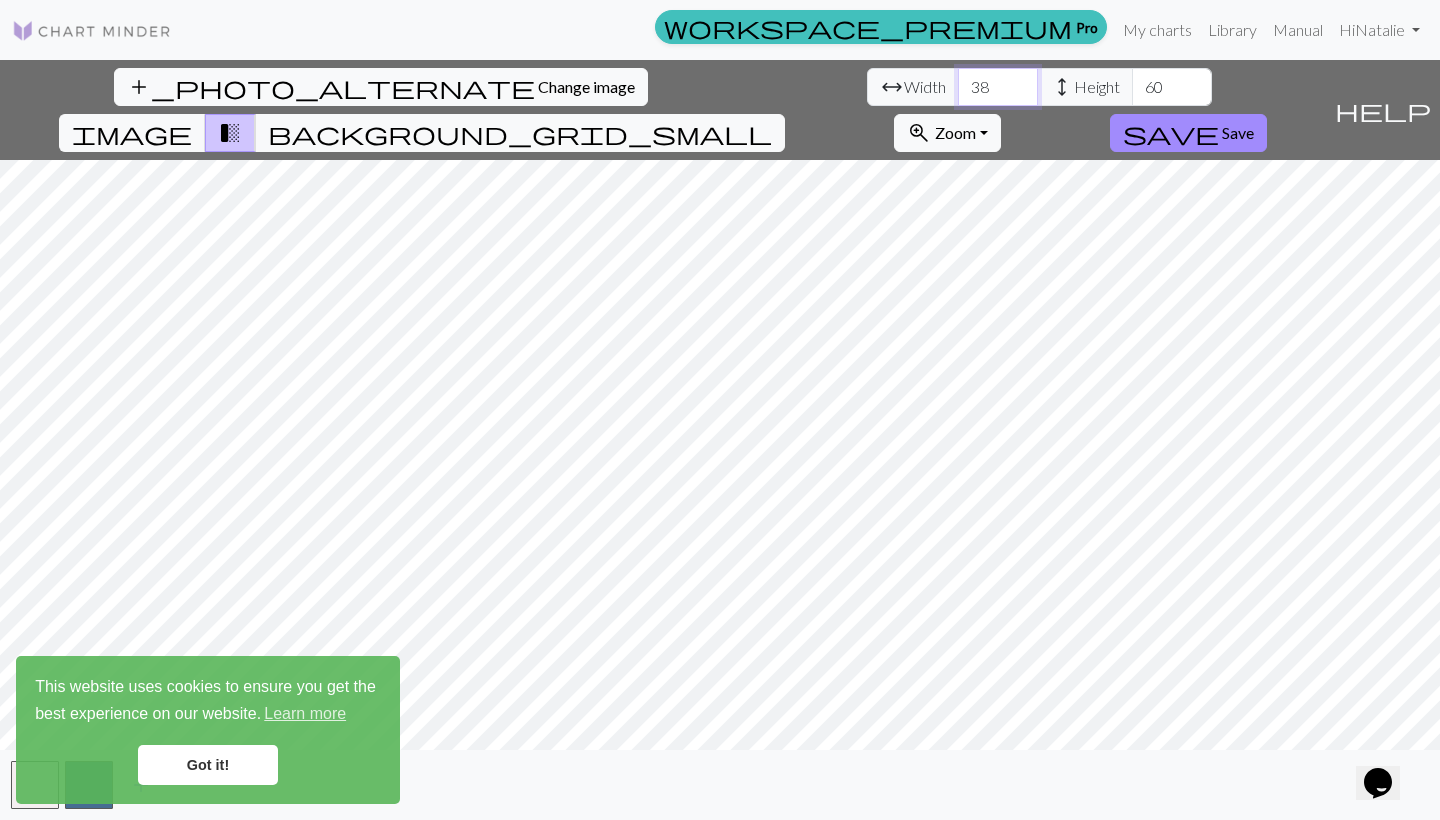 click on "38" at bounding box center (998, 87) 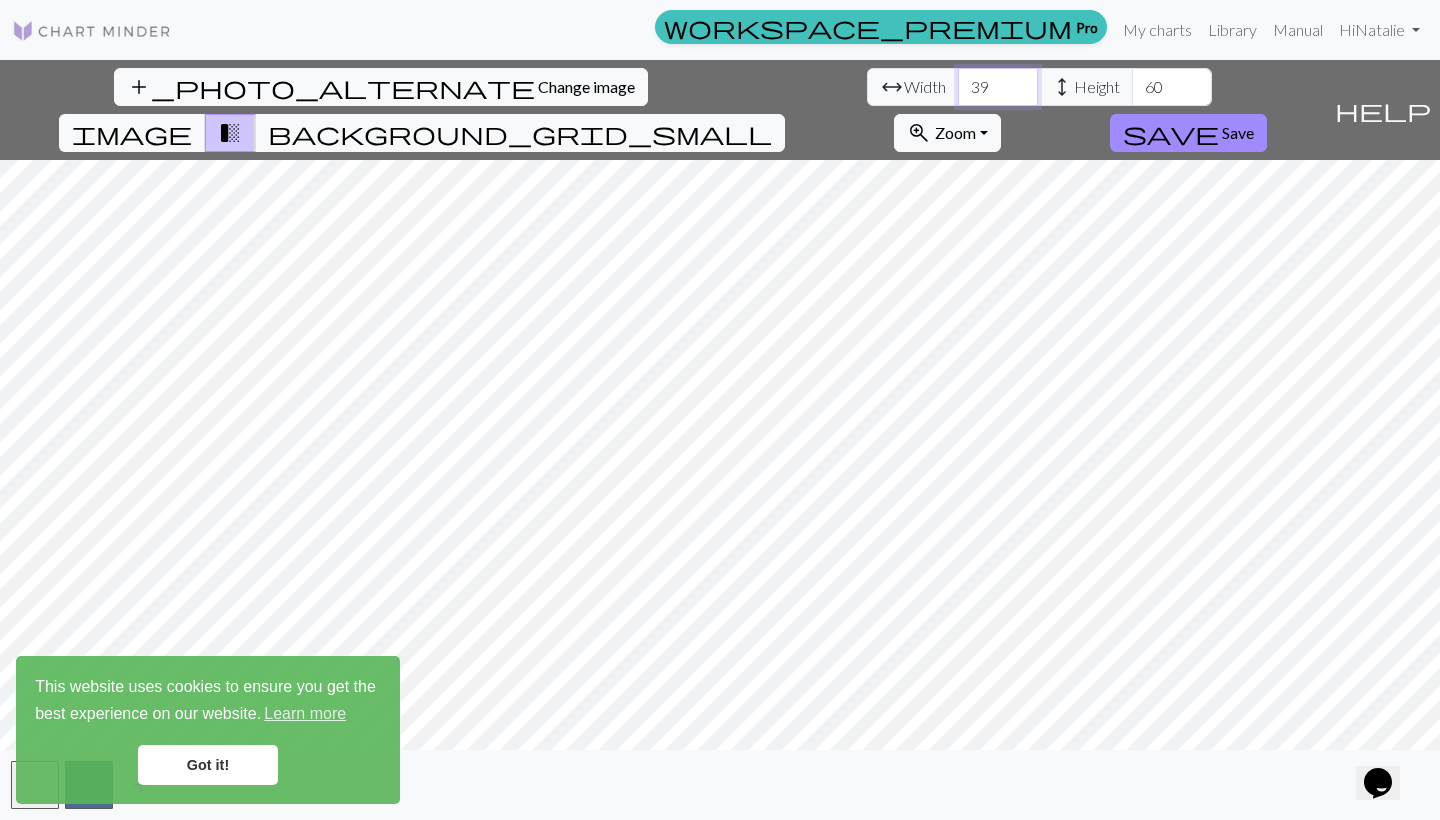 click on "39" at bounding box center (998, 87) 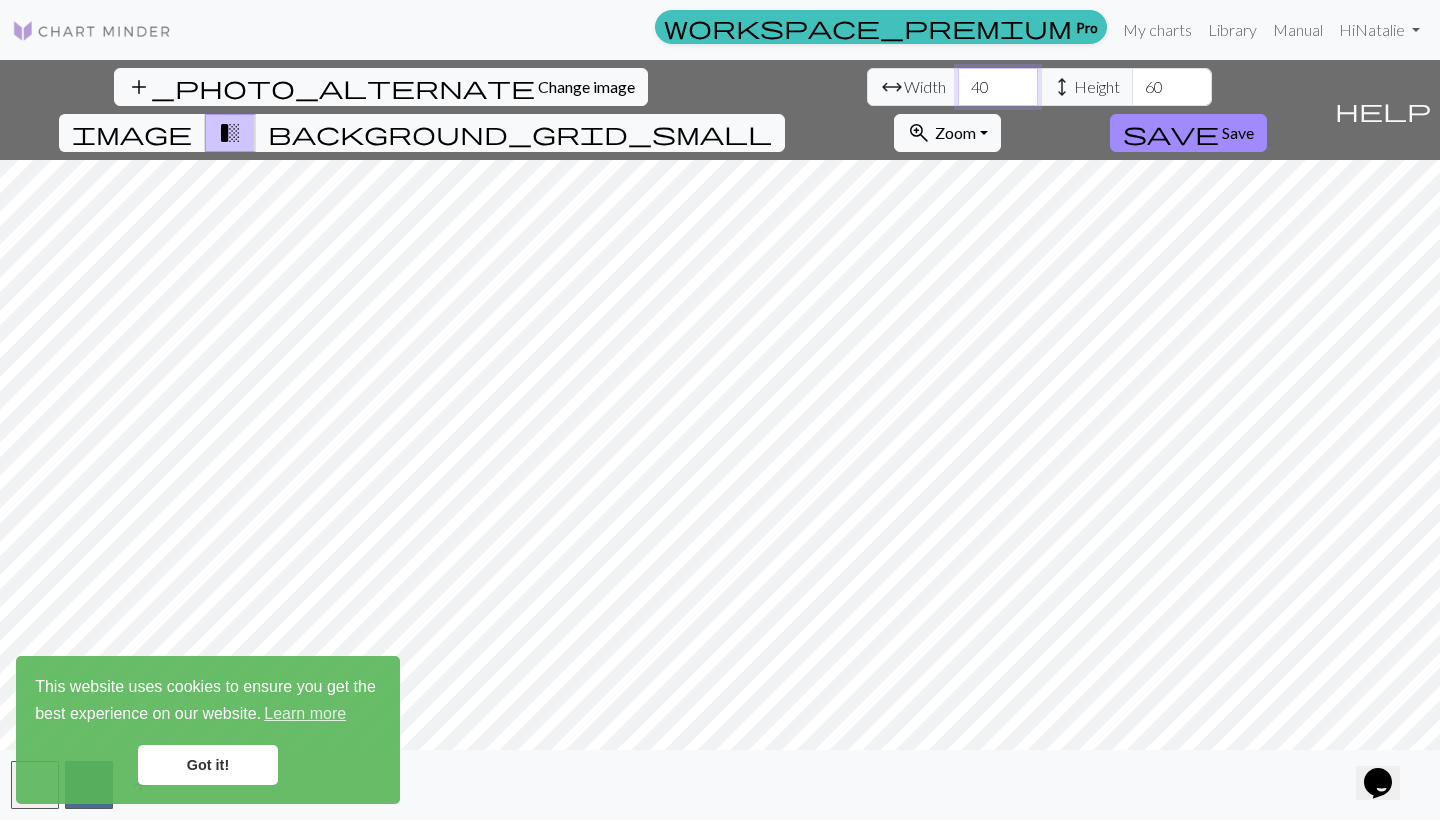 click on "40" at bounding box center [998, 87] 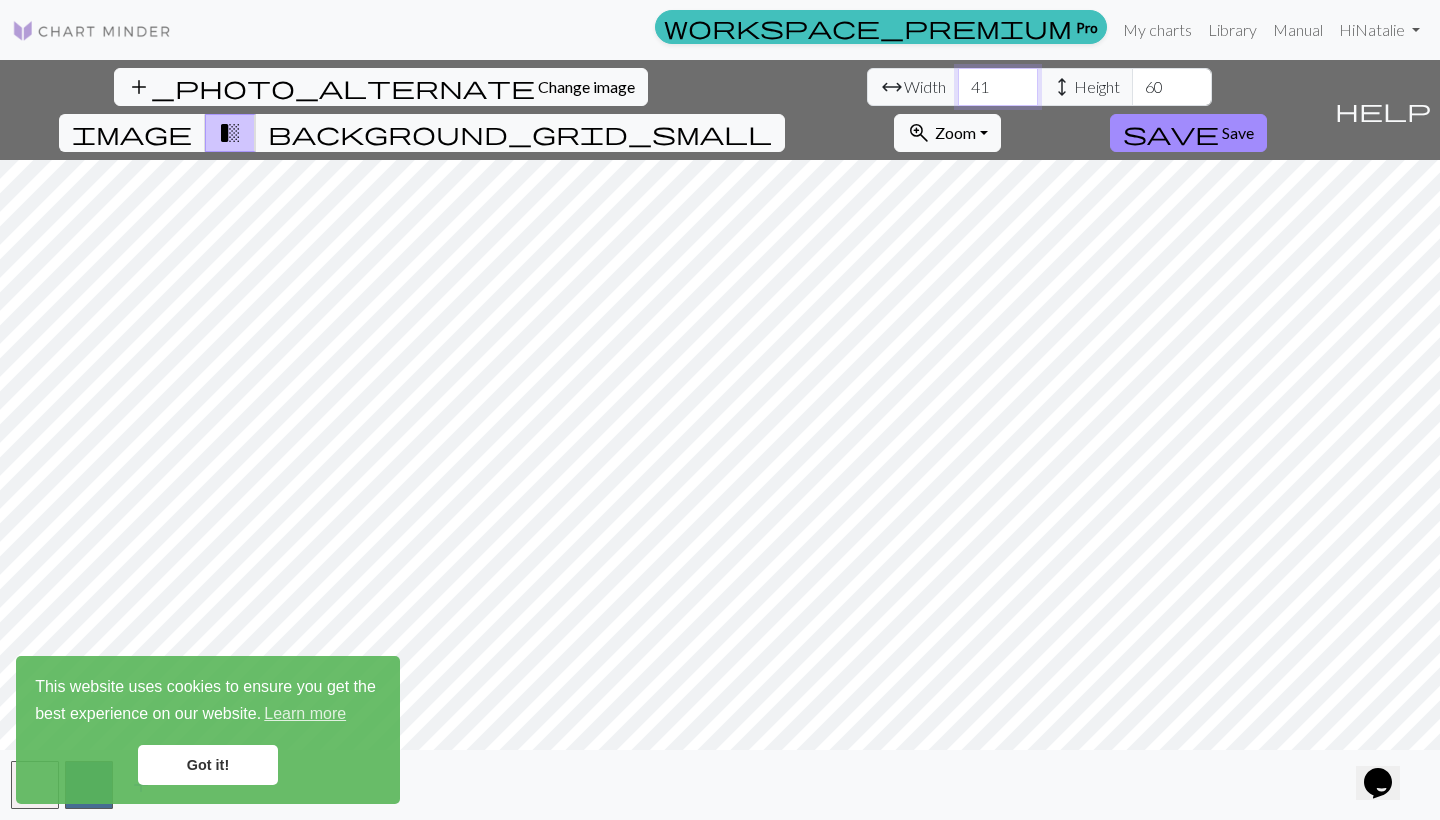 click on "41" at bounding box center [998, 87] 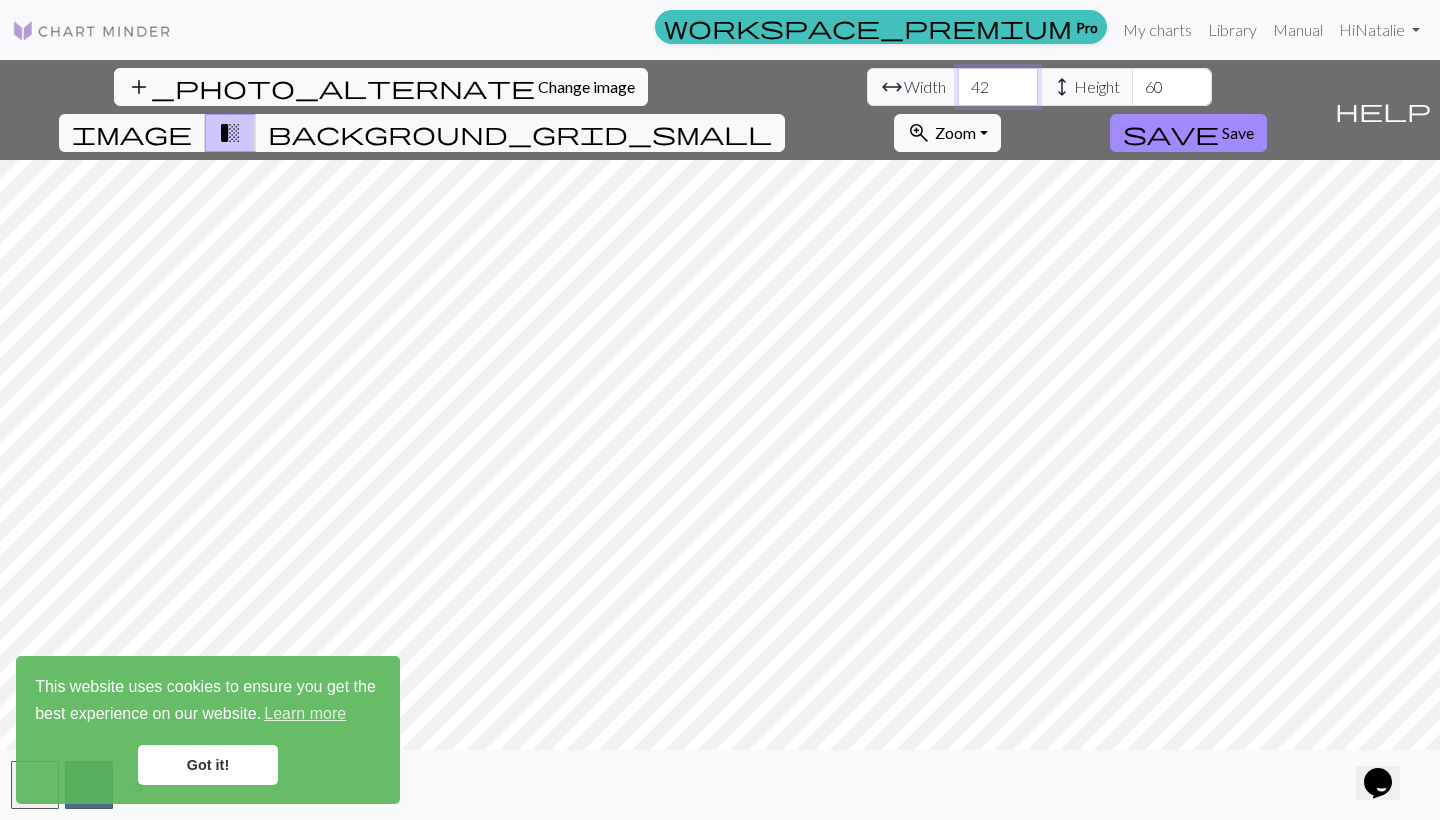 click on "42" at bounding box center [998, 87] 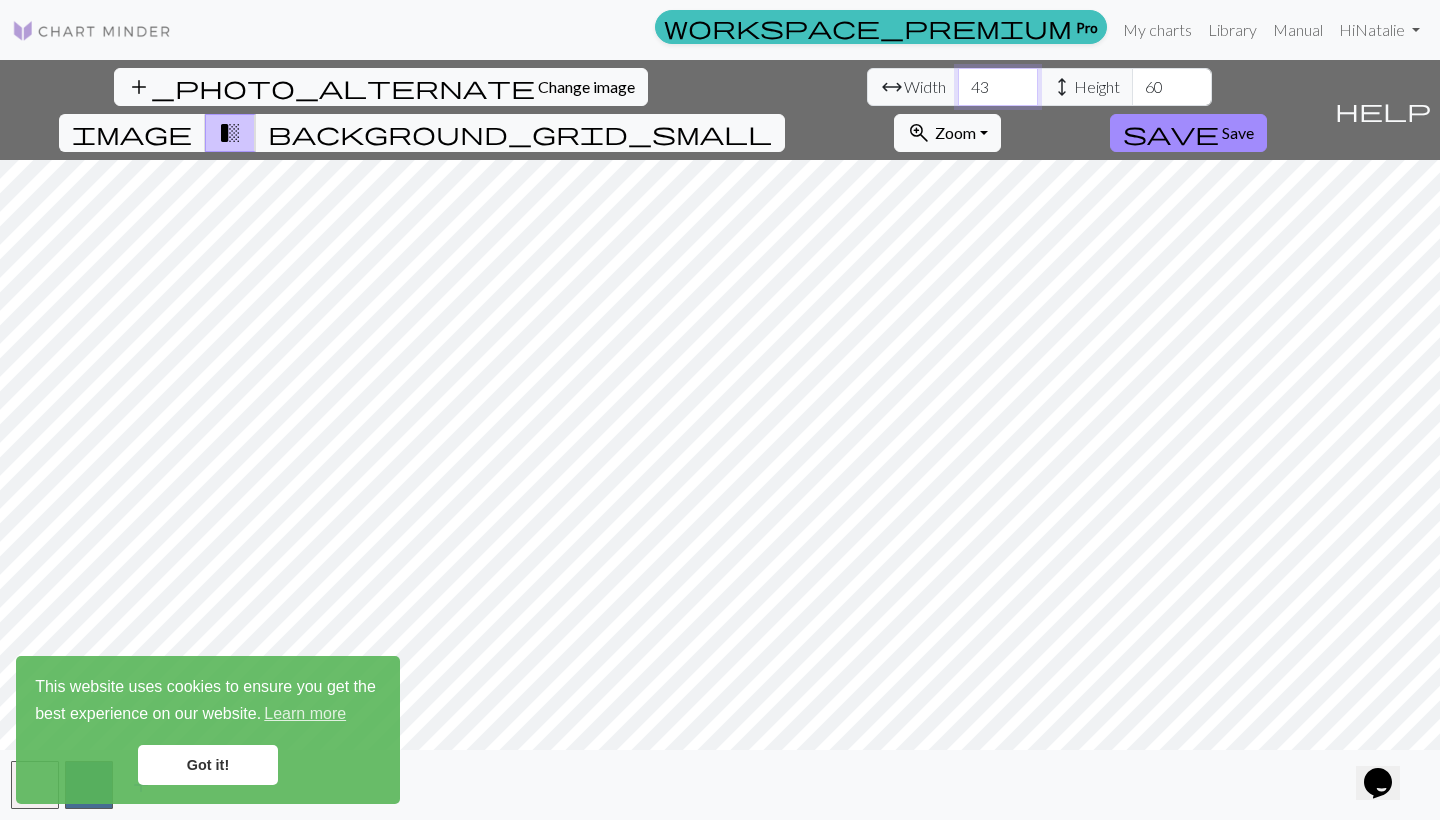 click on "43" at bounding box center (998, 87) 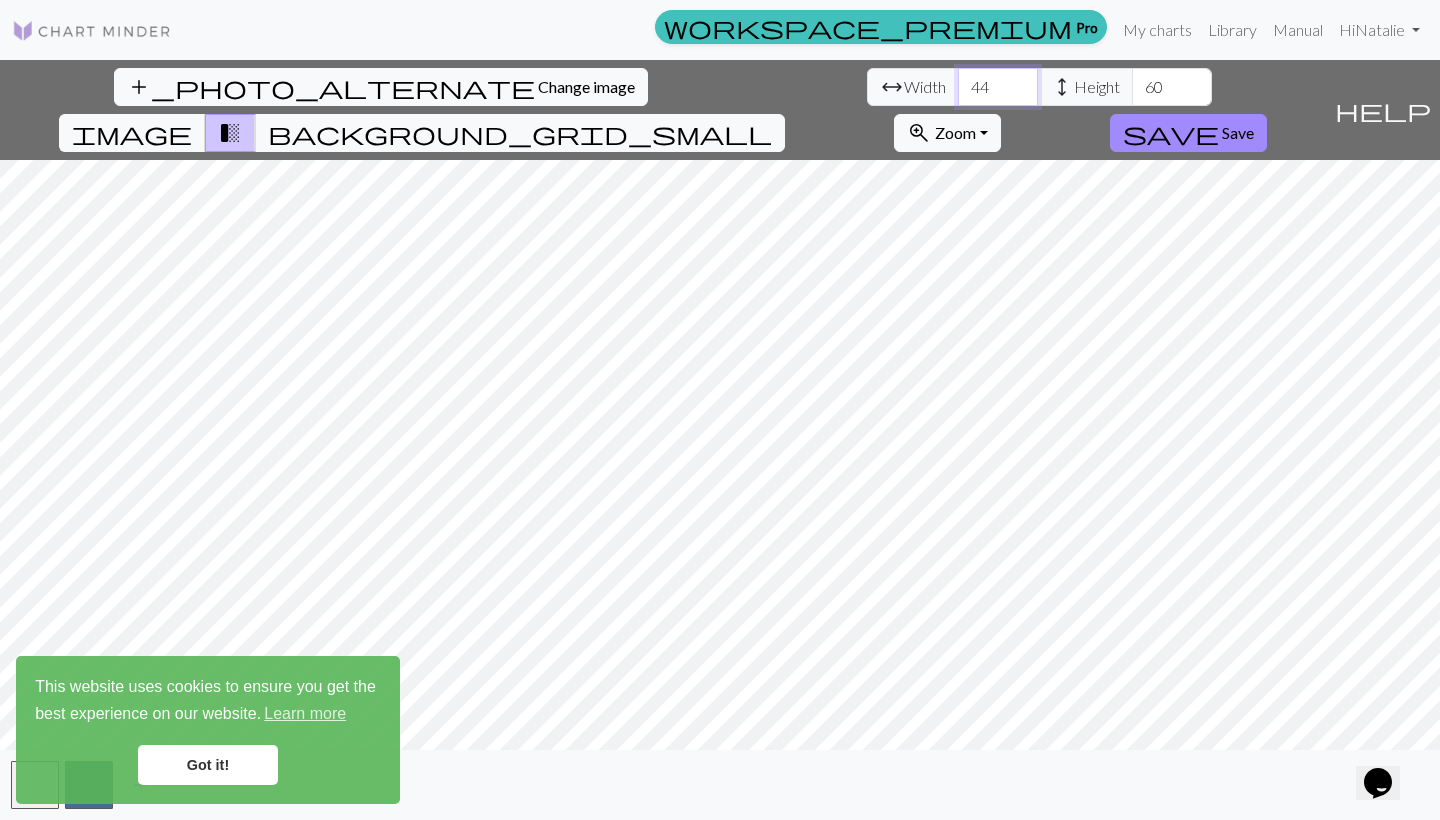 click on "44" at bounding box center (998, 87) 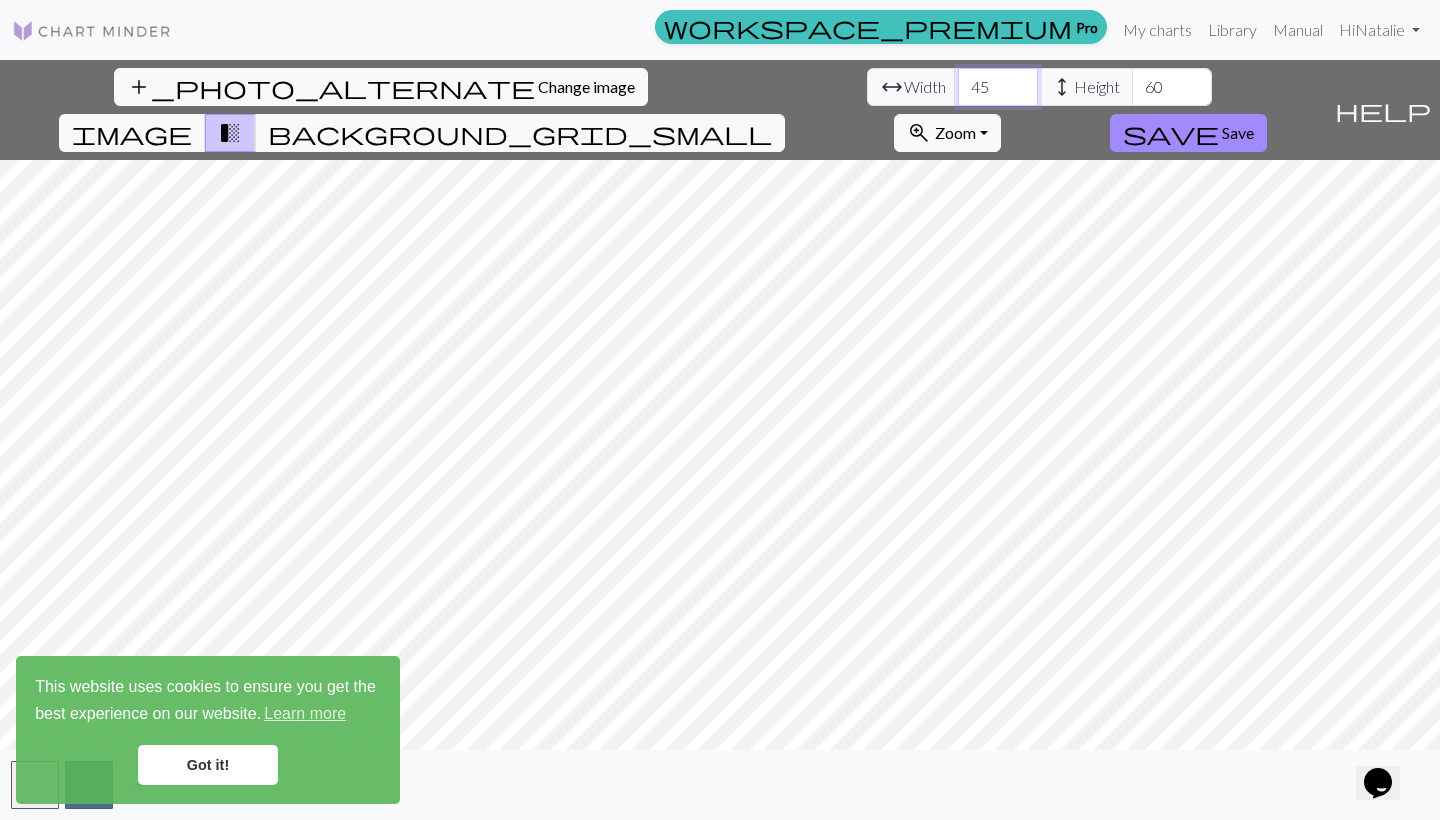 click on "45" at bounding box center (998, 87) 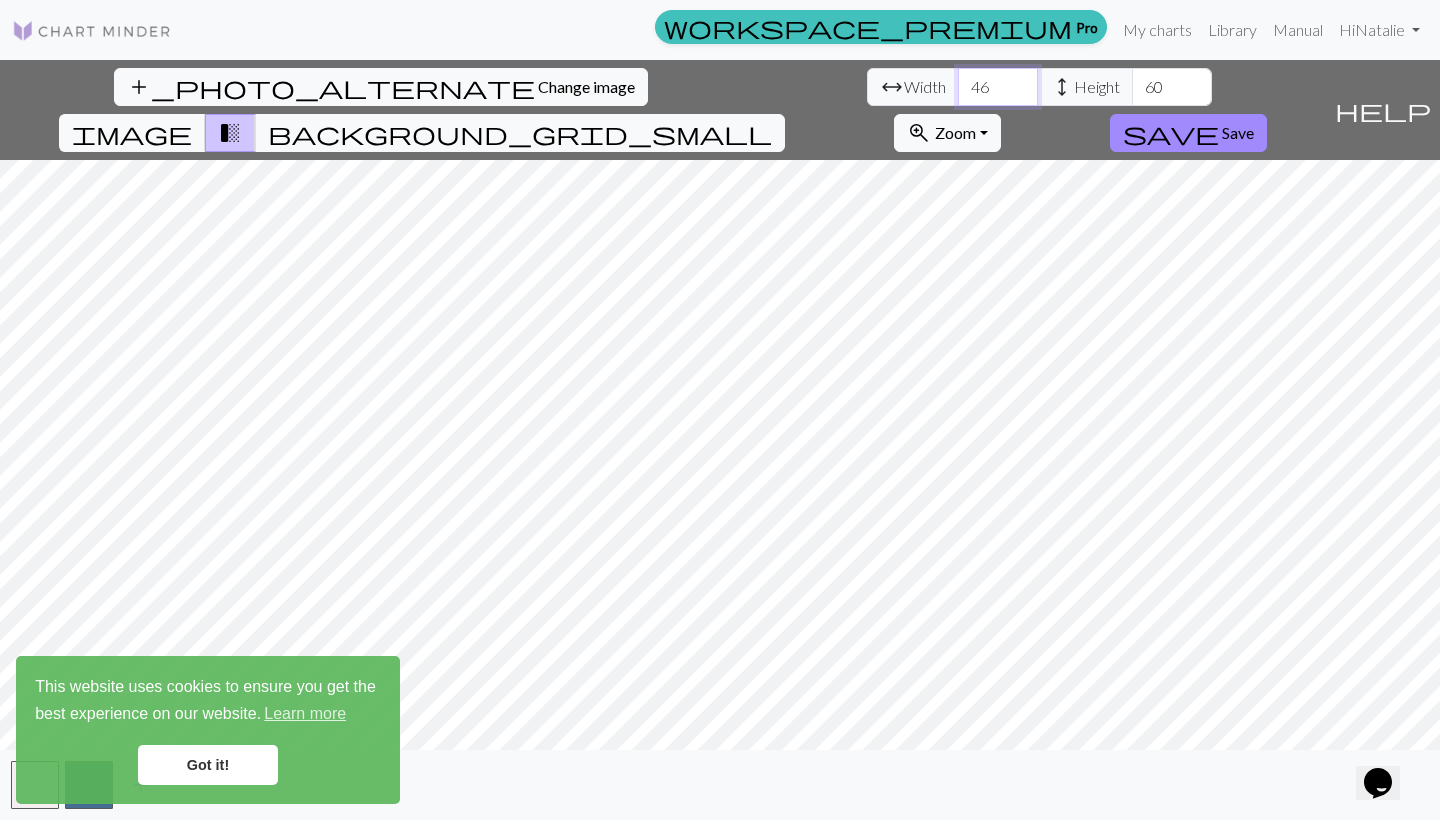 click on "46" at bounding box center [998, 87] 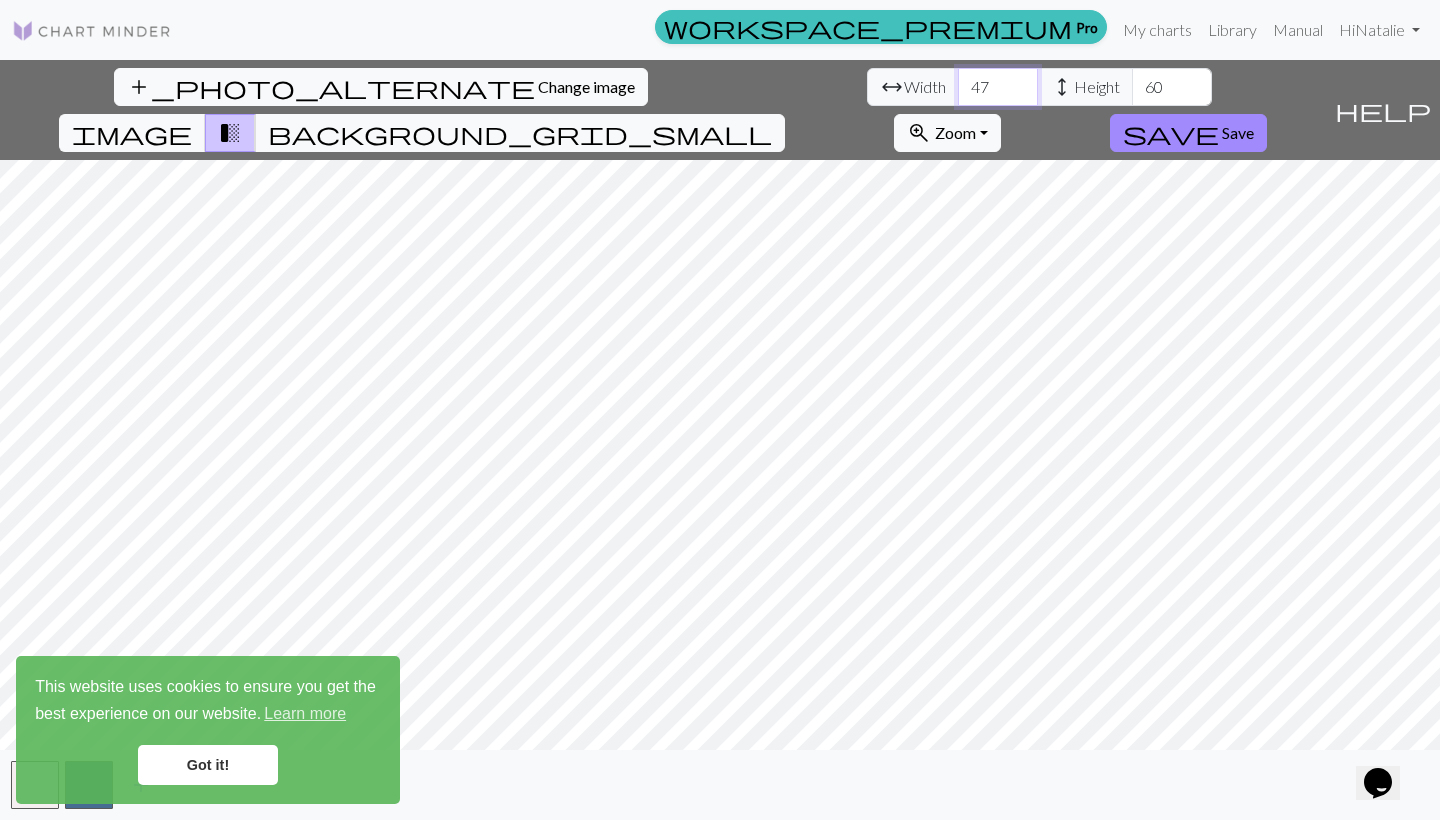 click on "47" at bounding box center [998, 87] 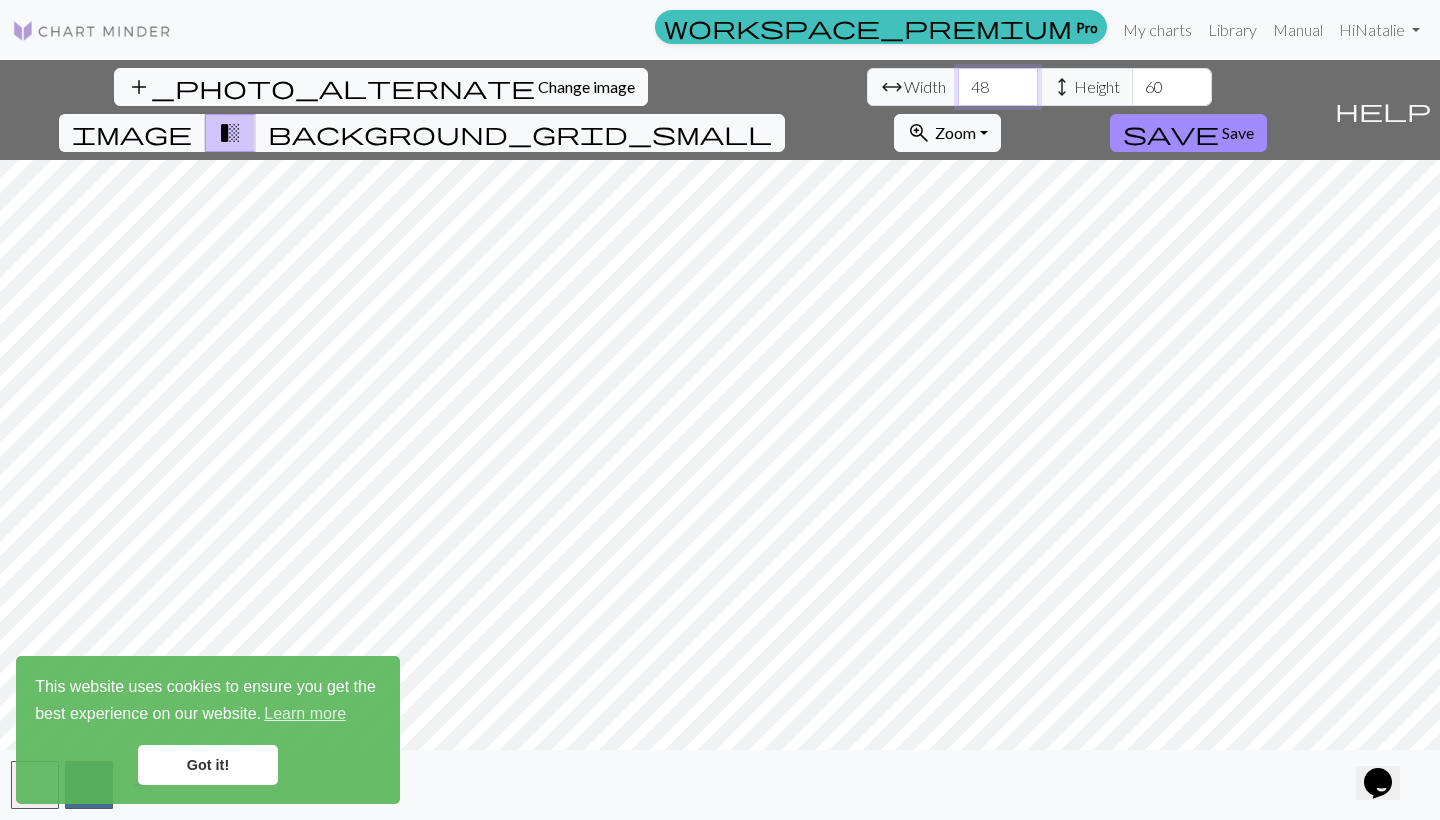 click on "48" at bounding box center [998, 87] 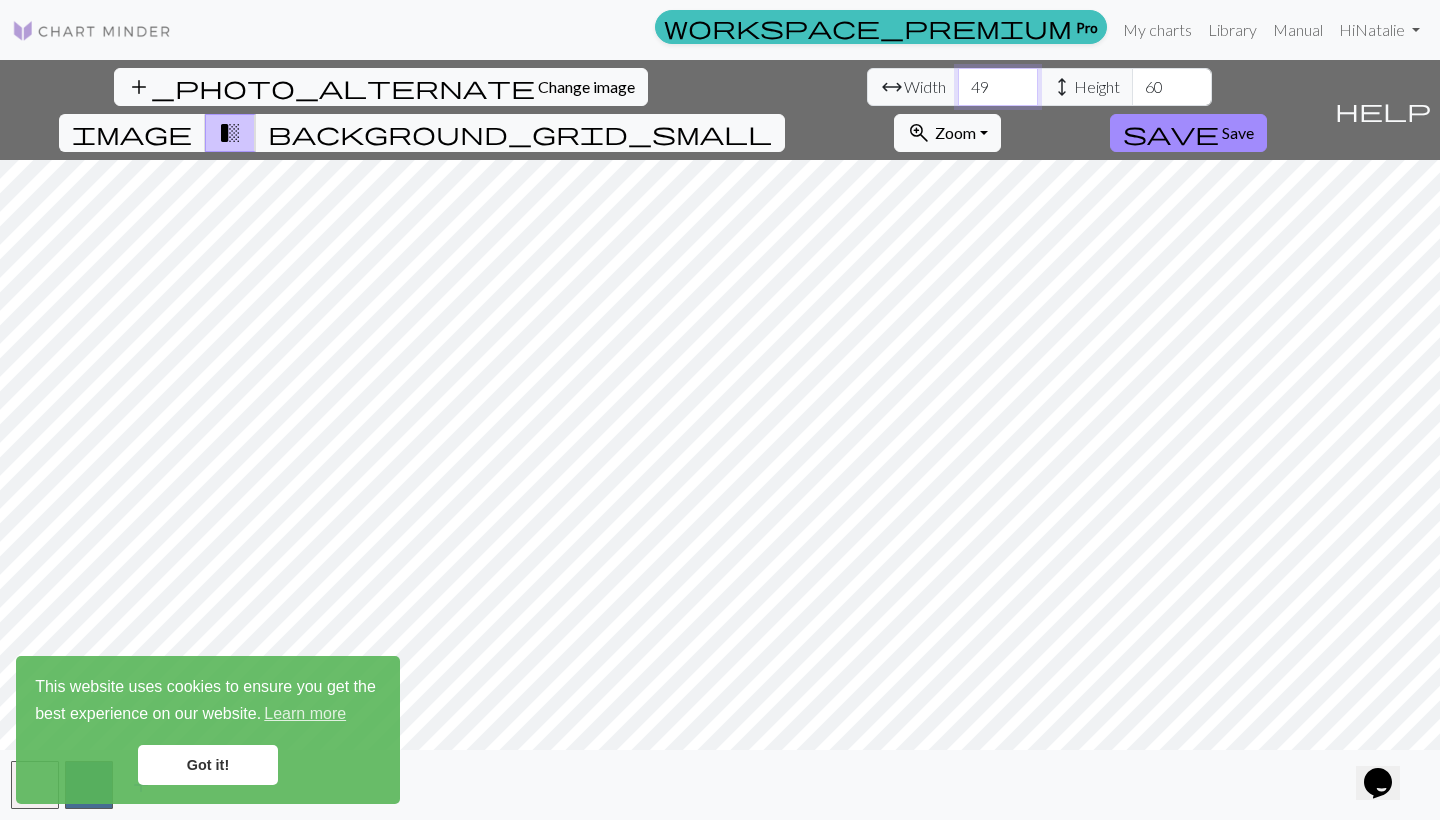 click on "49" at bounding box center (998, 87) 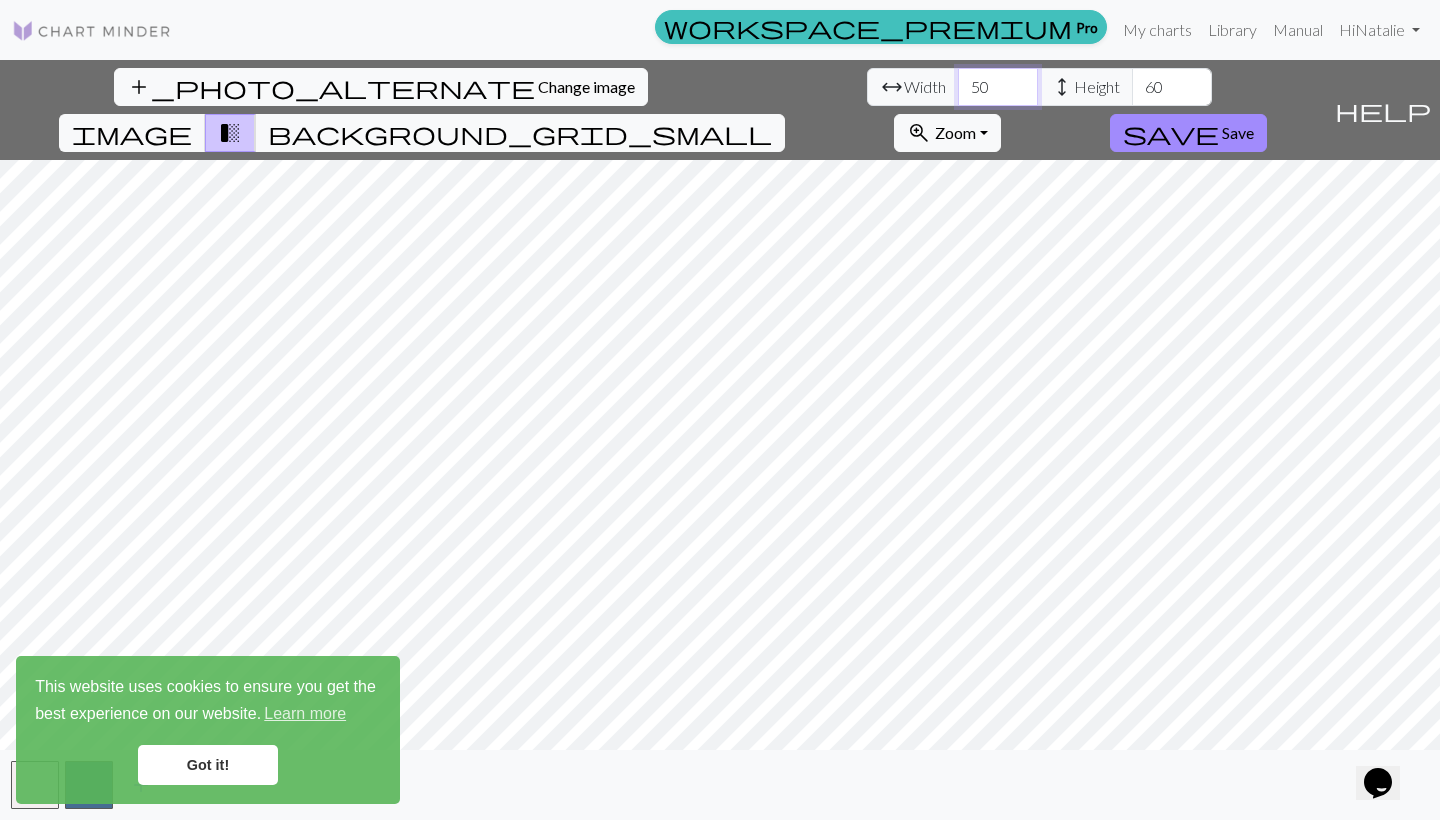 click on "50" at bounding box center [998, 87] 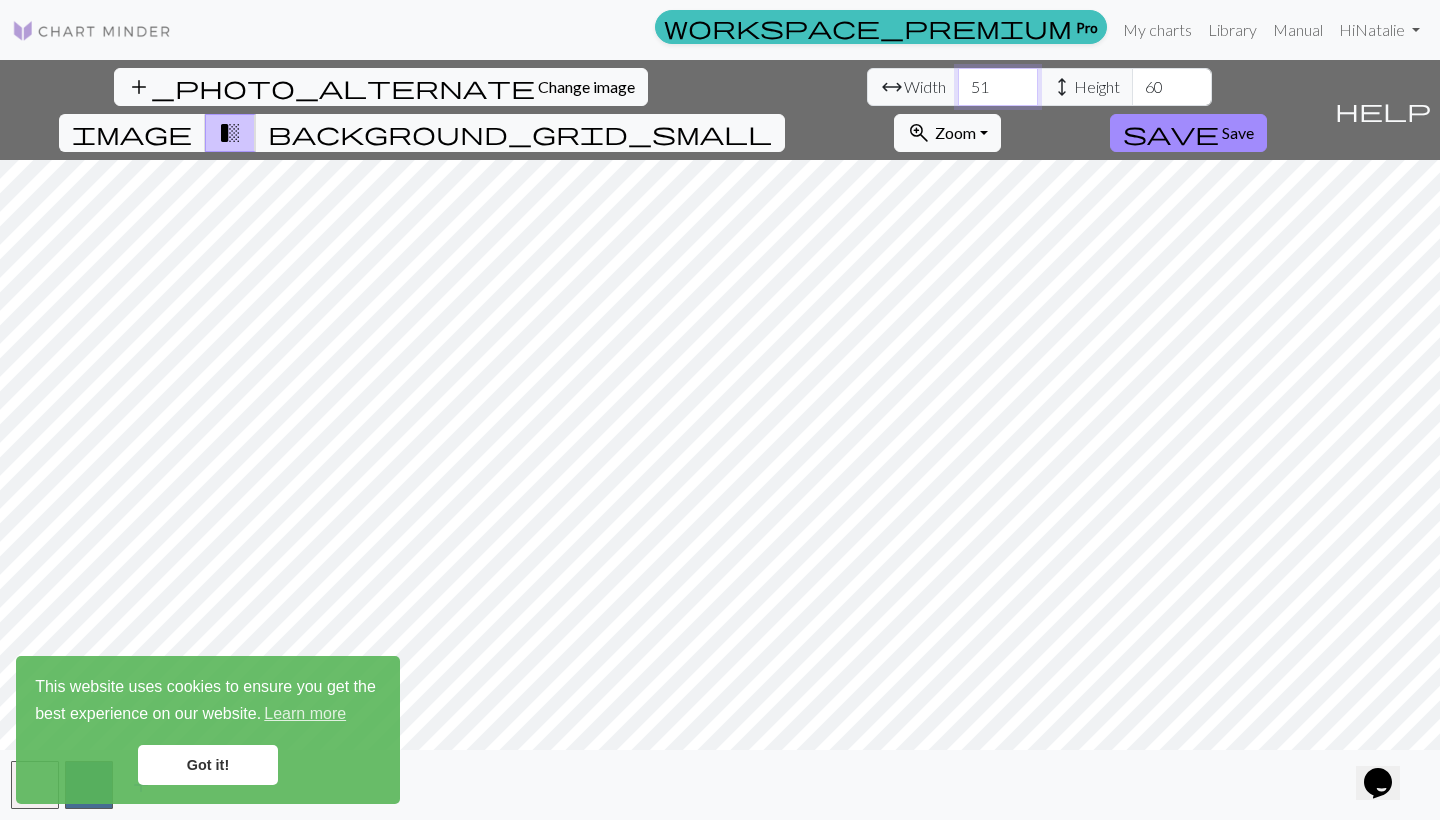 click on "51" at bounding box center (998, 87) 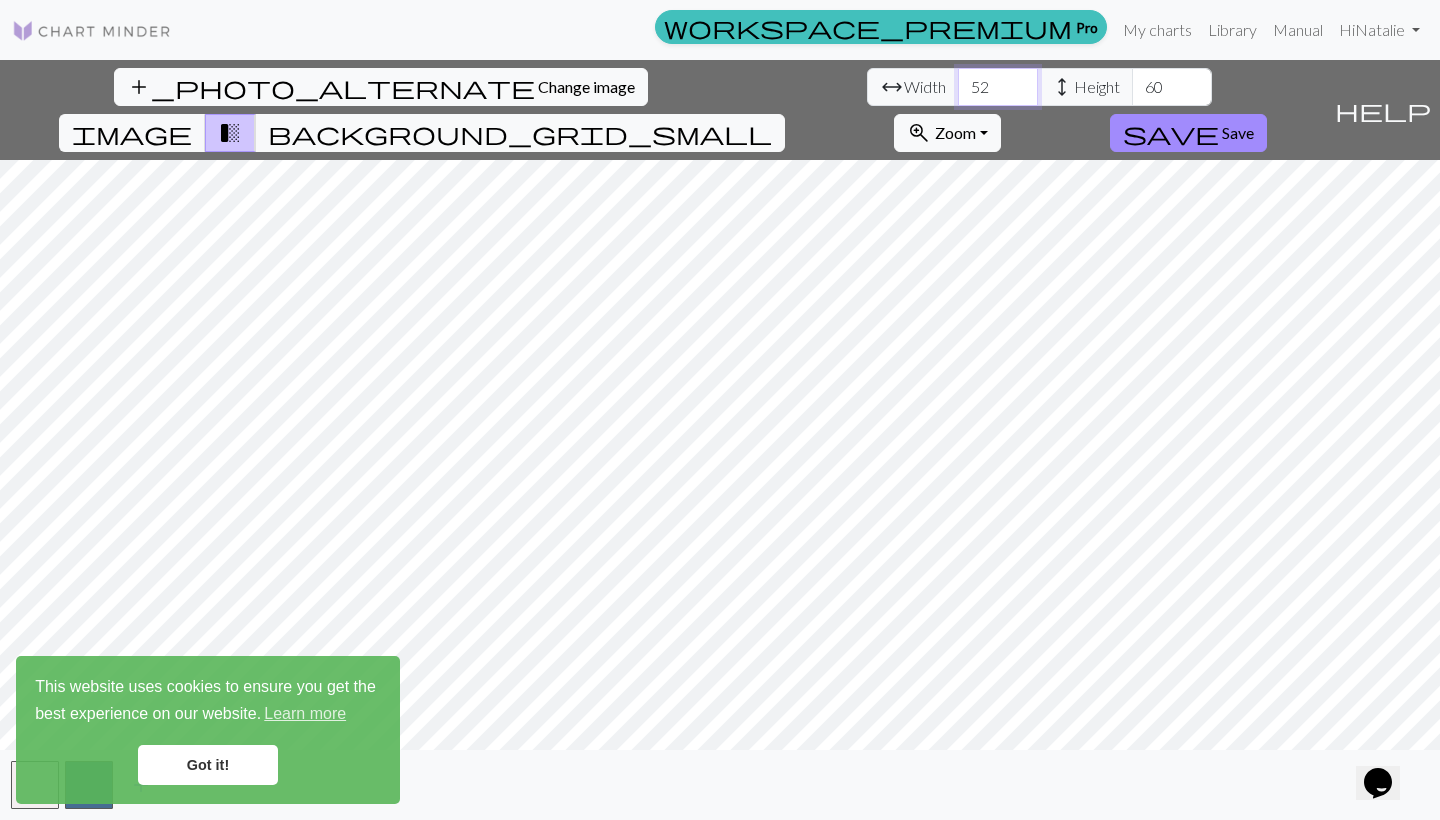 click on "52" at bounding box center [998, 87] 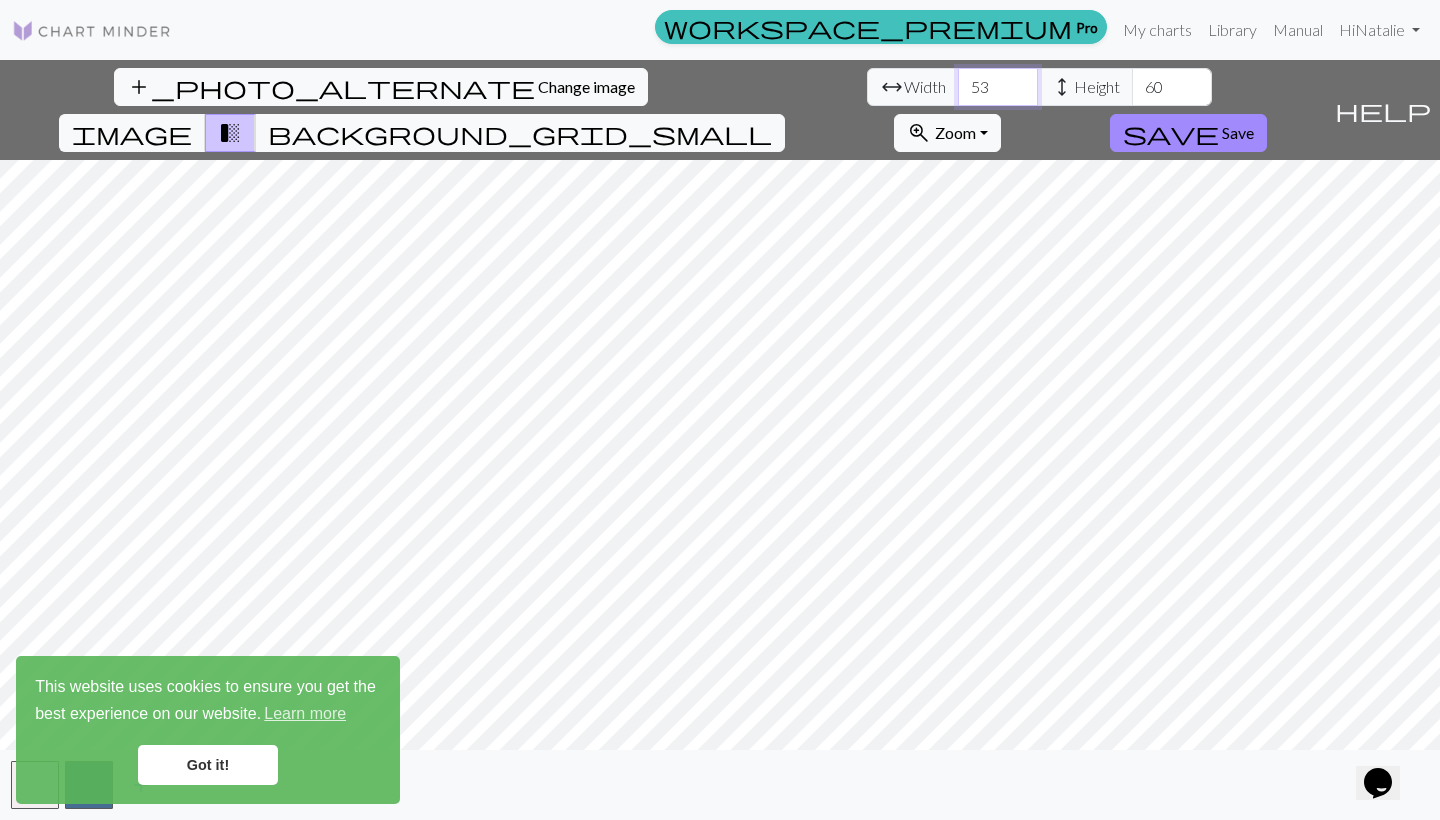 click on "53" at bounding box center (998, 87) 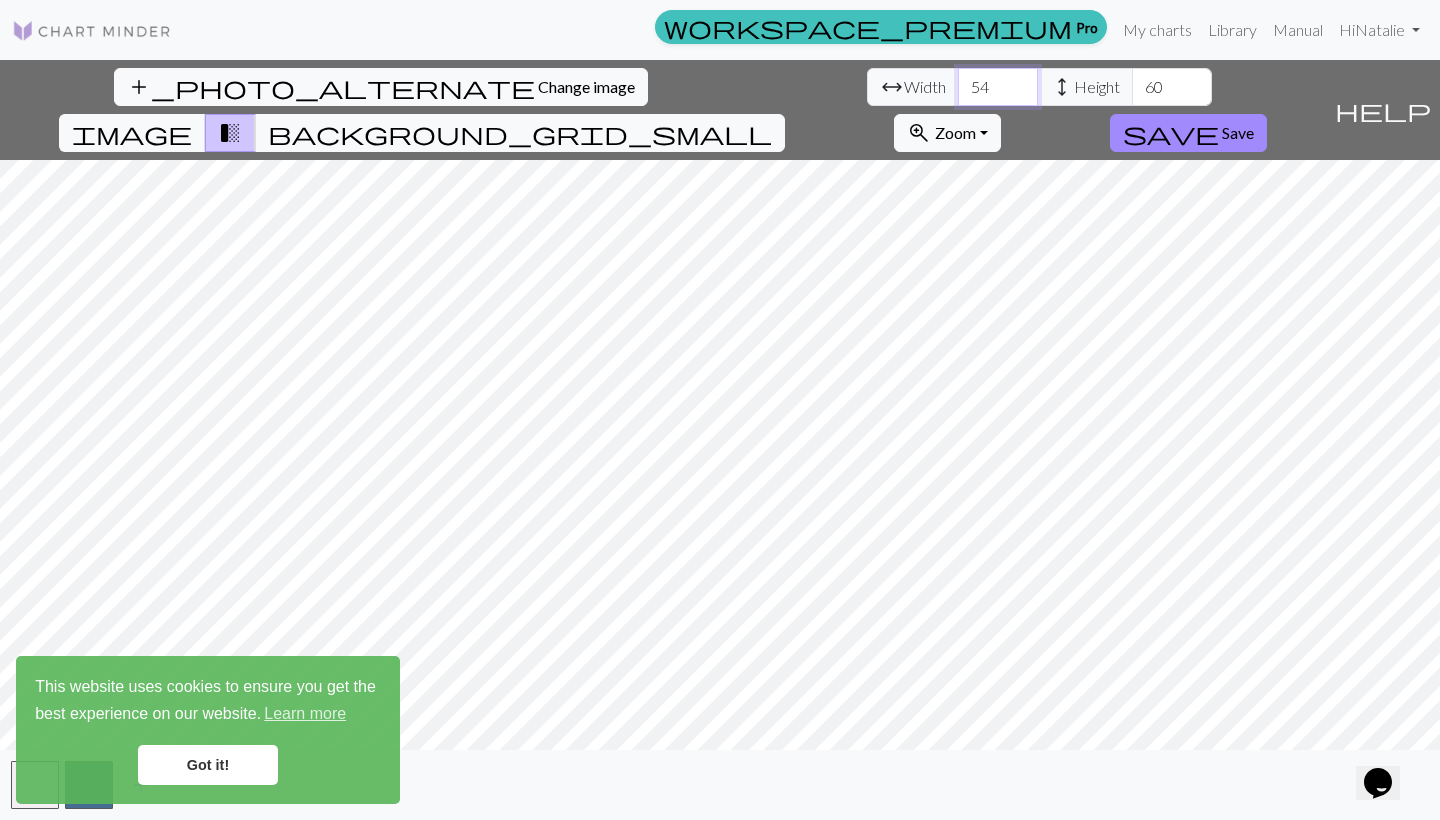 click on "54" at bounding box center [998, 87] 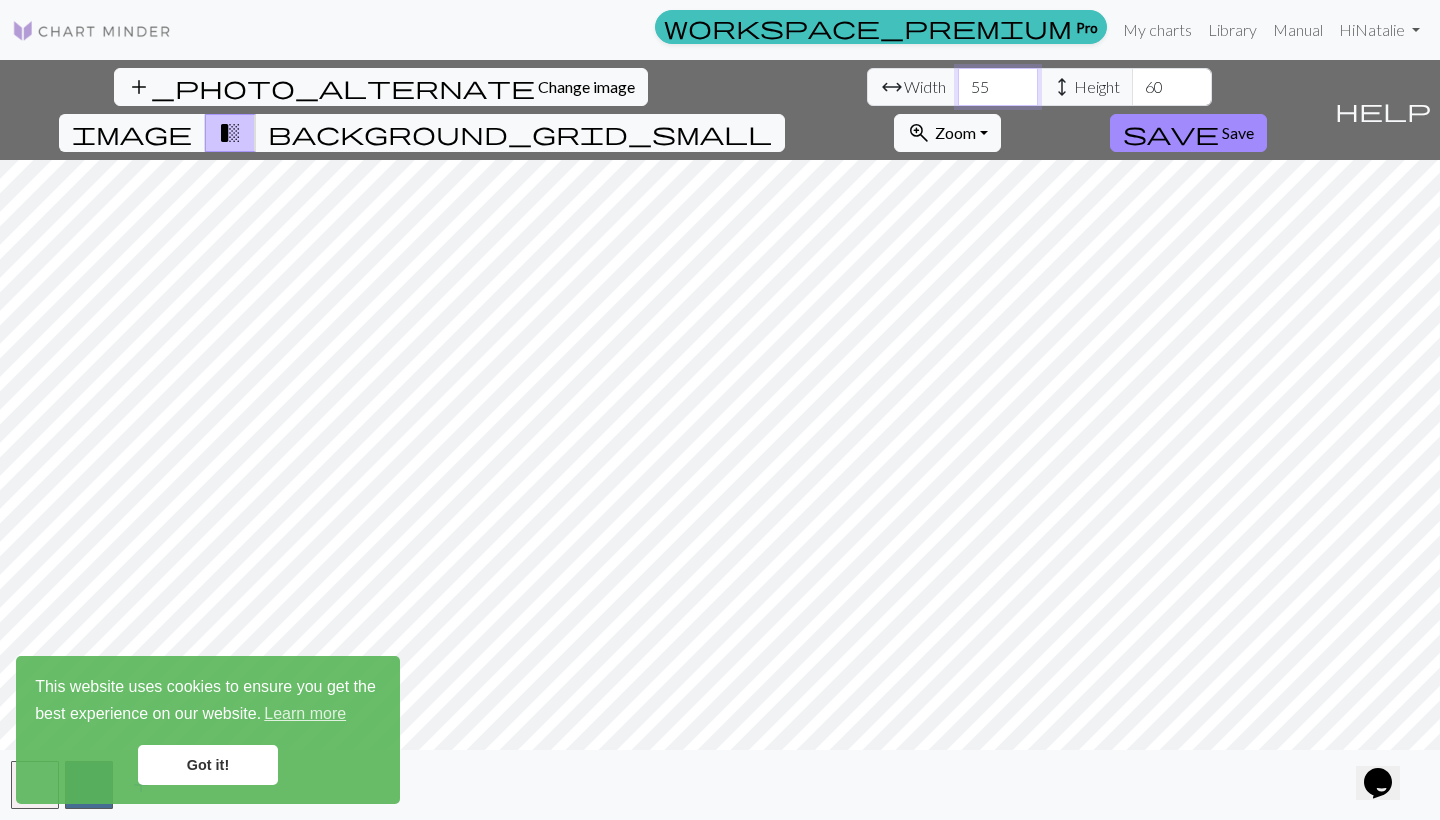 click on "55" at bounding box center [998, 87] 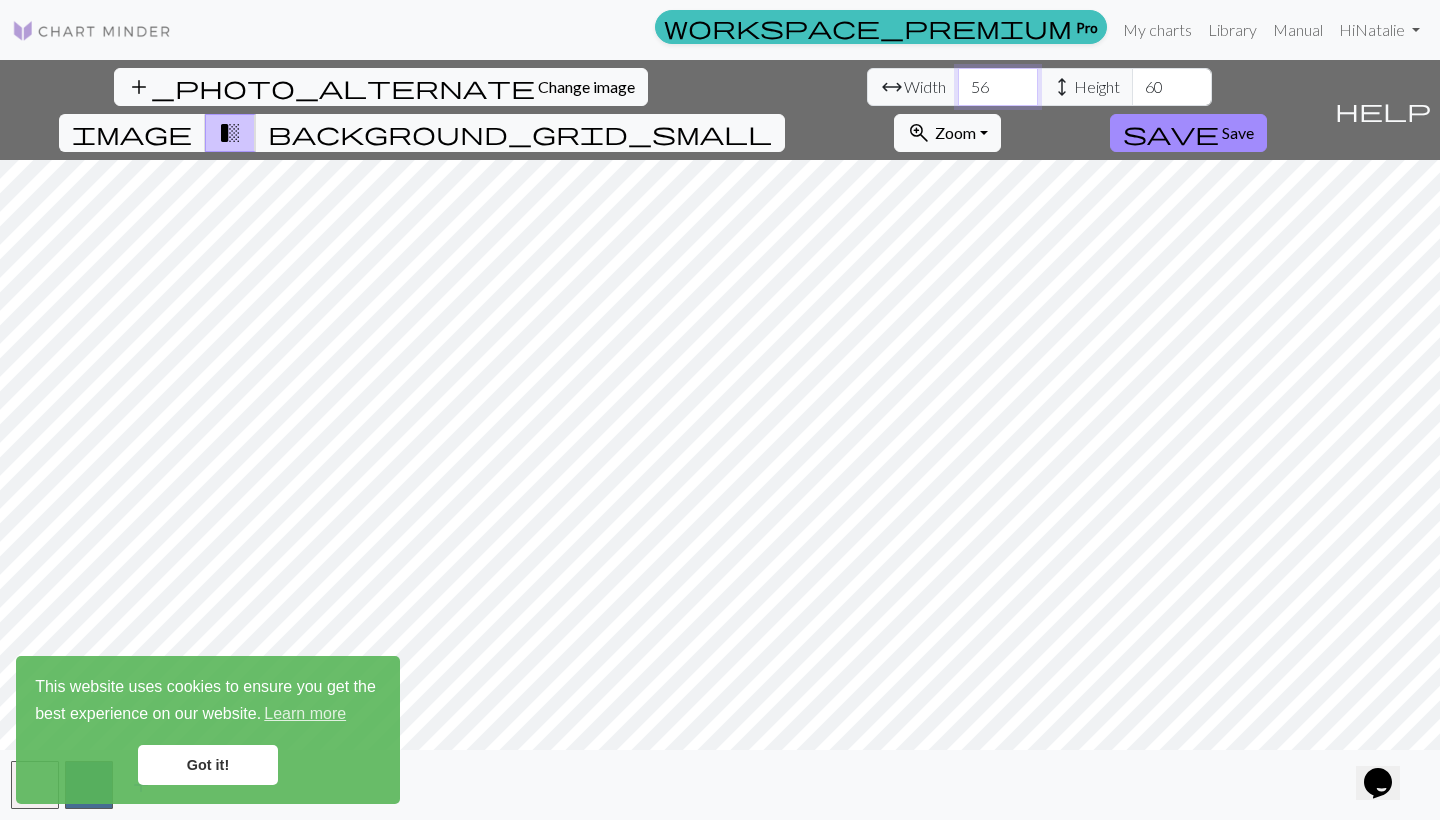 click on "56" at bounding box center (998, 87) 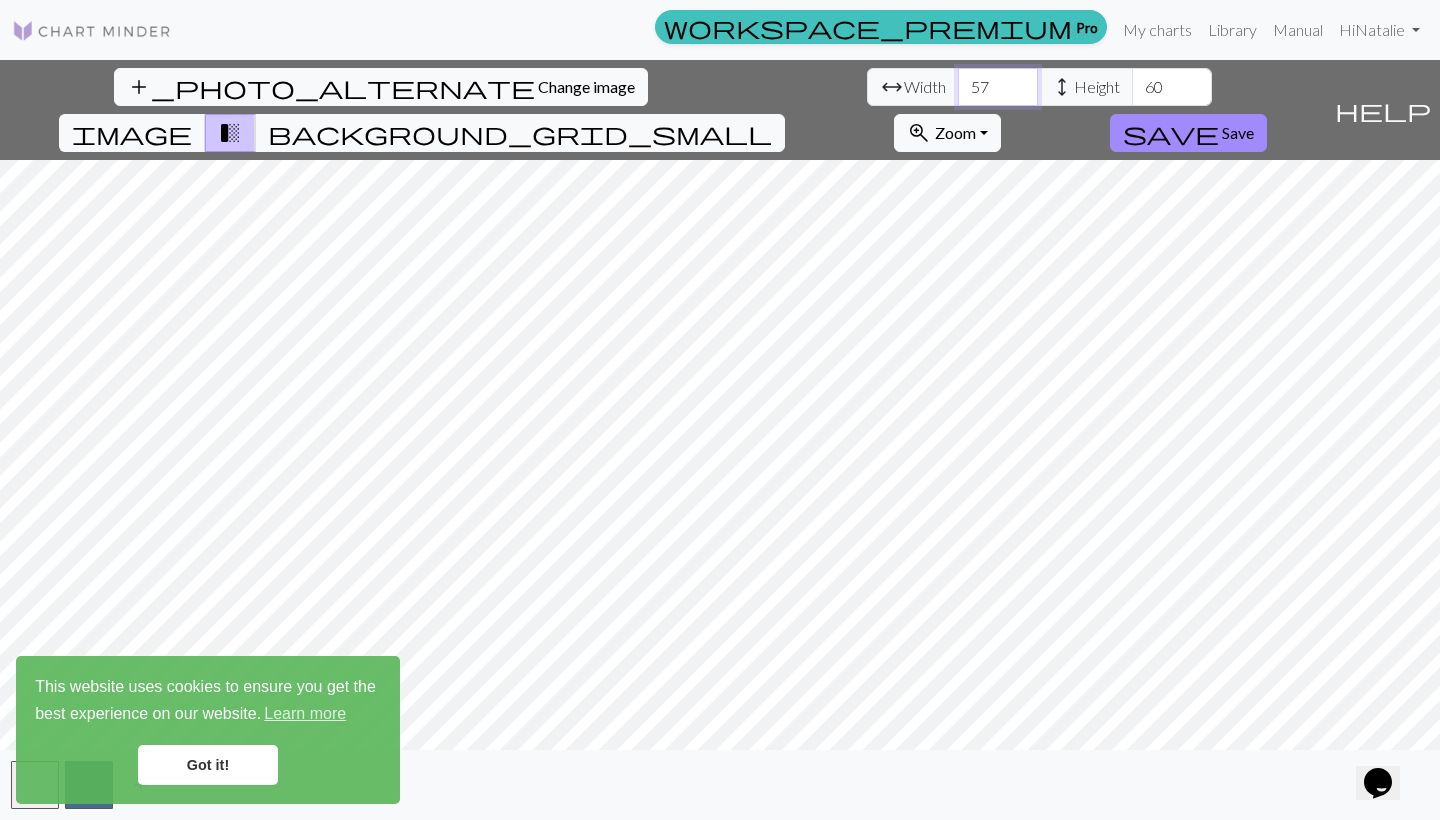 click on "57" at bounding box center [998, 87] 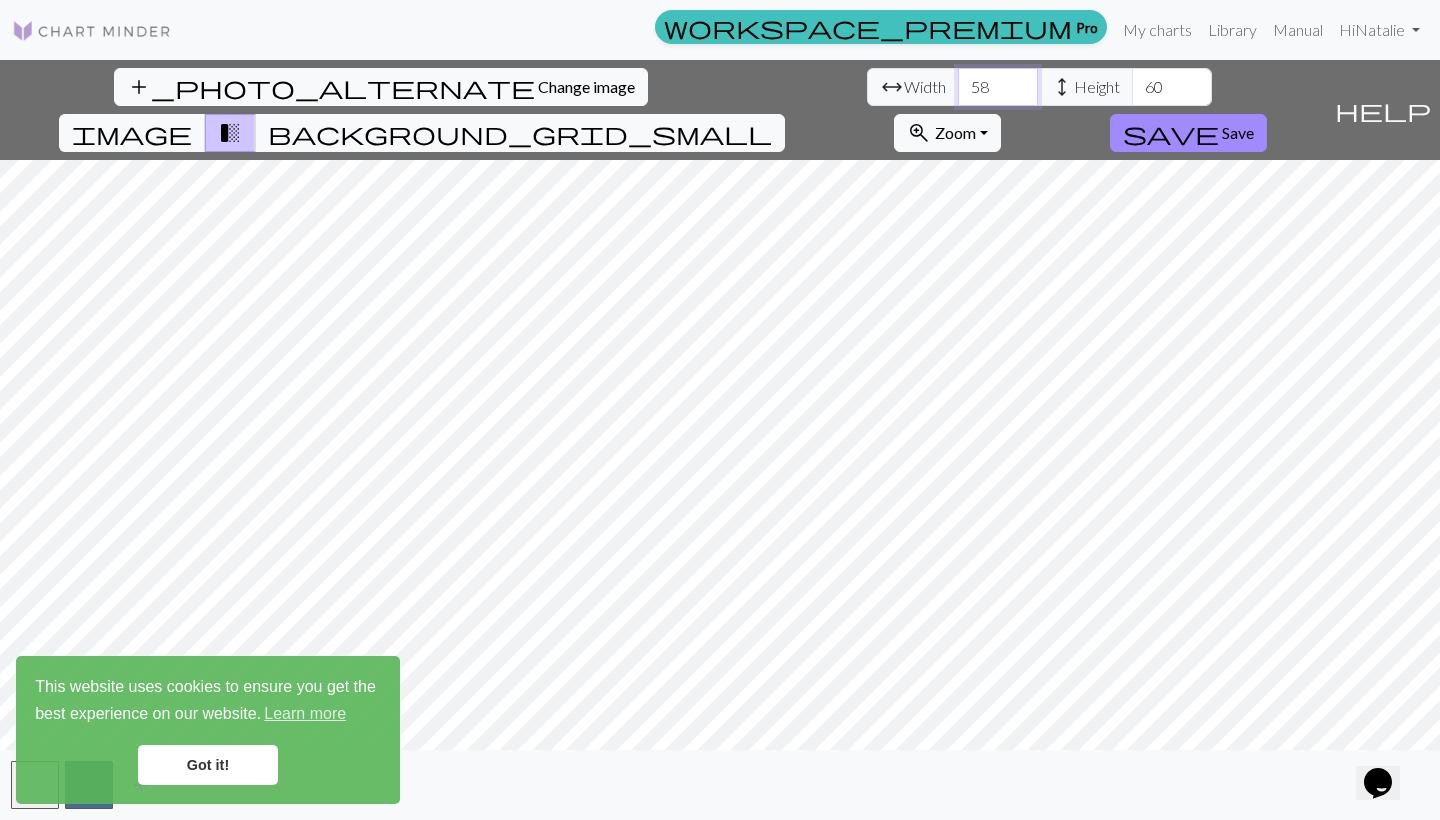 click on "58" at bounding box center [998, 87] 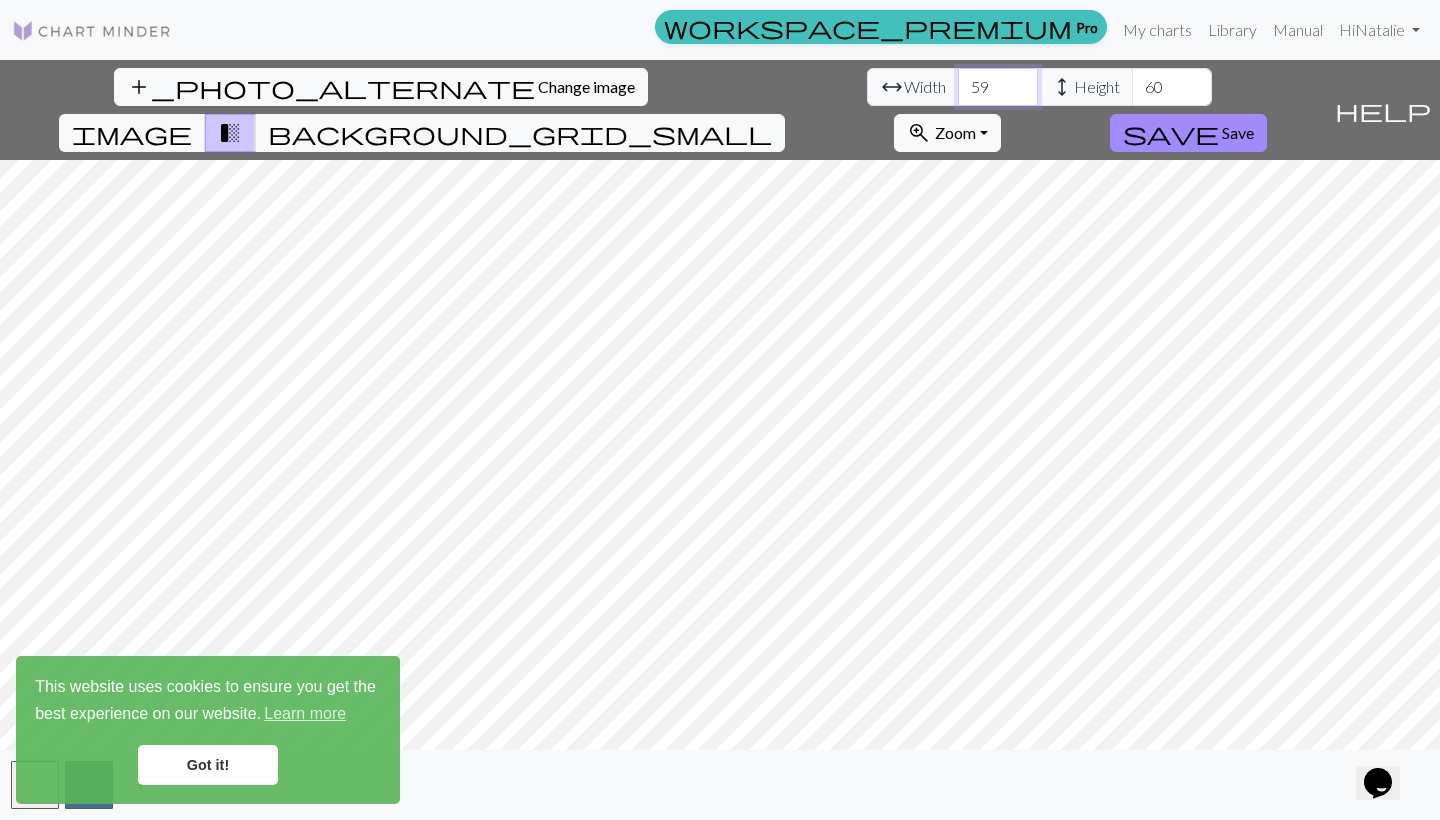 click on "59" at bounding box center (998, 87) 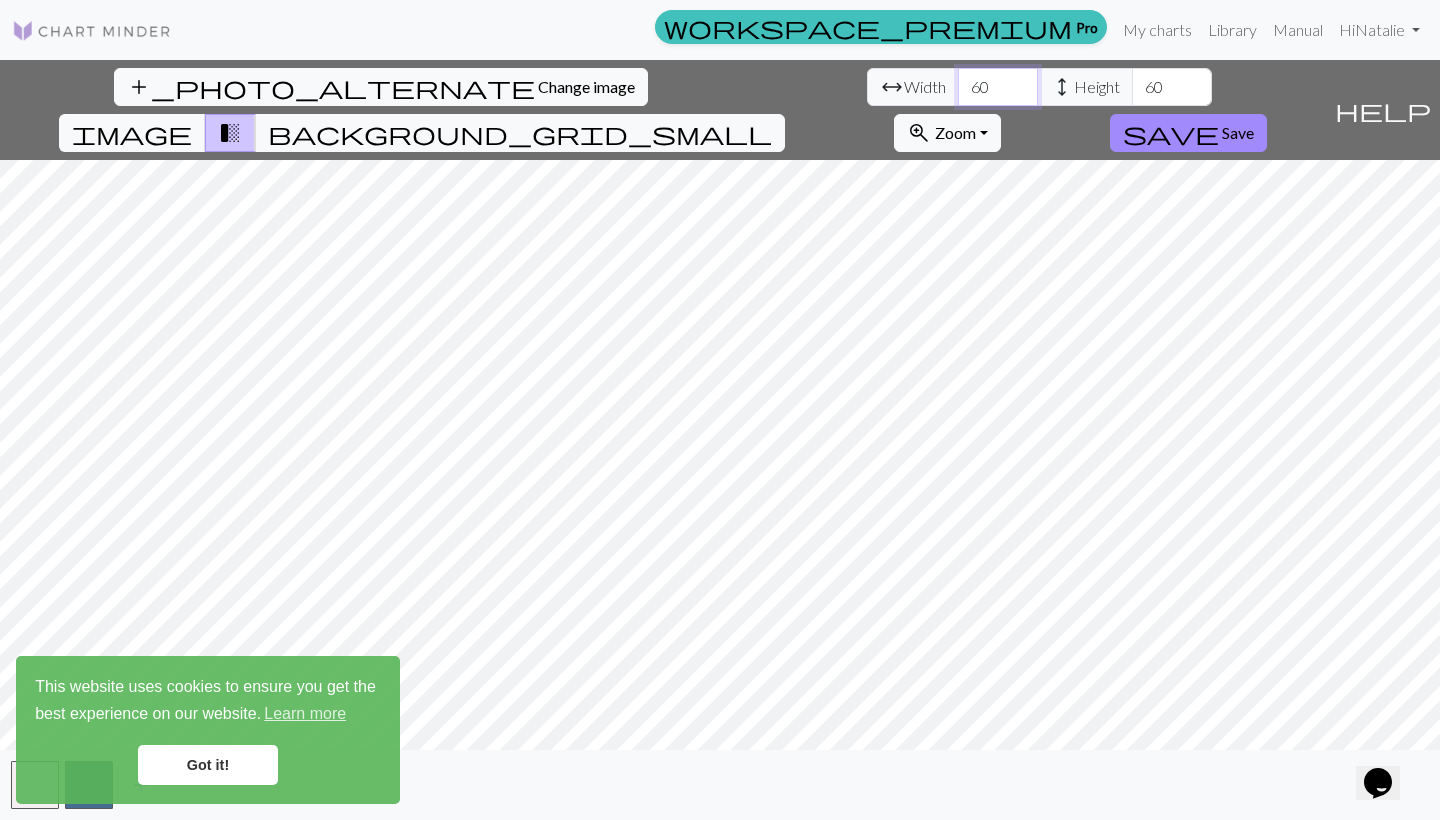 click on "60" at bounding box center (998, 87) 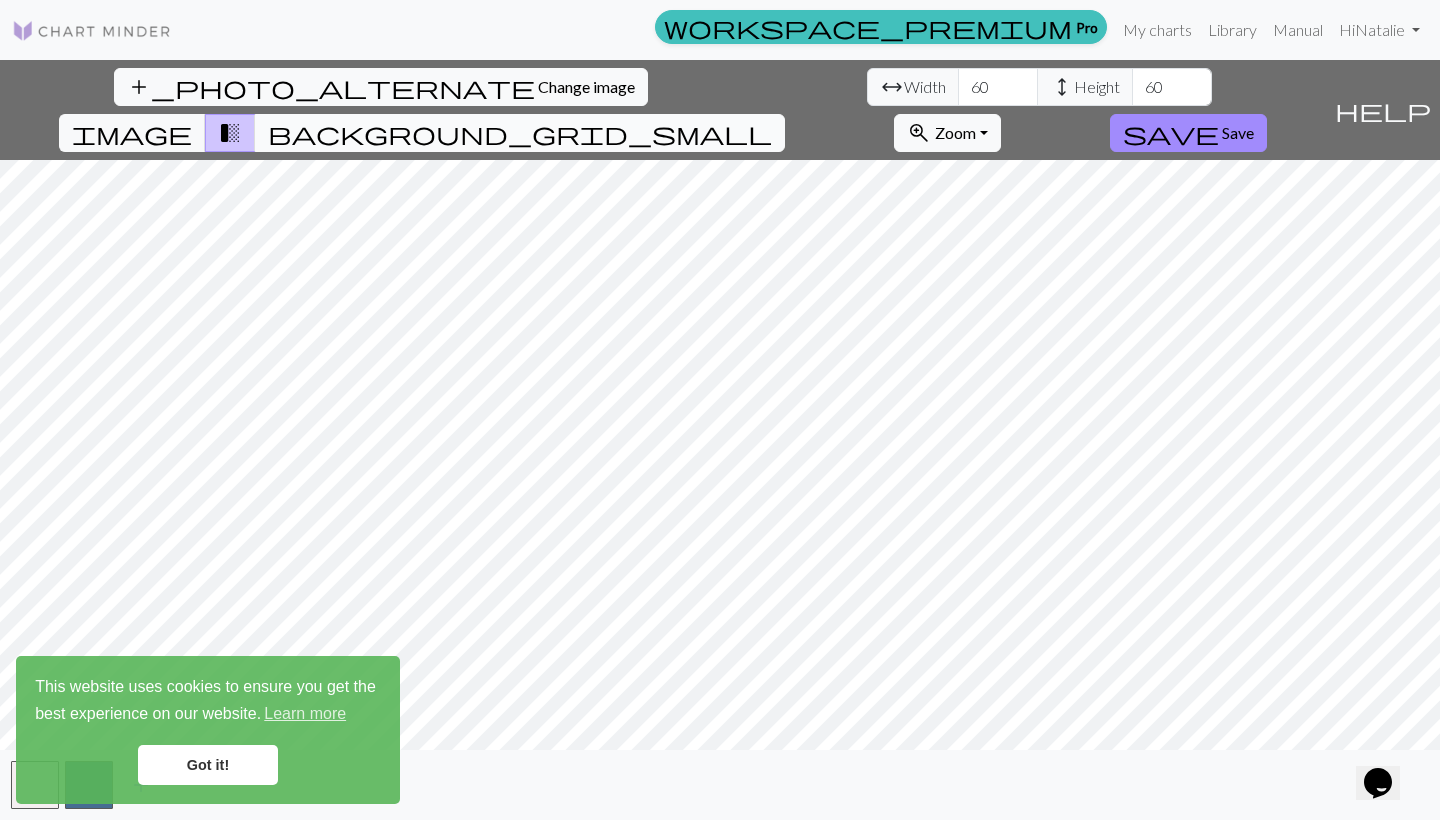 click on "background_grid_small" at bounding box center (520, 133) 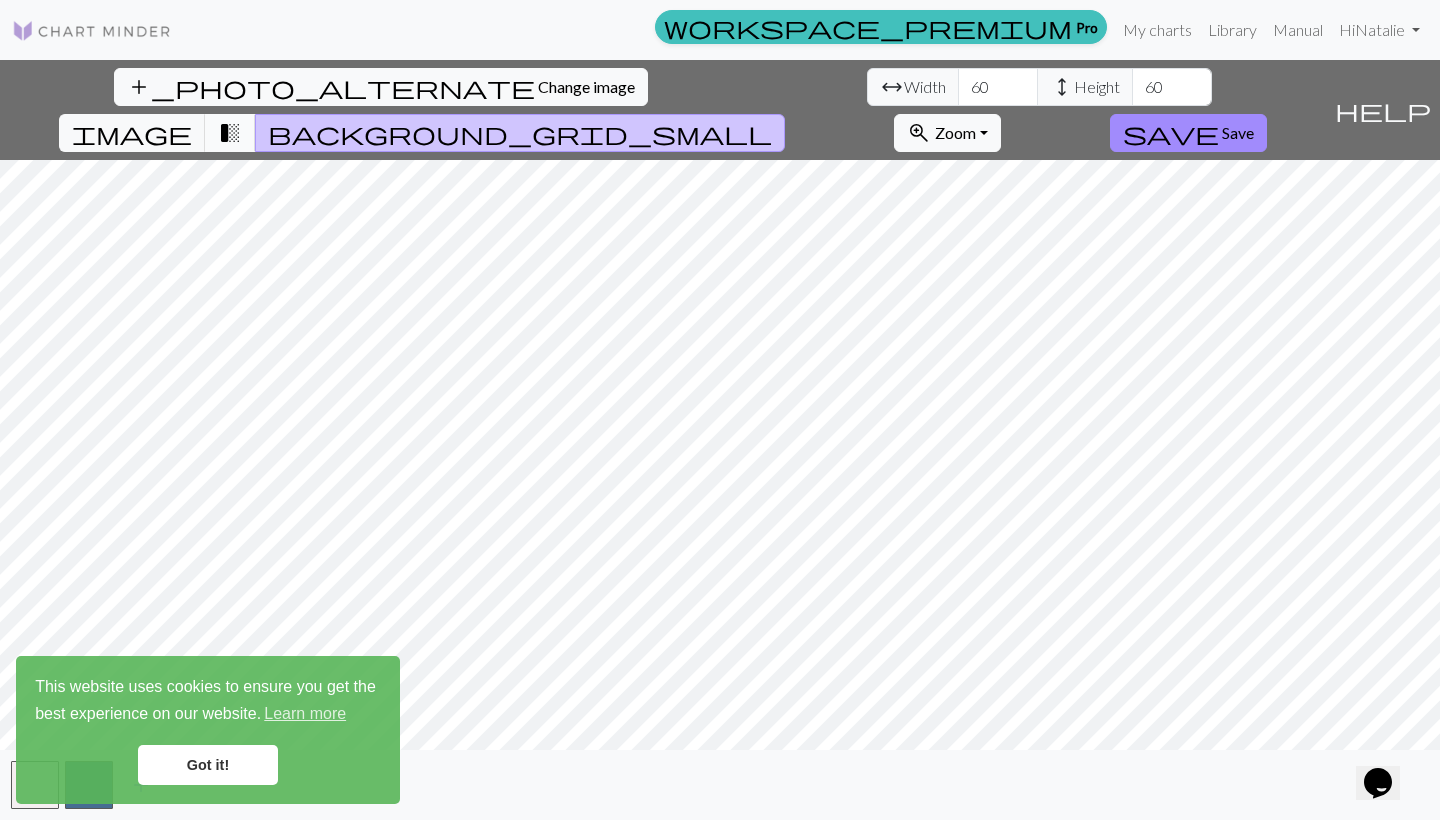 click on "transition_fade" at bounding box center (230, 133) 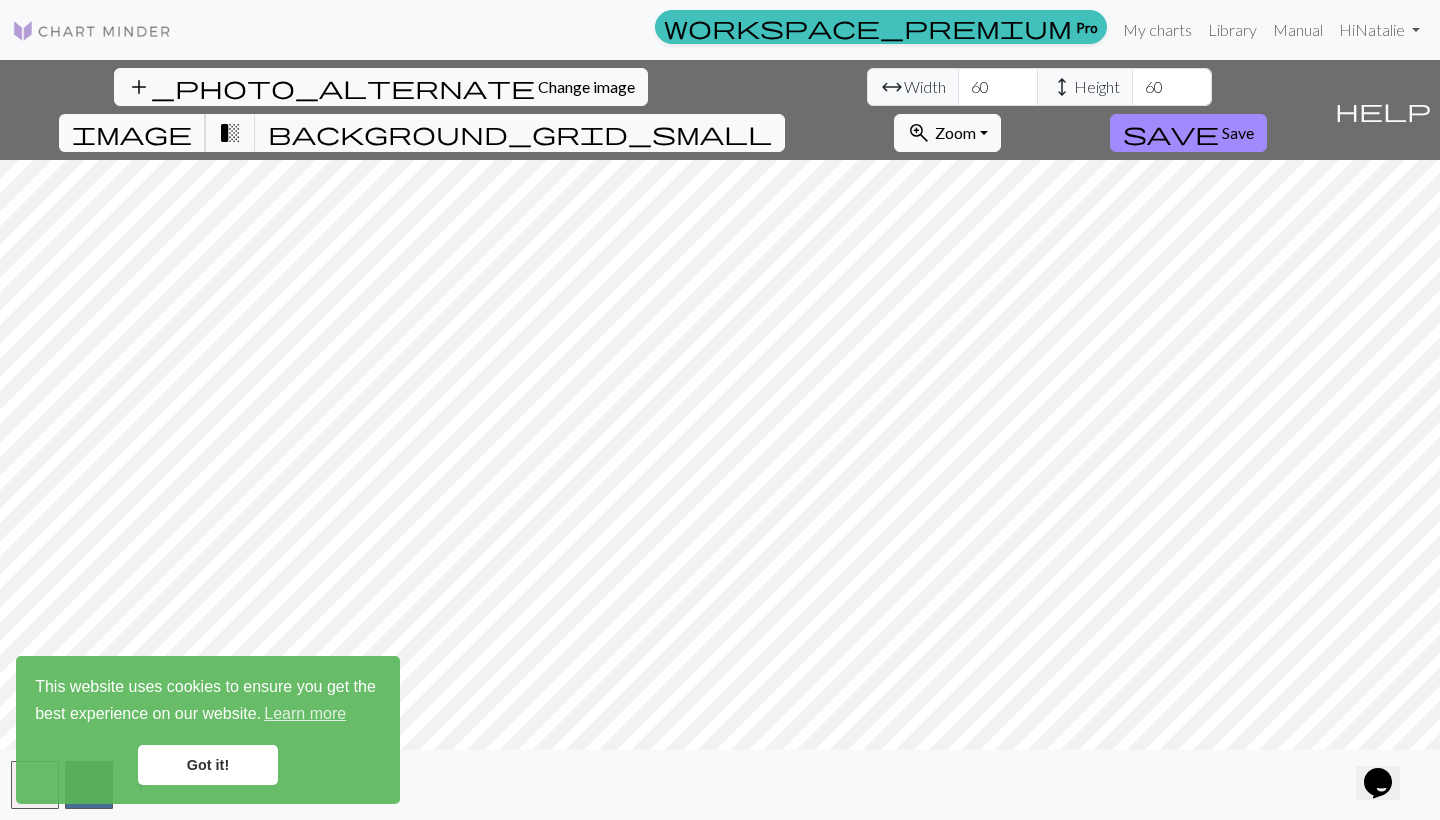 click on "image" at bounding box center [132, 133] 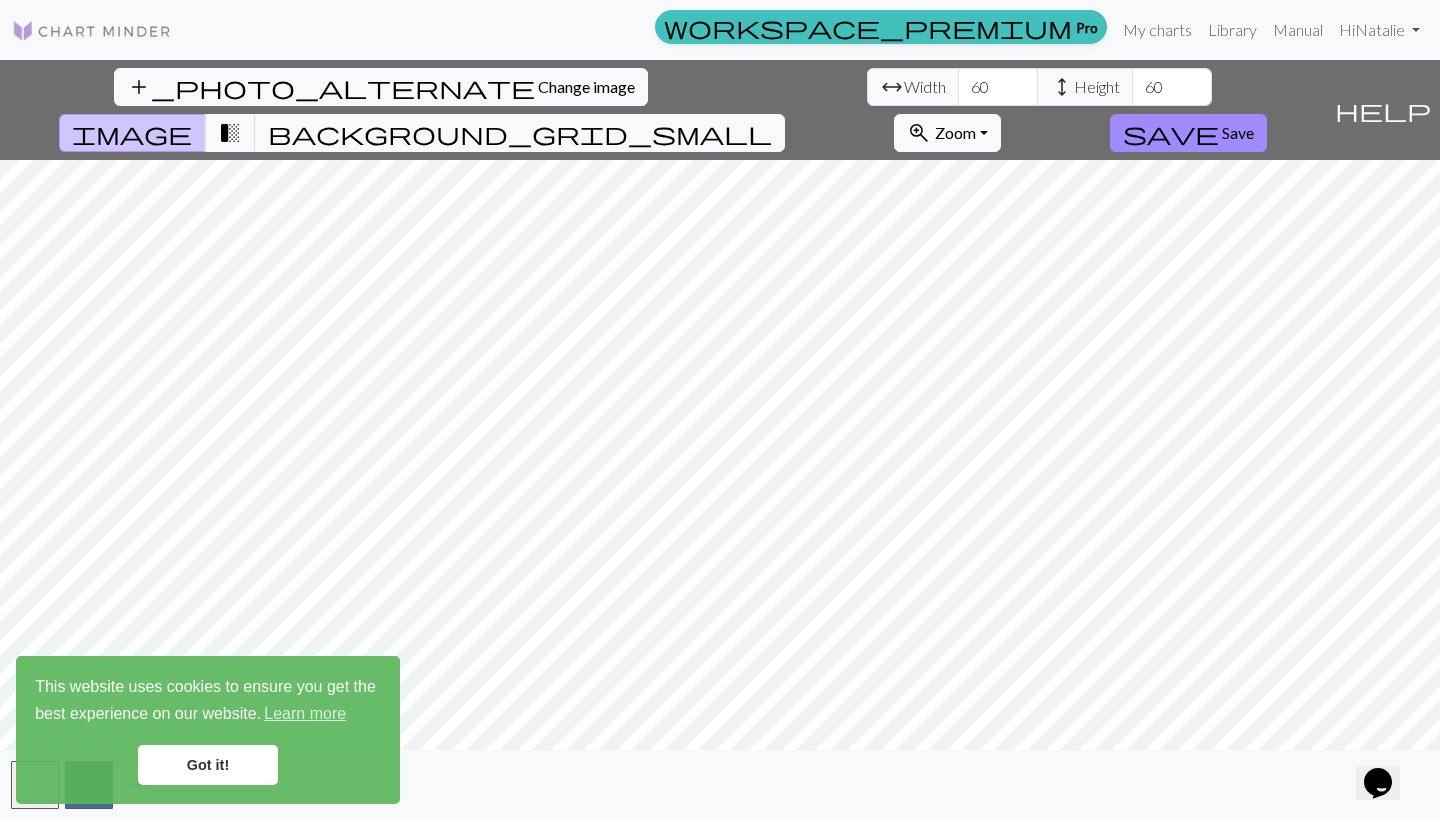click on "Got it!" at bounding box center (208, 765) 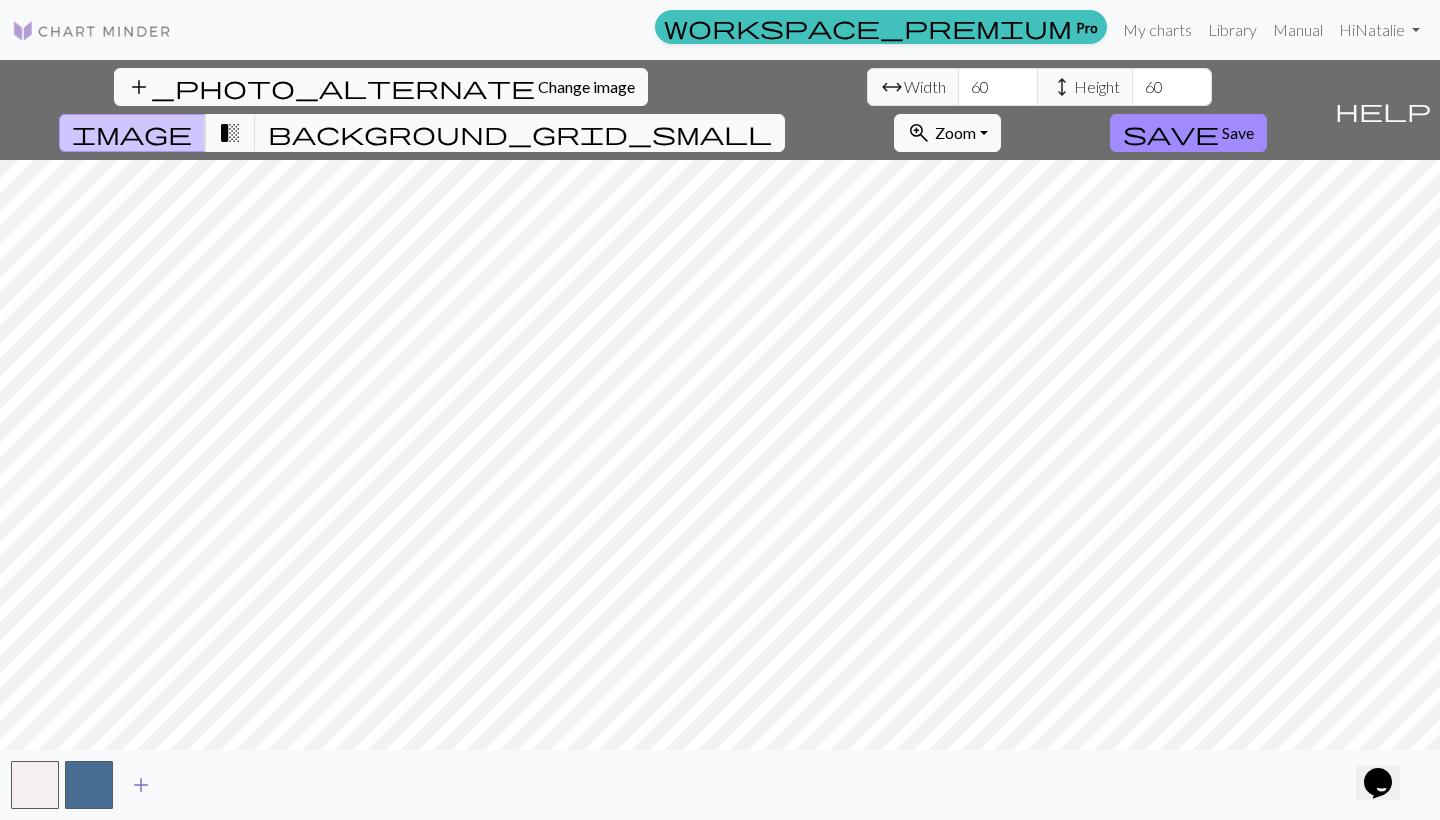 click on "add" at bounding box center [141, 785] 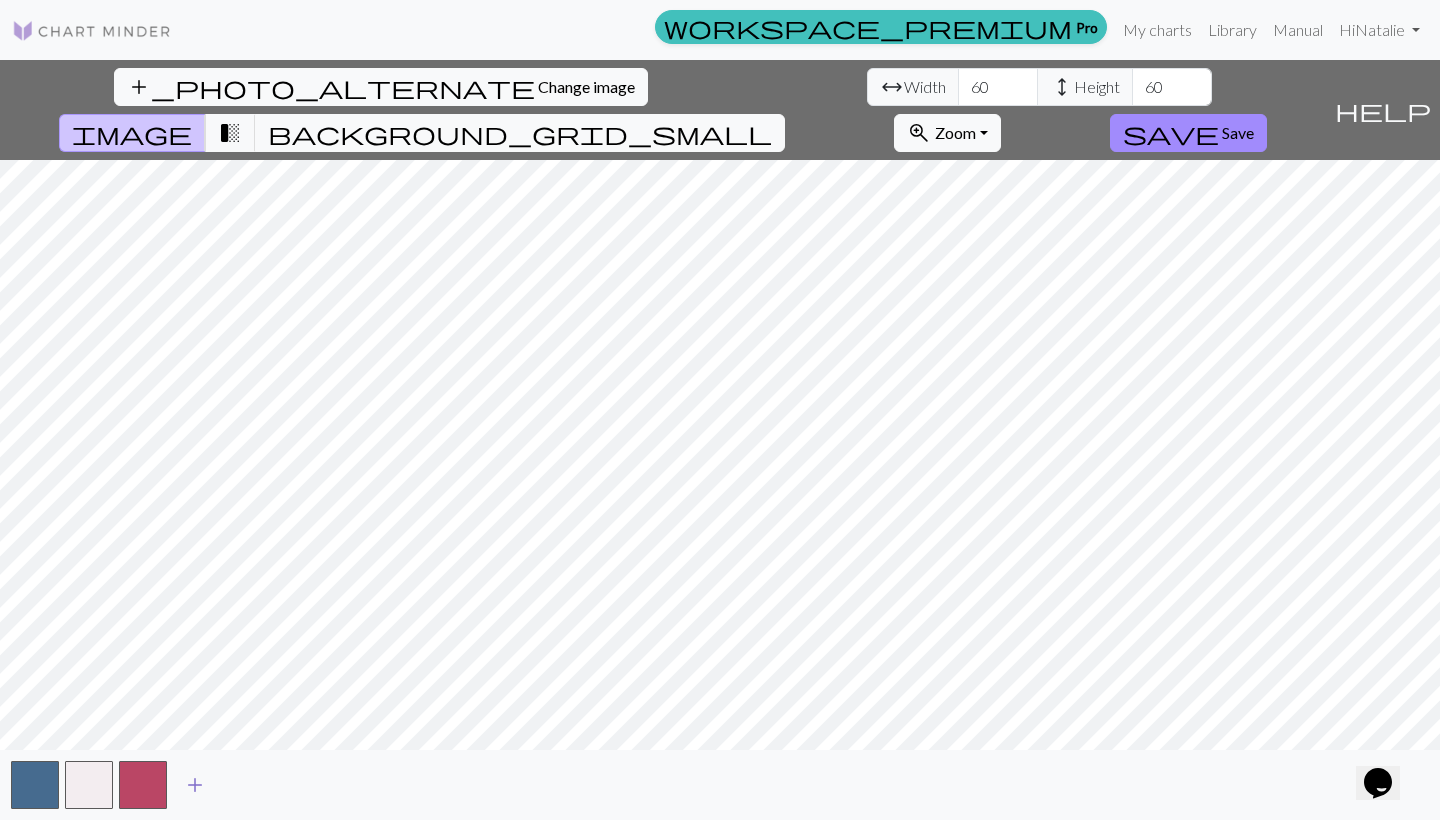click on "add" at bounding box center (195, 785) 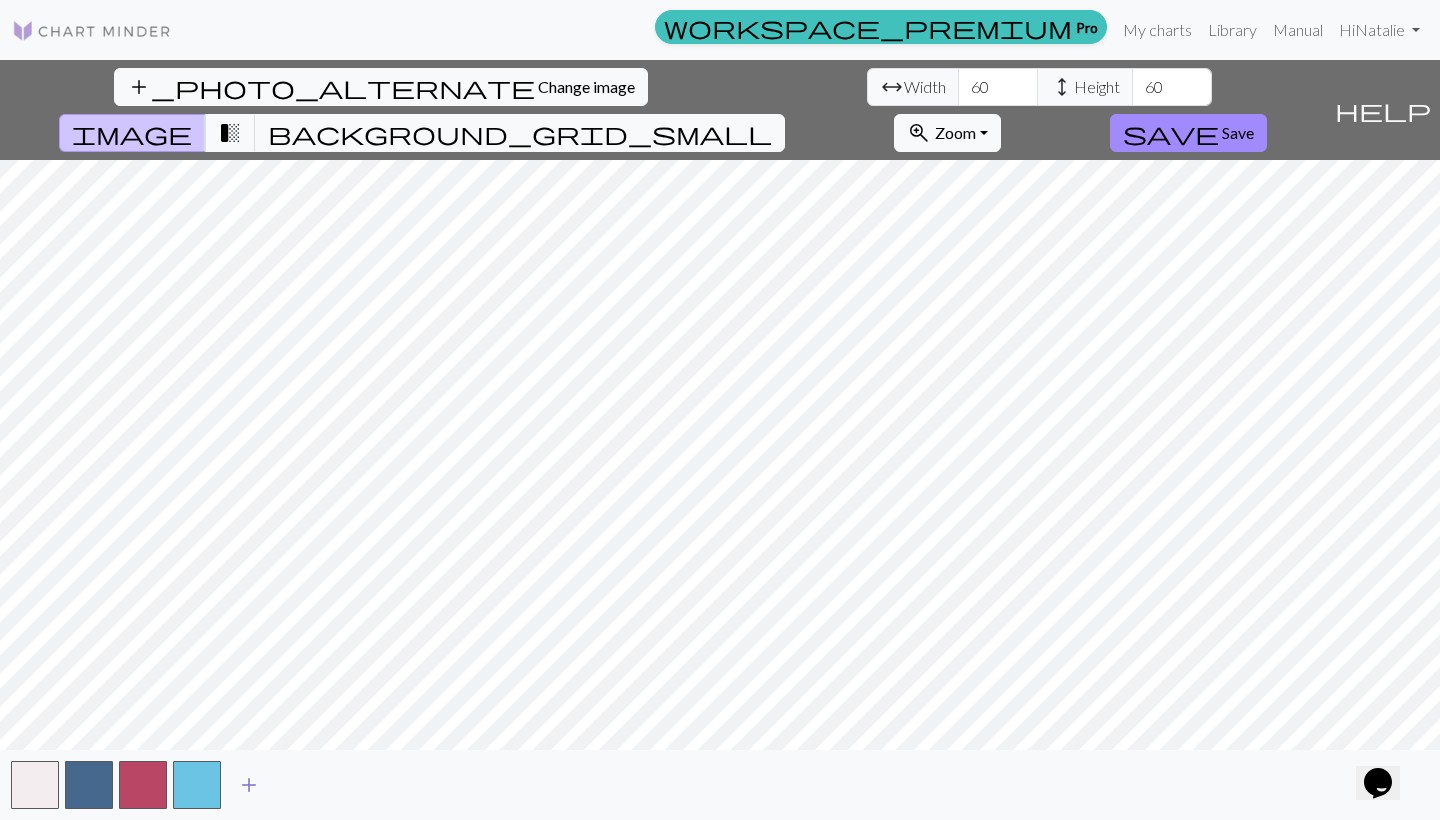 click on "add" at bounding box center [249, 785] 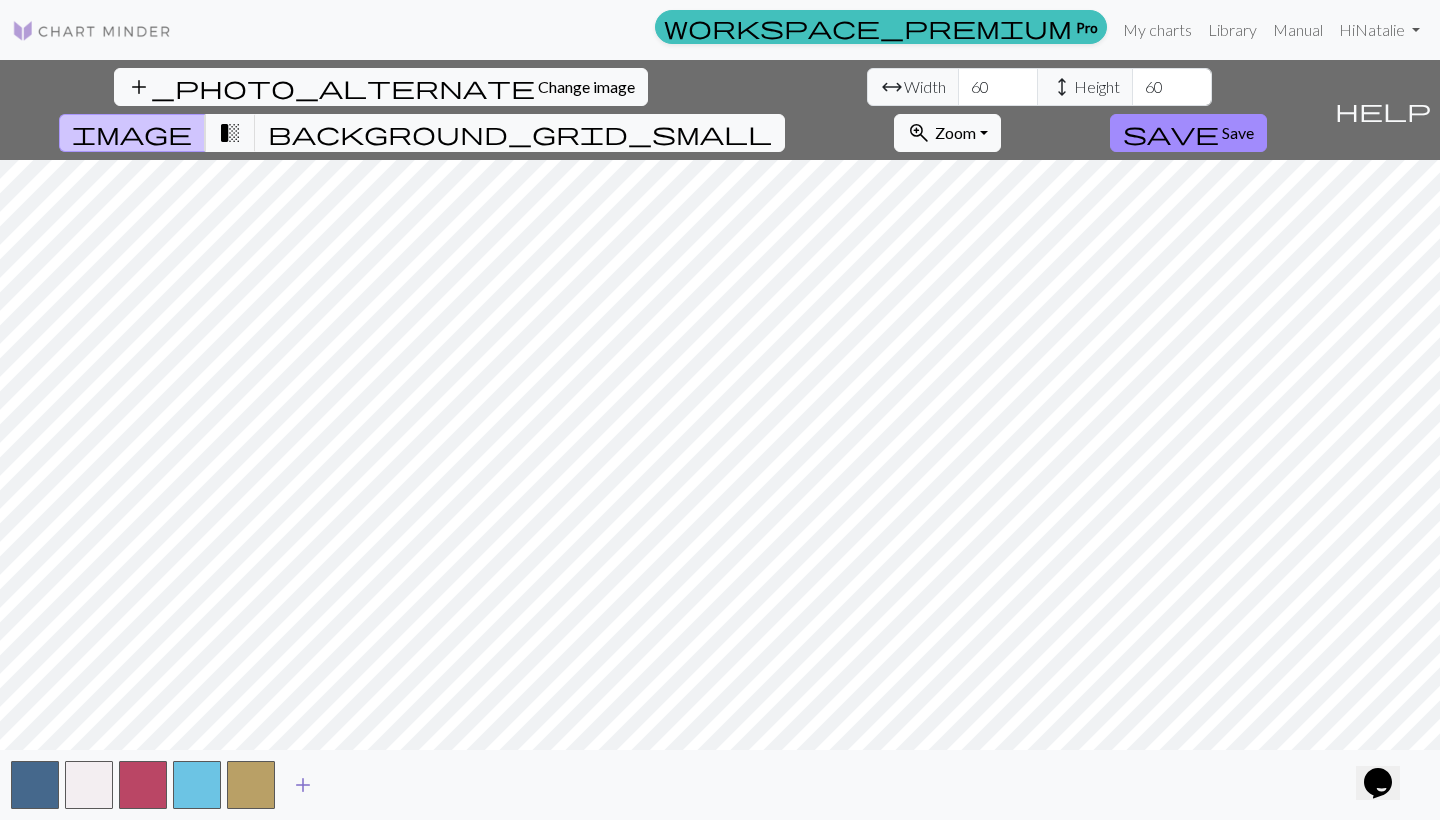 click on "add" at bounding box center [303, 785] 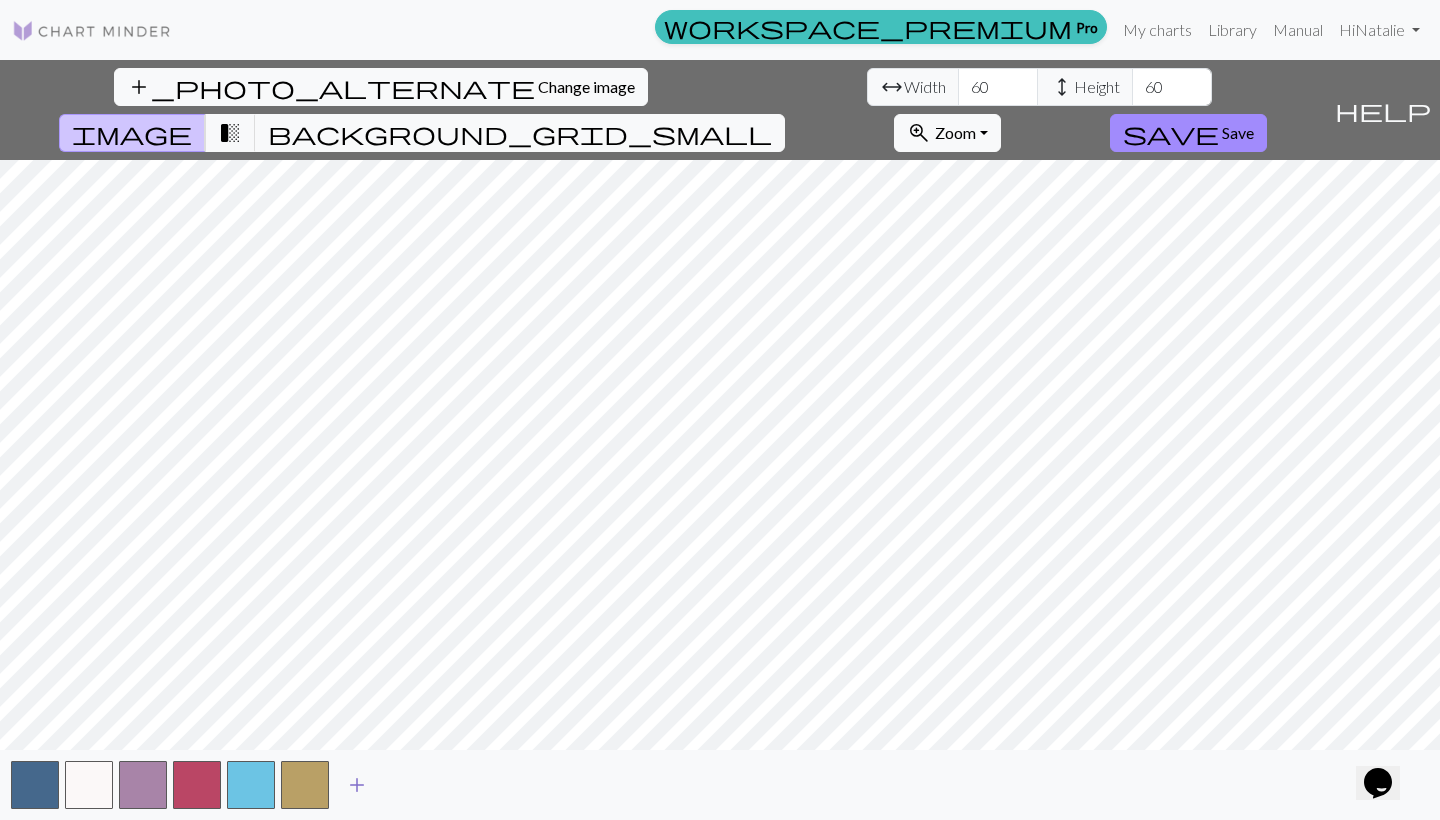 click on "add" at bounding box center [357, 785] 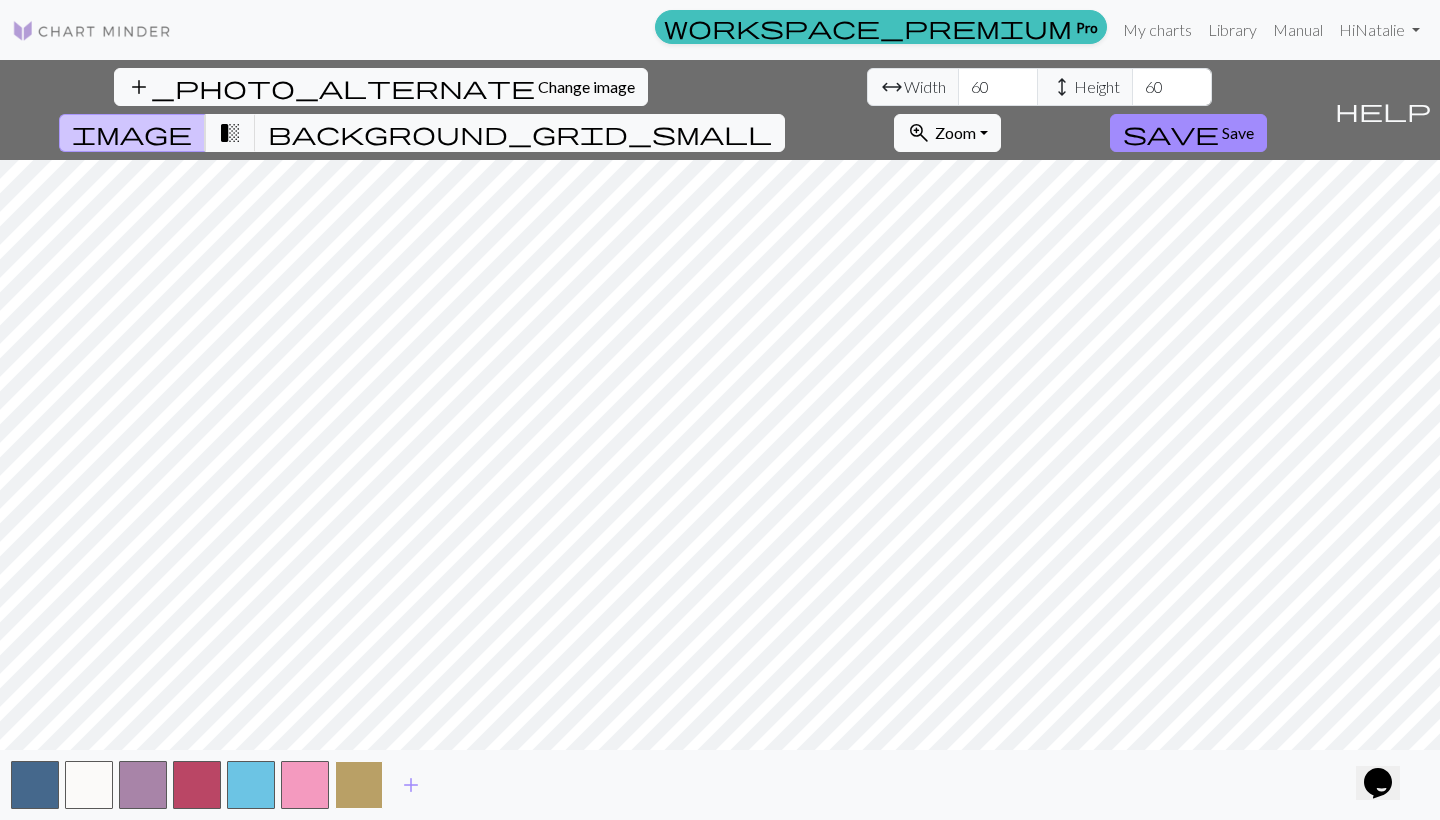 click at bounding box center [359, 785] 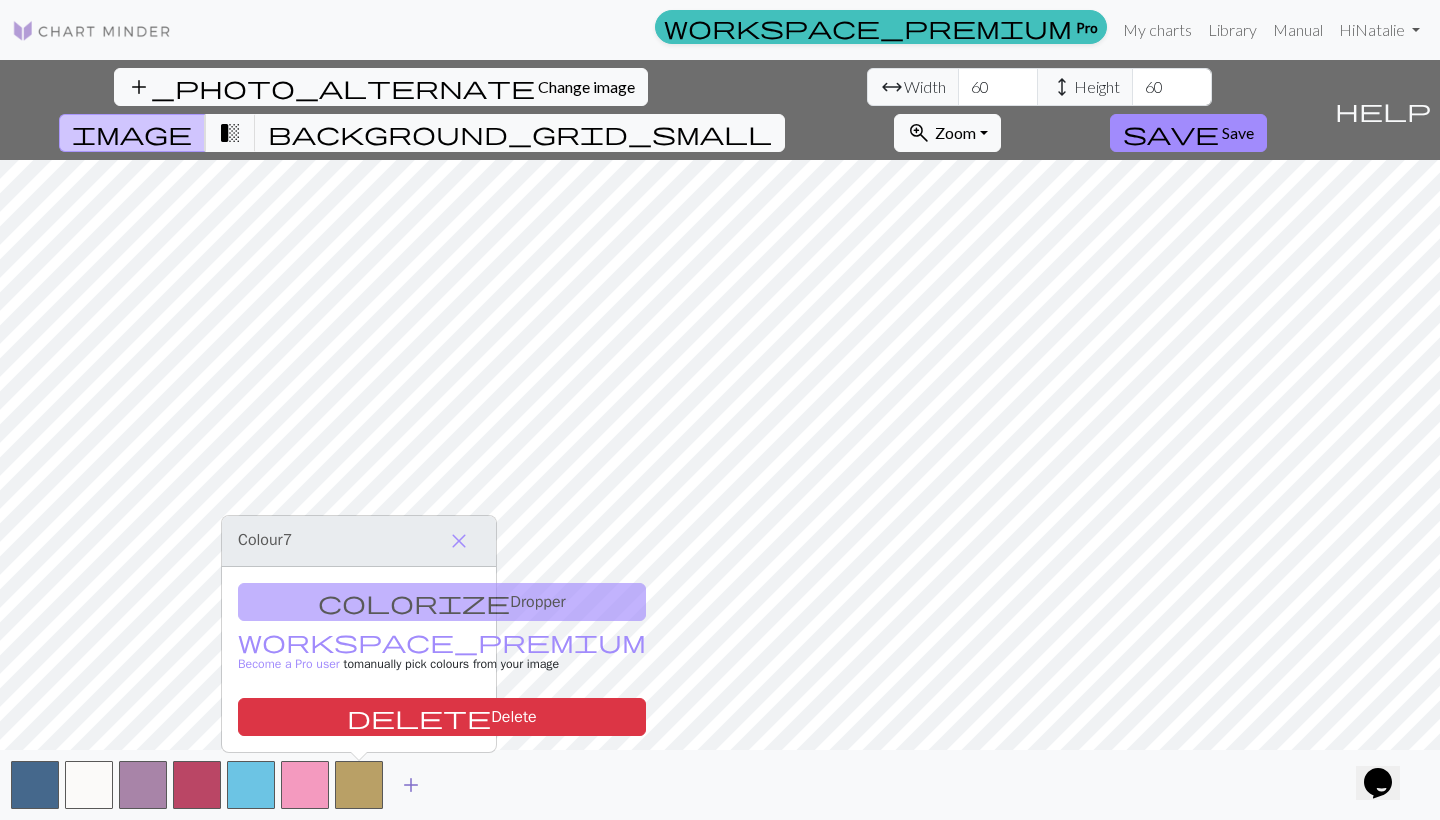 click on "add" at bounding box center (411, 785) 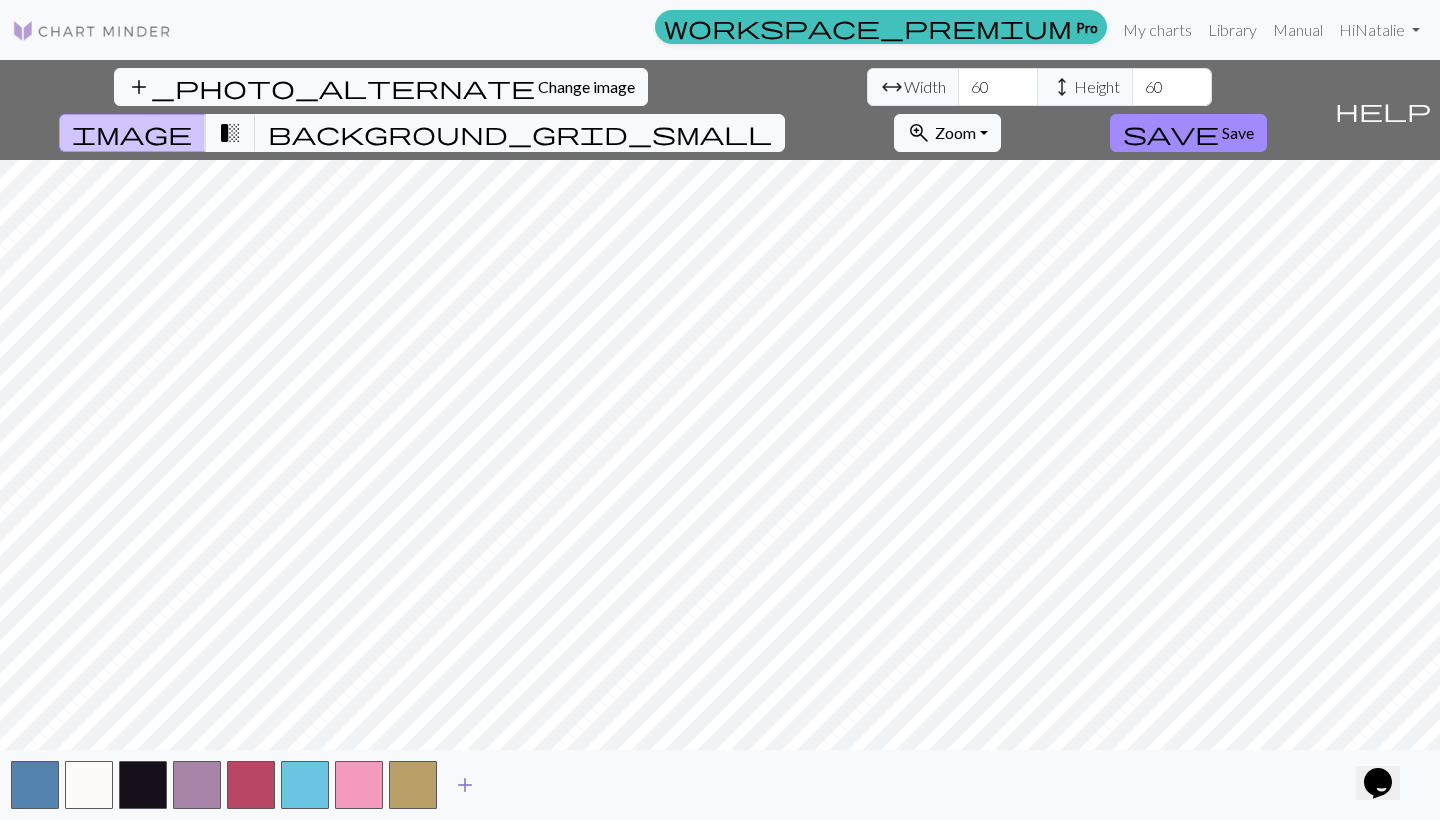 click on "add" at bounding box center (465, 785) 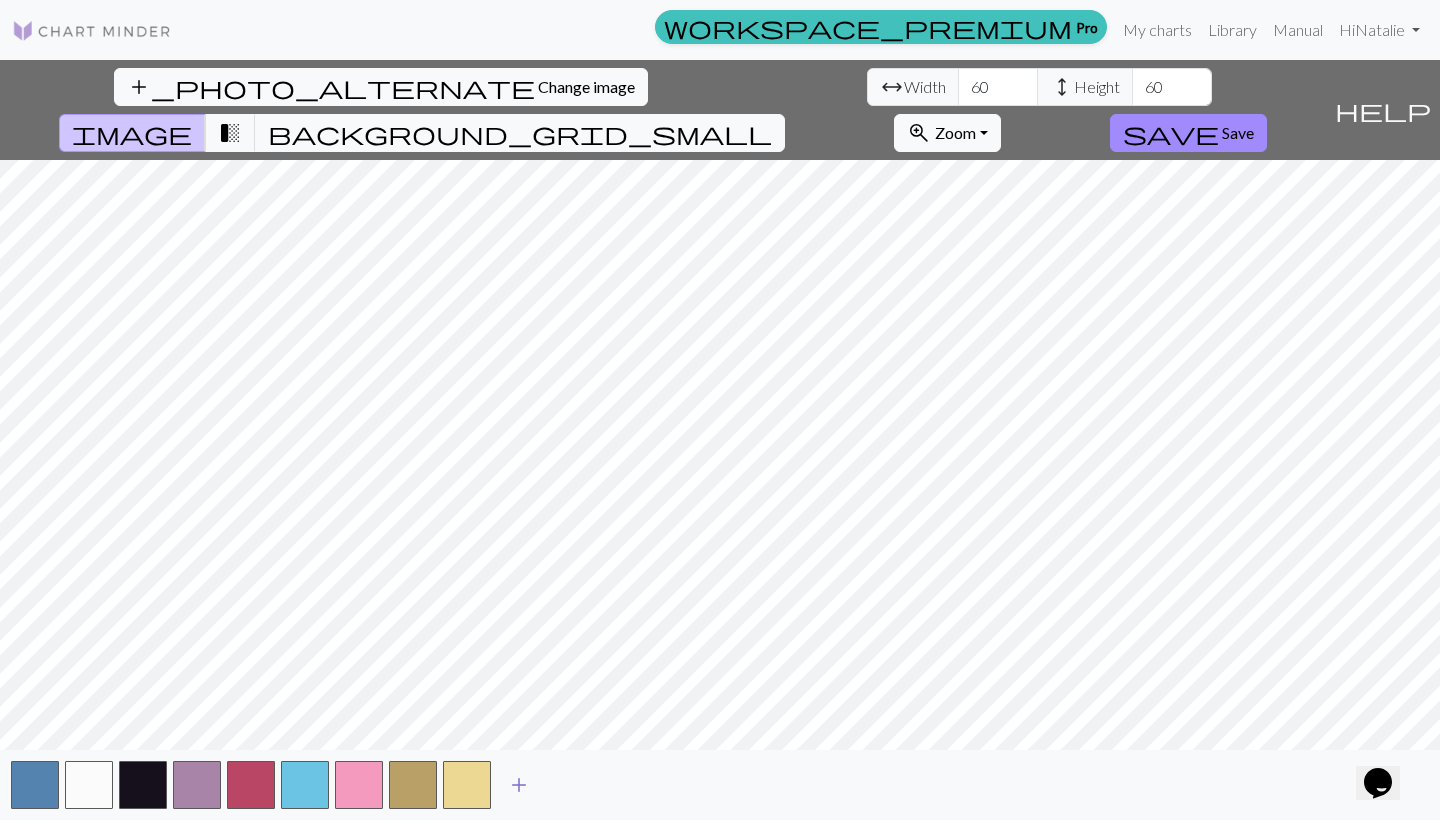click on "add" at bounding box center (519, 785) 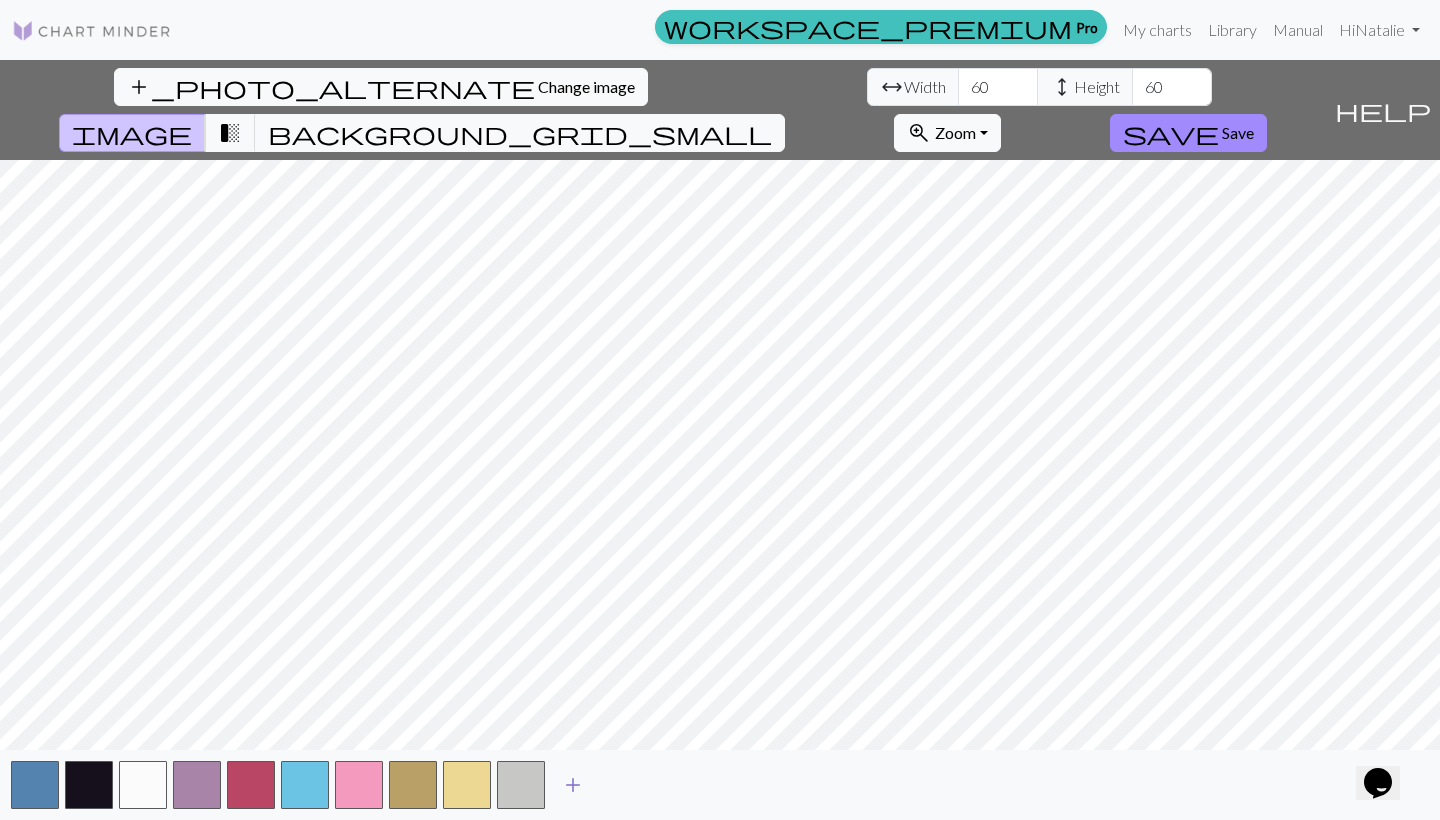 click on "add" at bounding box center [573, 785] 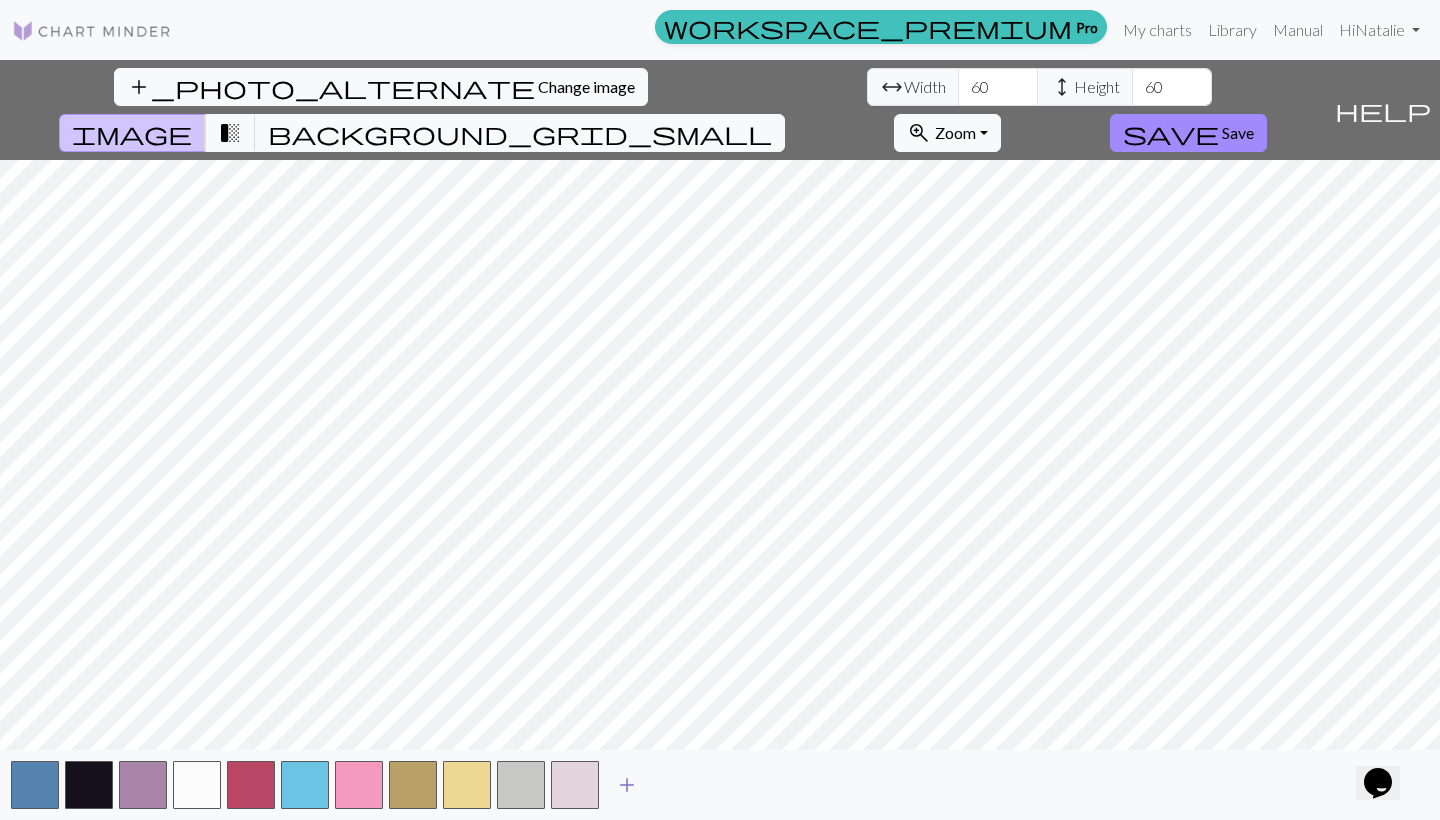 click on "add" at bounding box center (627, 785) 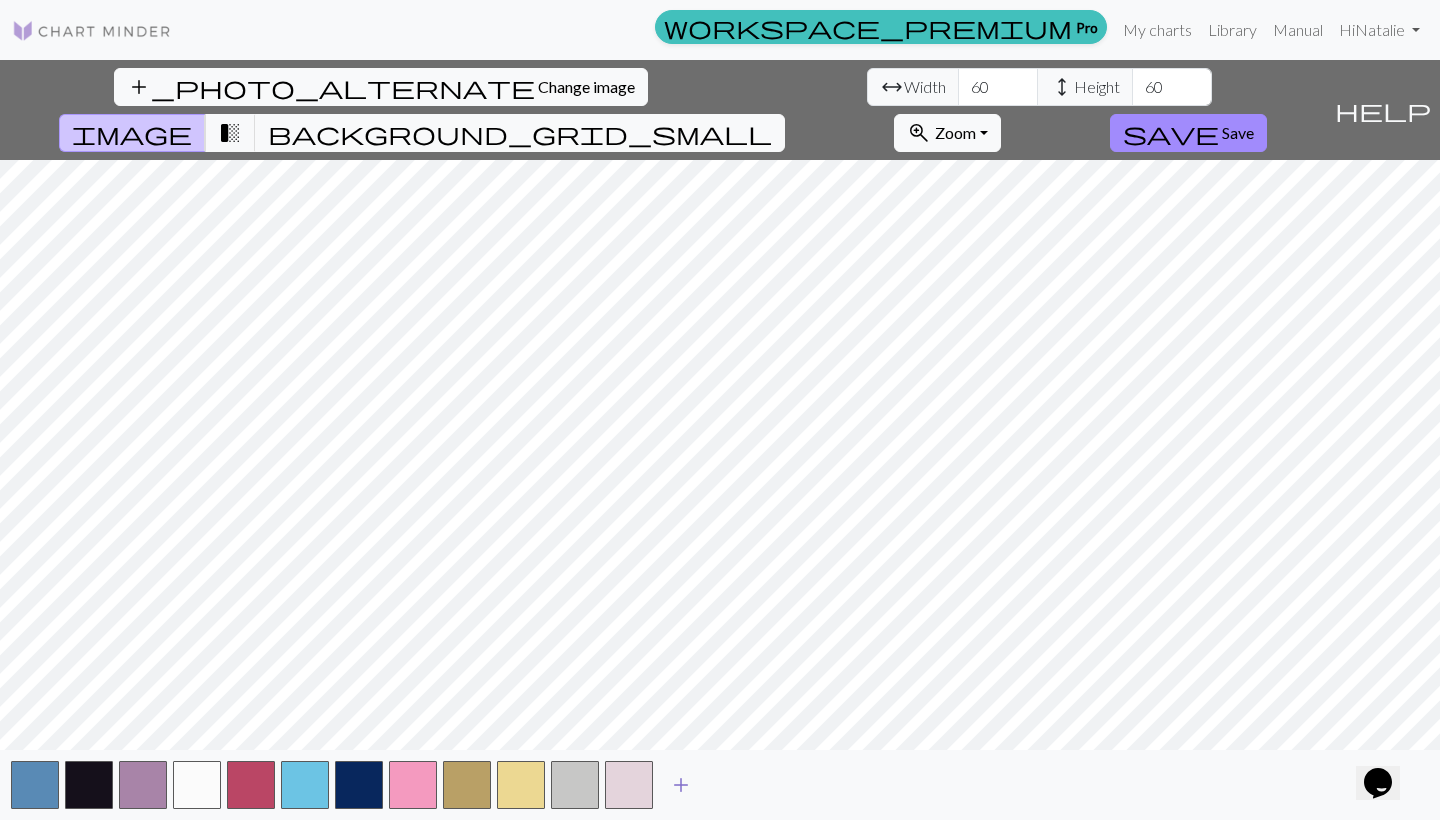 click on "add" at bounding box center (681, 785) 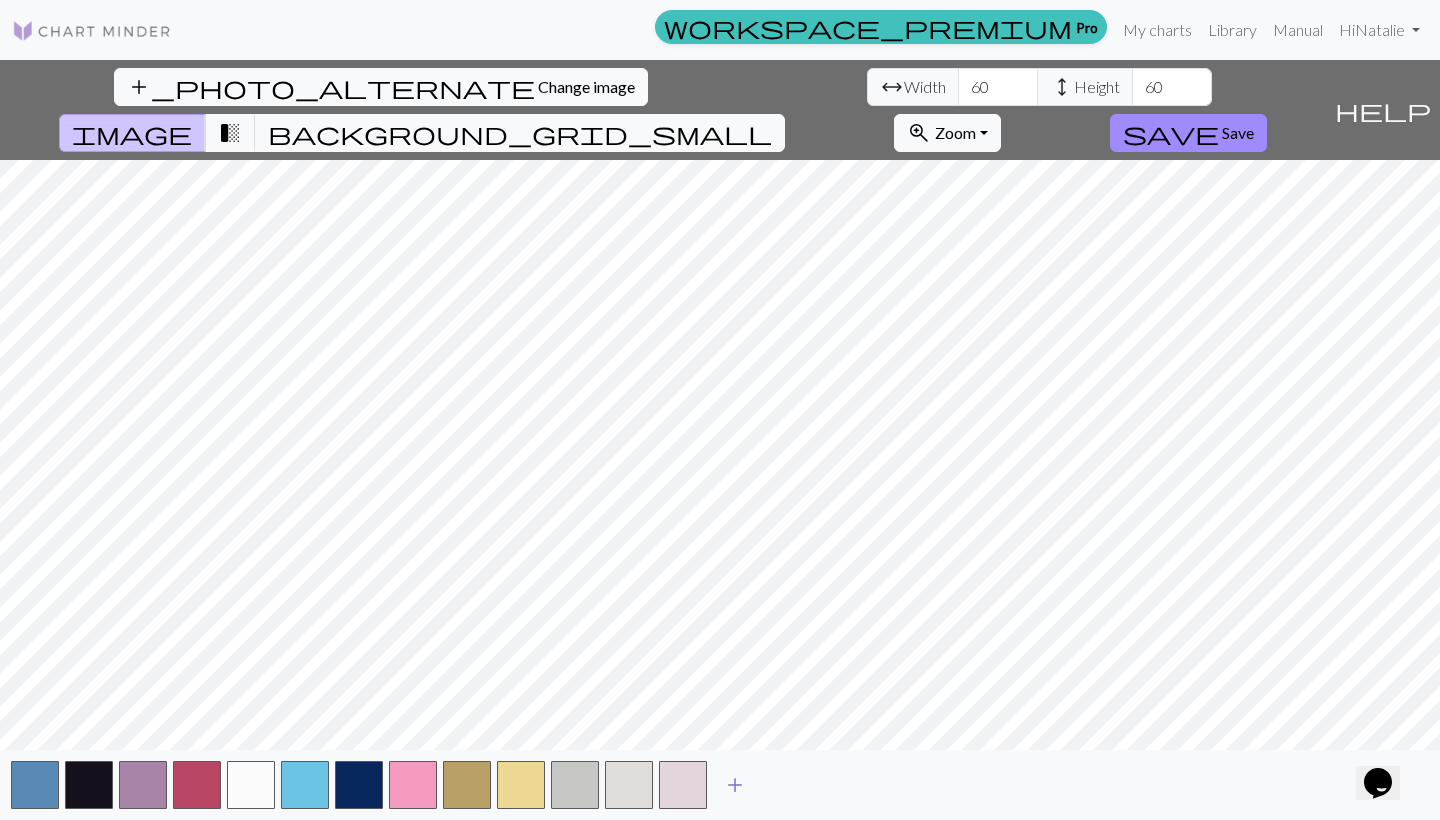 click on "add" at bounding box center (735, 785) 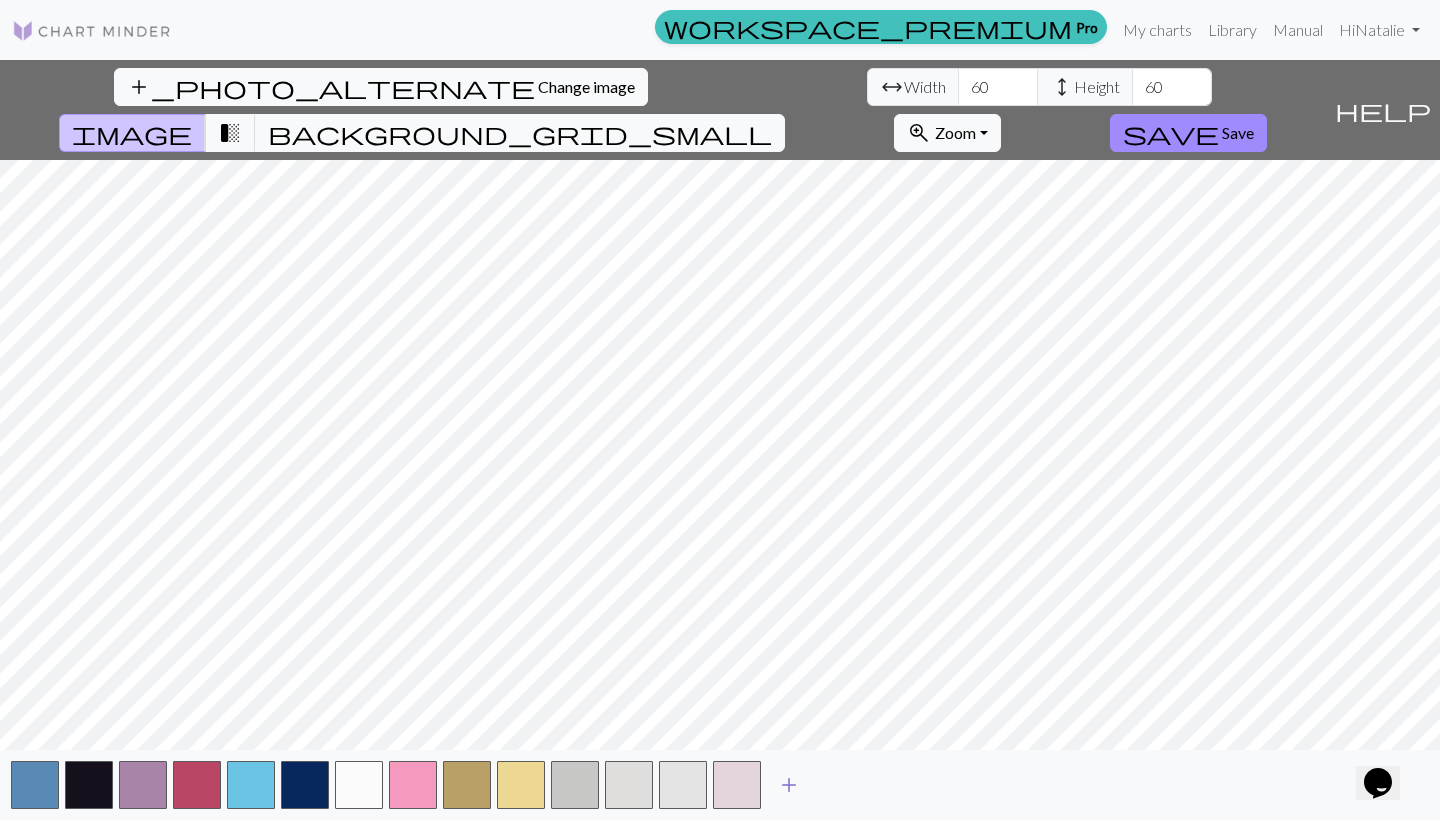 click on "add" at bounding box center (789, 785) 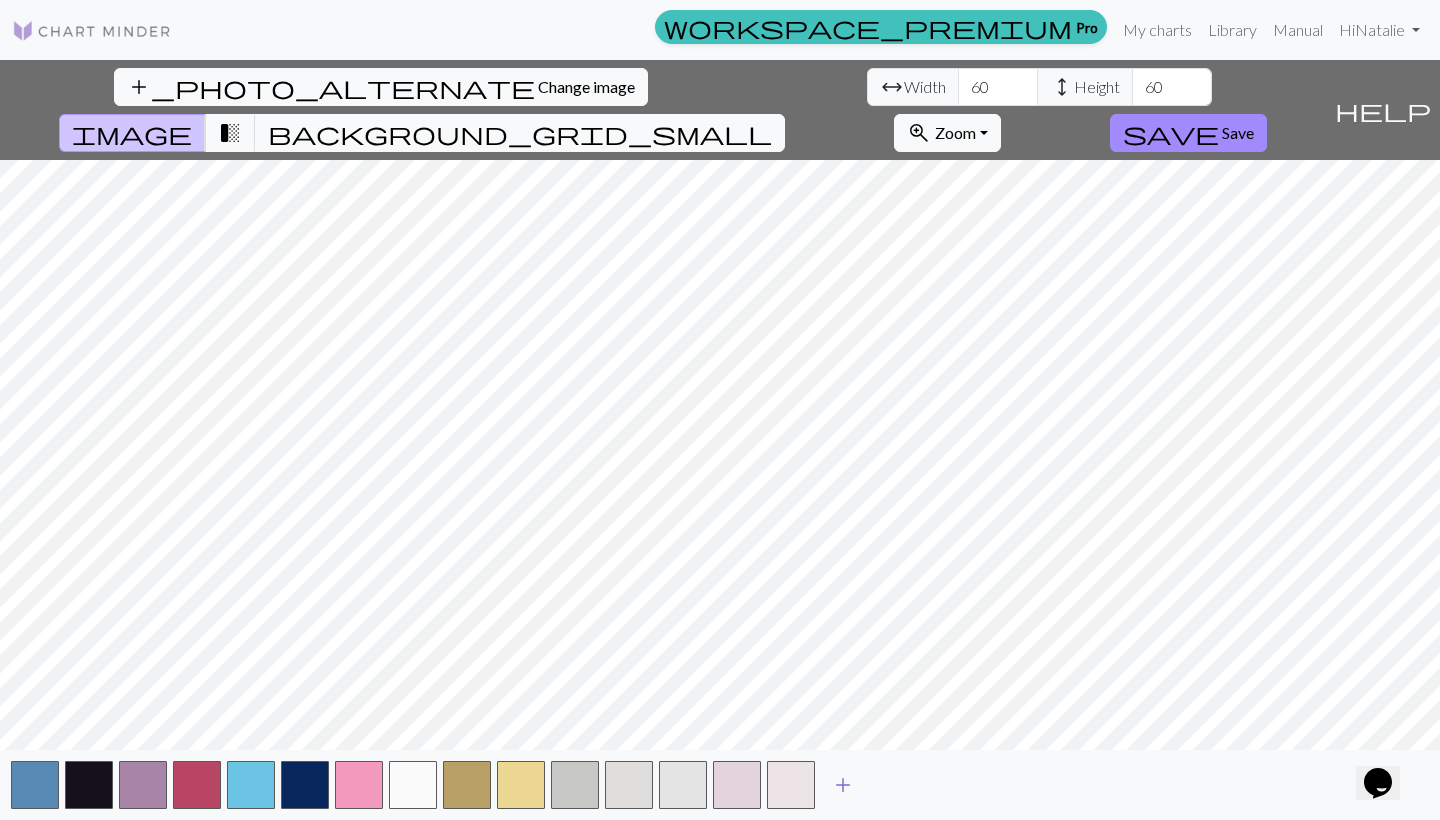 click on "add" at bounding box center (843, 785) 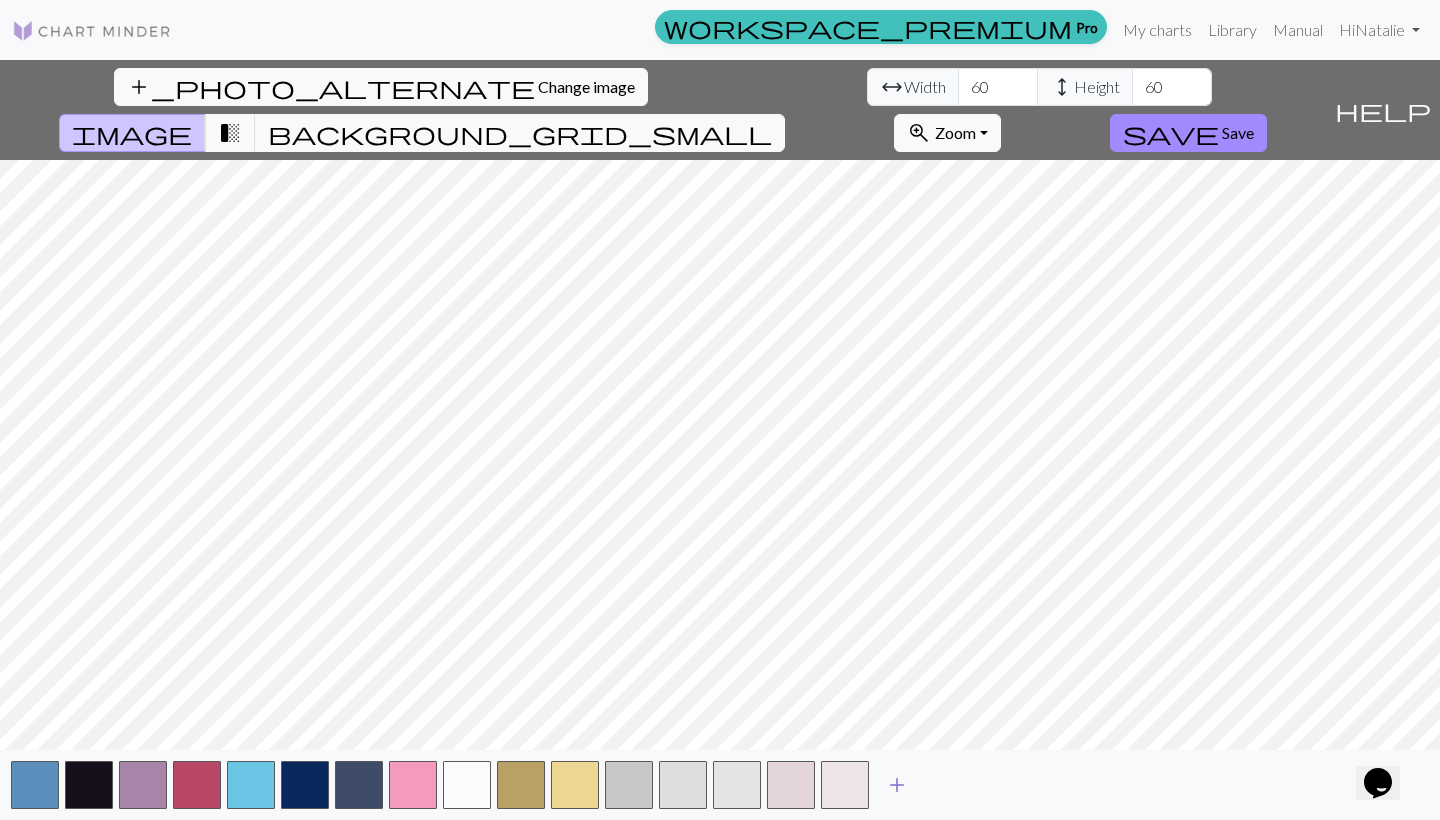 click on "add" at bounding box center (897, 785) 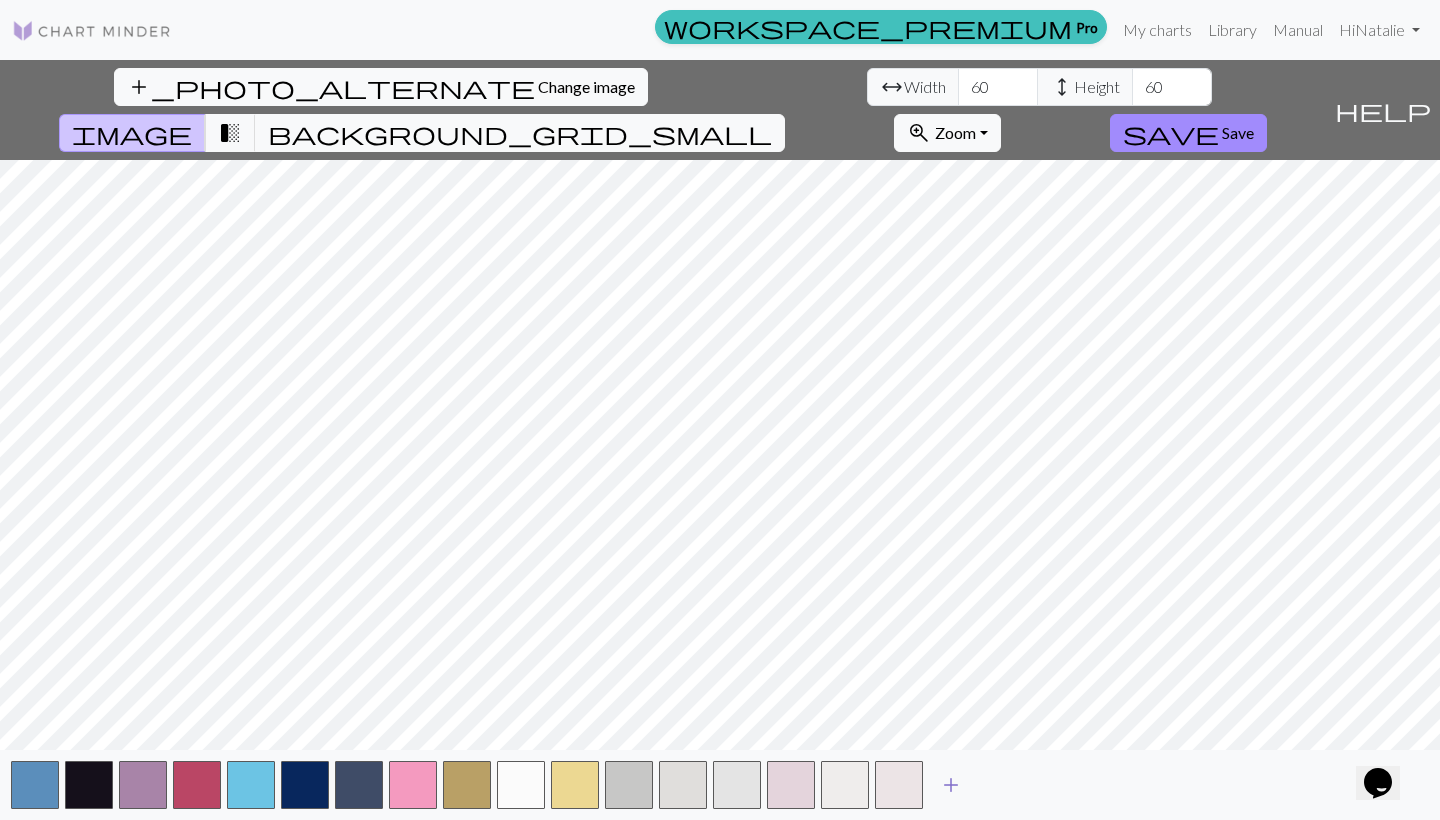 click on "add" at bounding box center (951, 785) 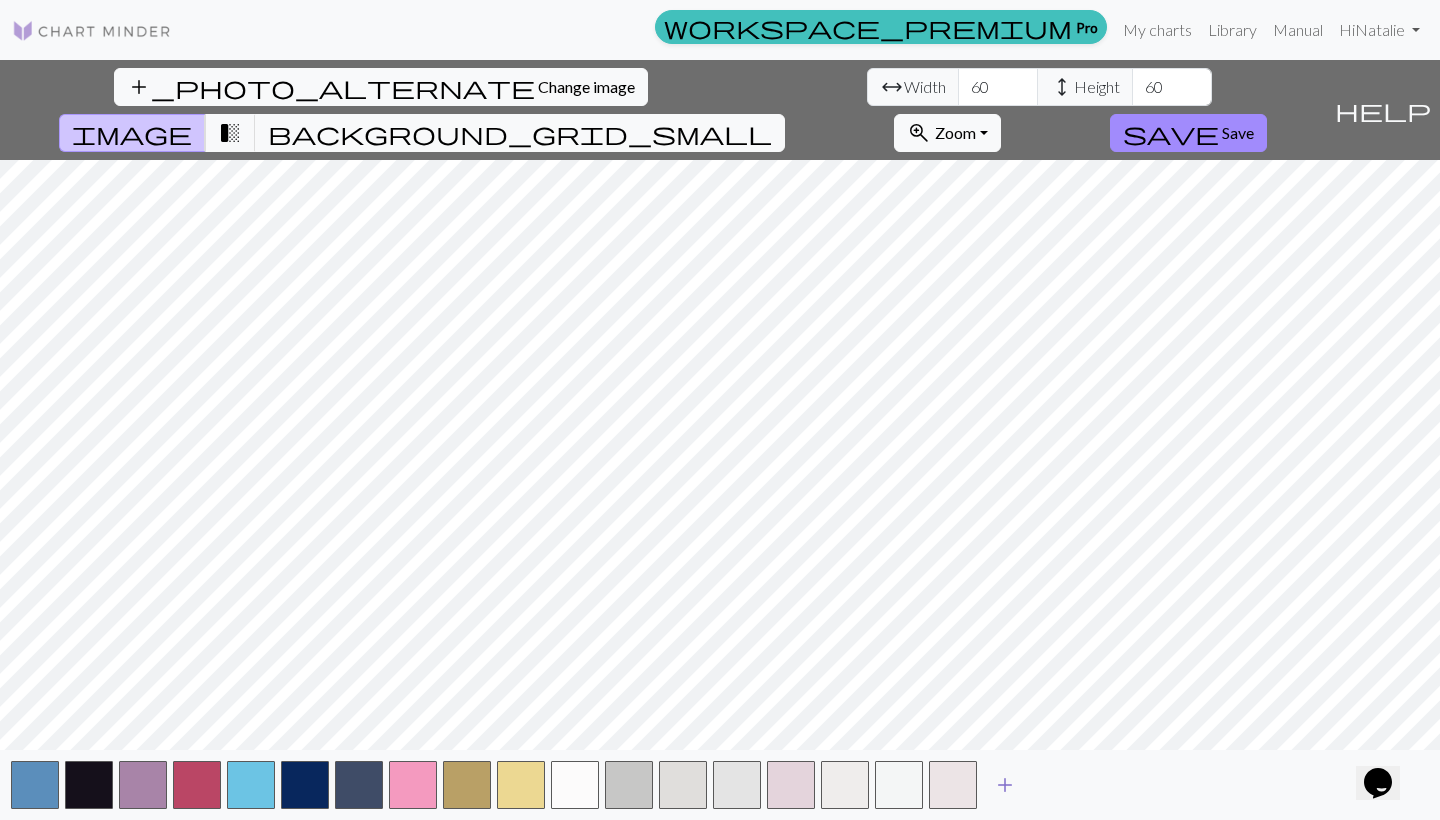 click on "add" at bounding box center [1005, 785] 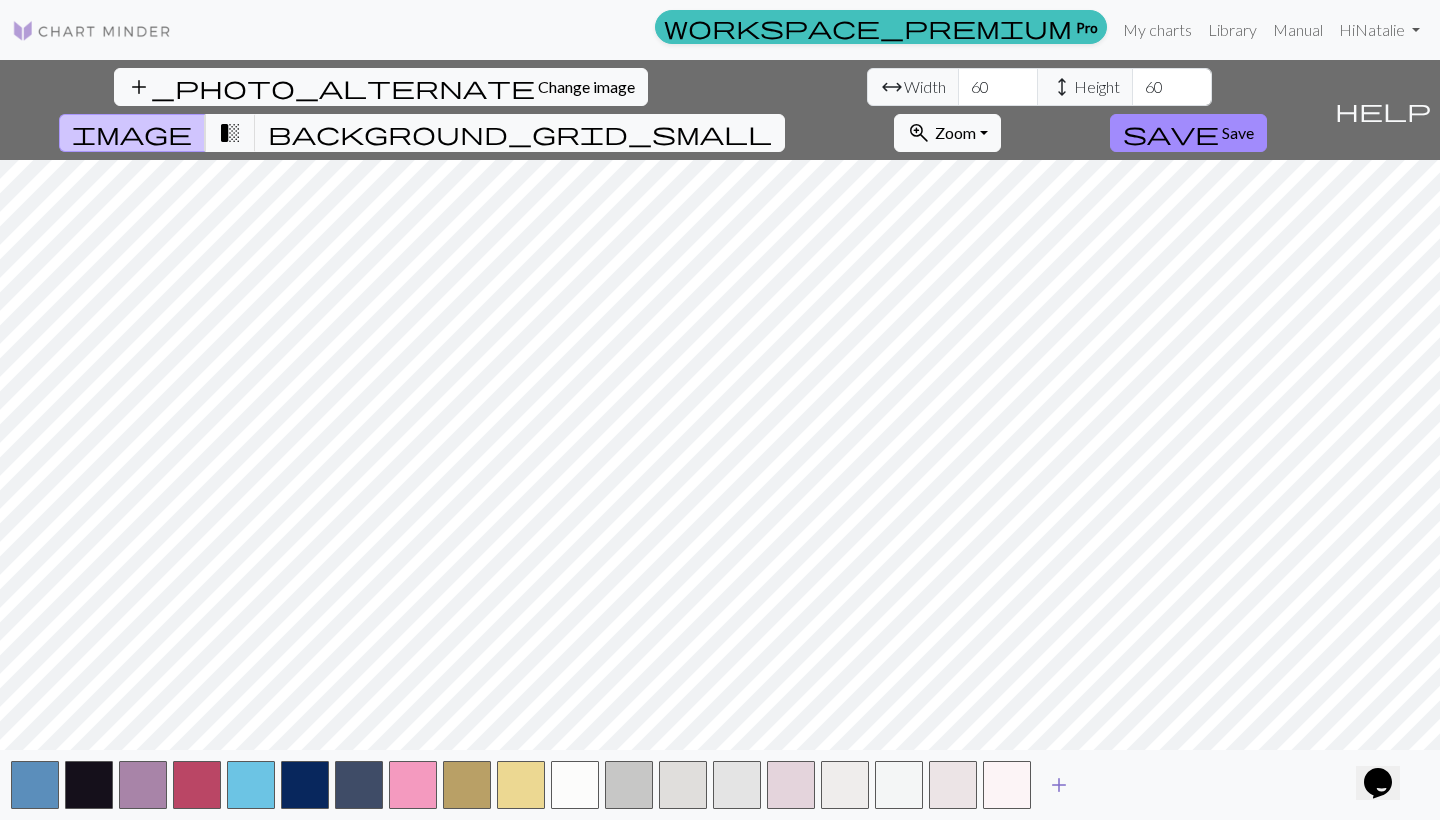 click on "add" at bounding box center (1059, 785) 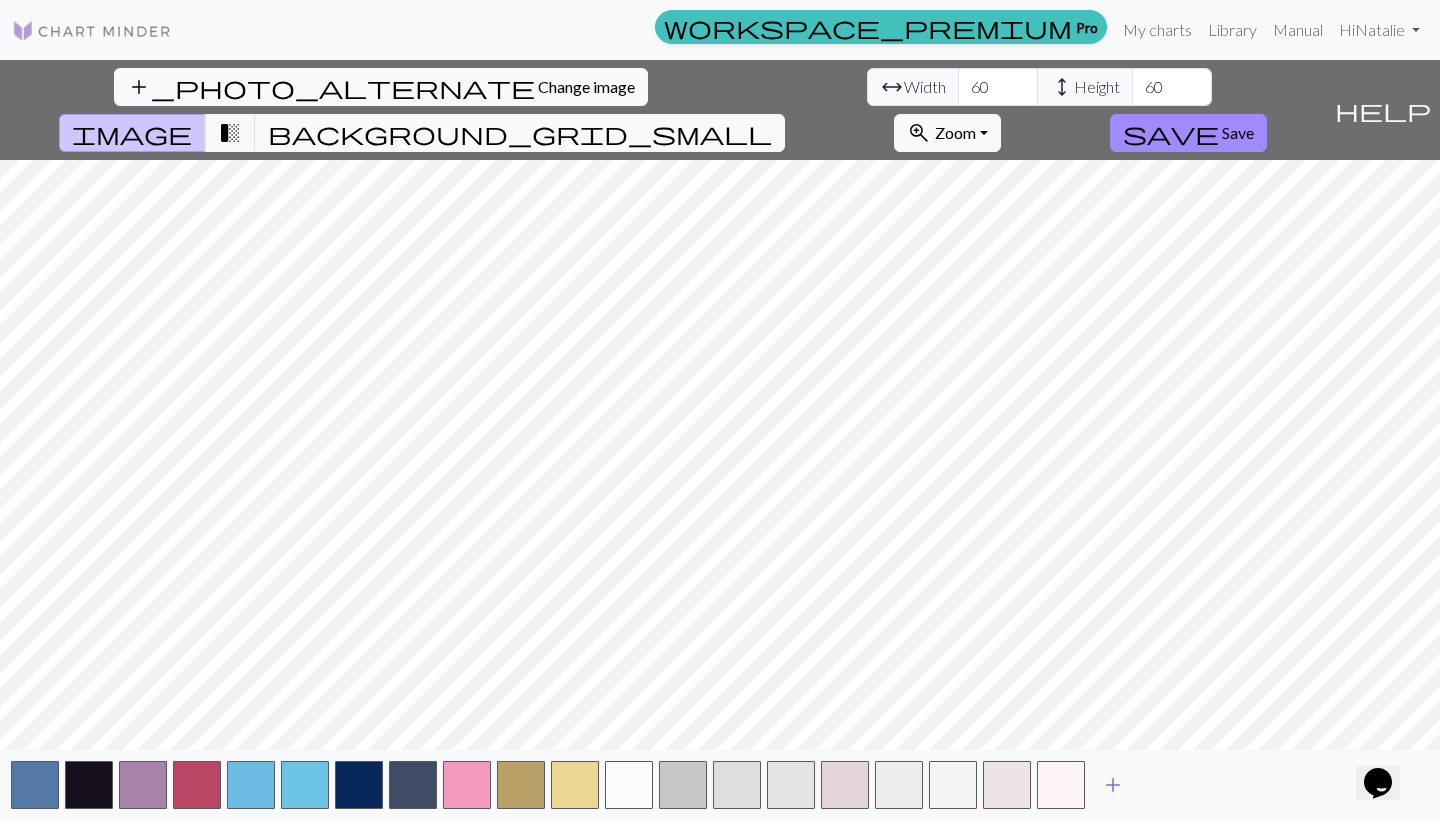 click on "add" at bounding box center [1113, 785] 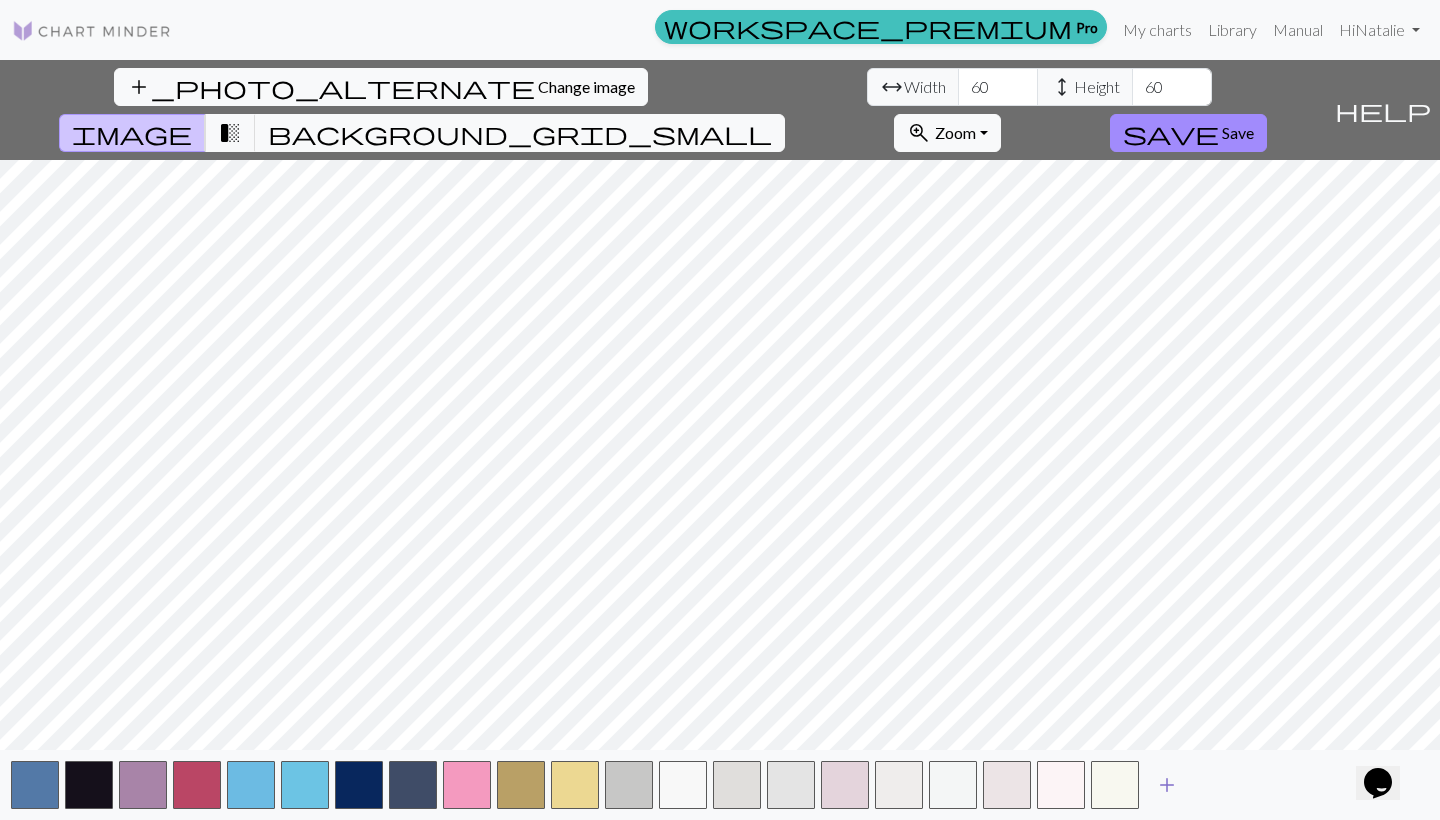 click on "add" at bounding box center [1167, 785] 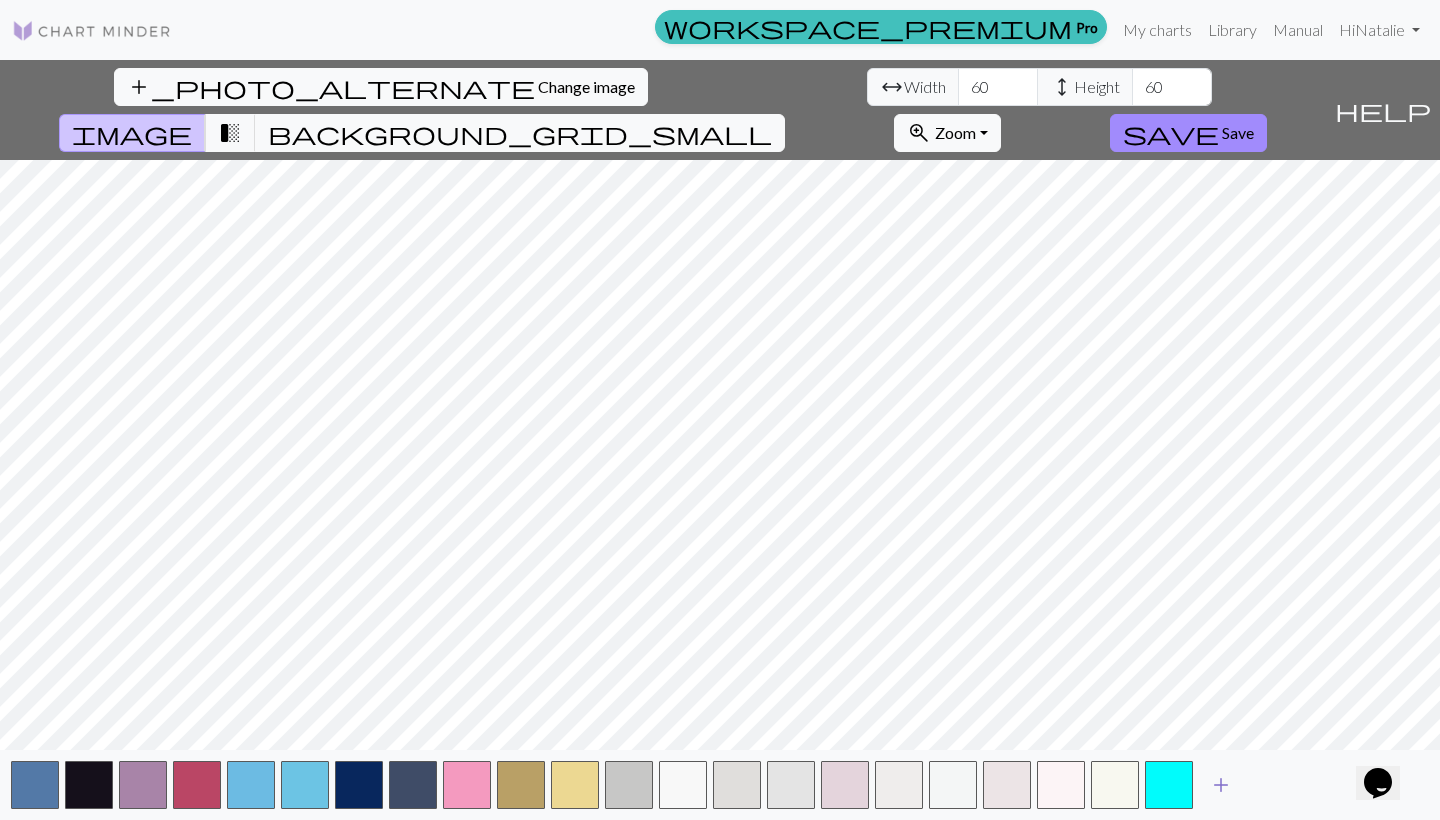 click on "add" at bounding box center (1221, 785) 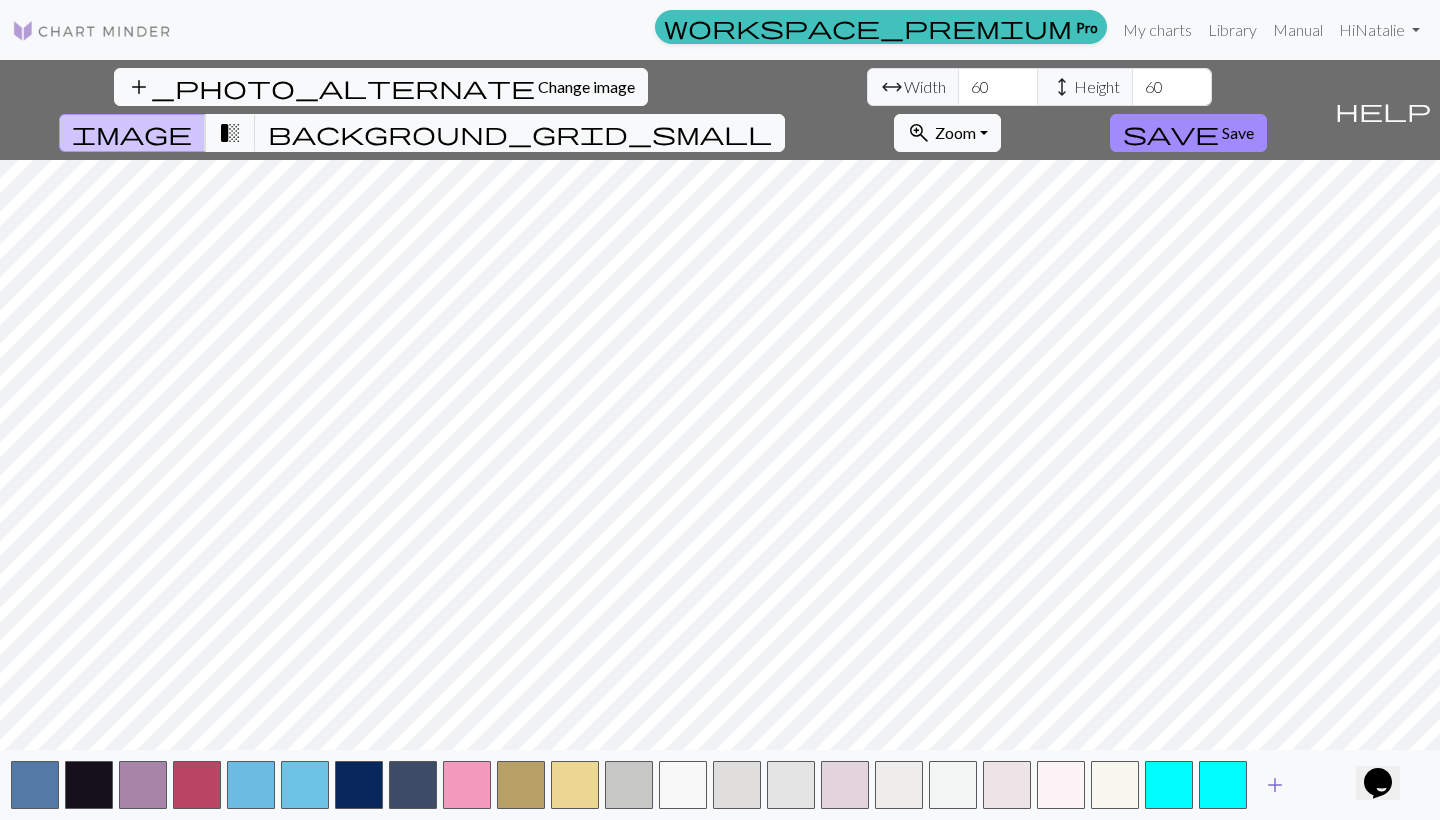 click on "add" at bounding box center [1275, 785] 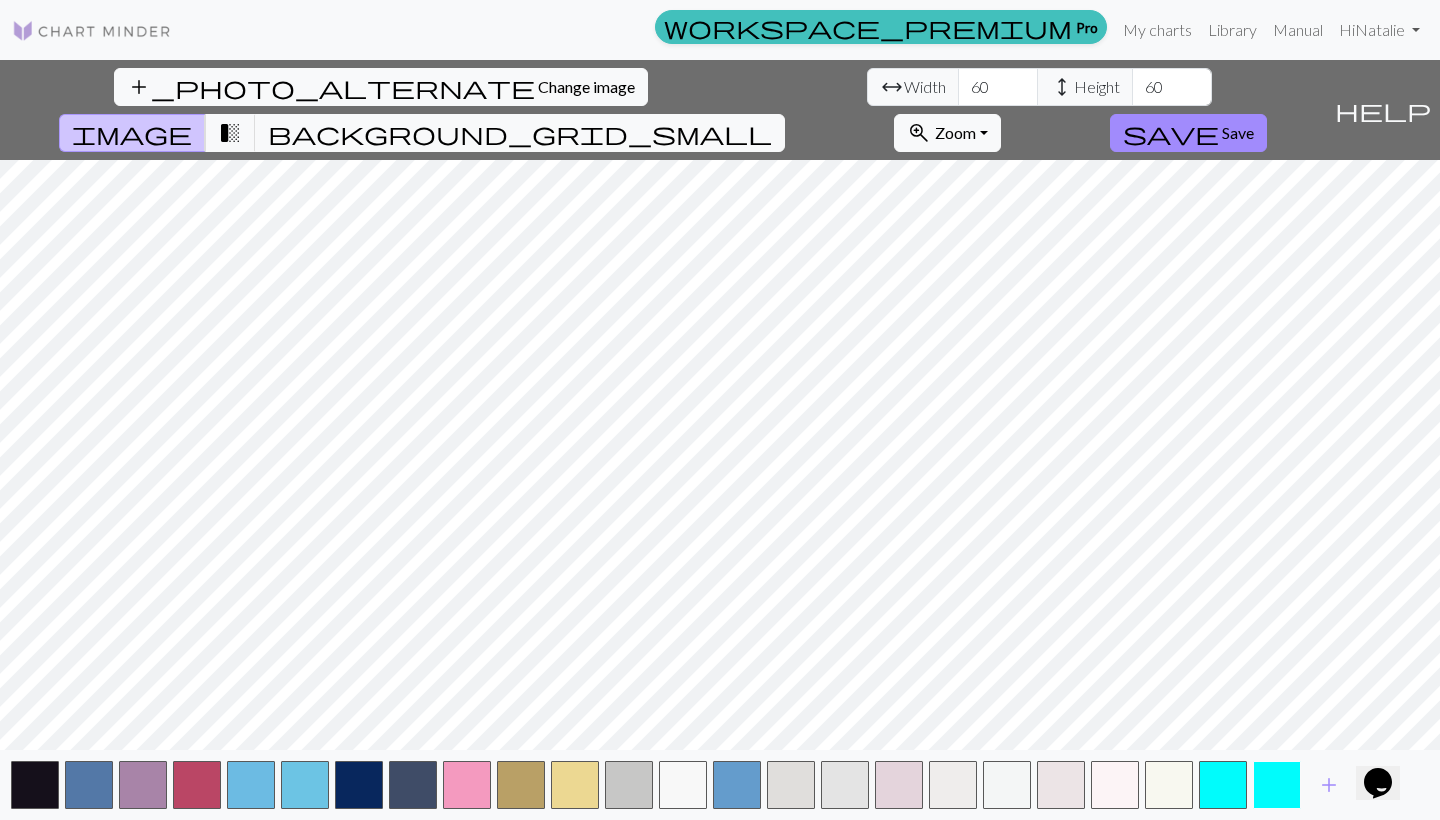 click at bounding box center (1277, 785) 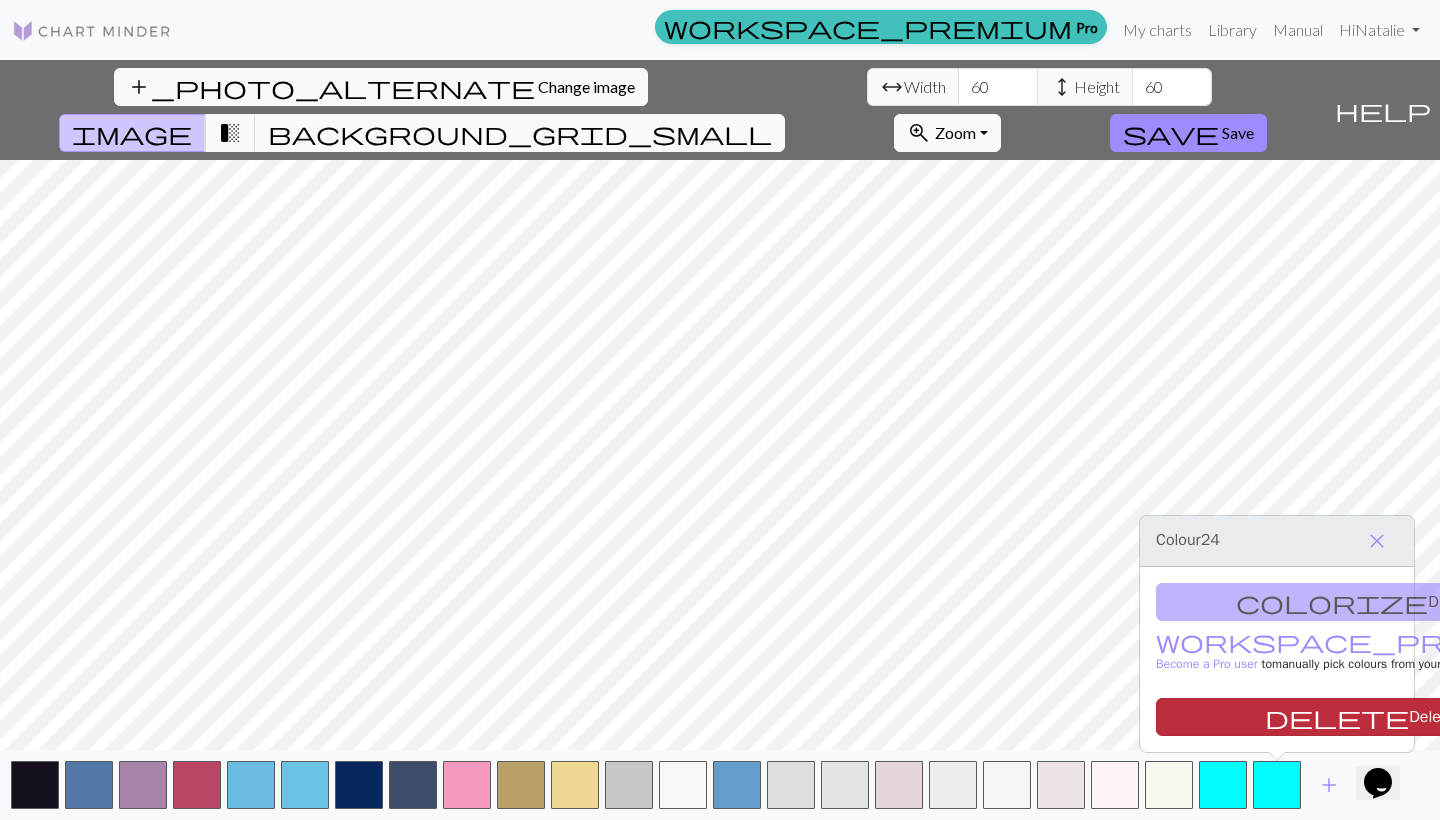 click on "delete" at bounding box center (1337, 717) 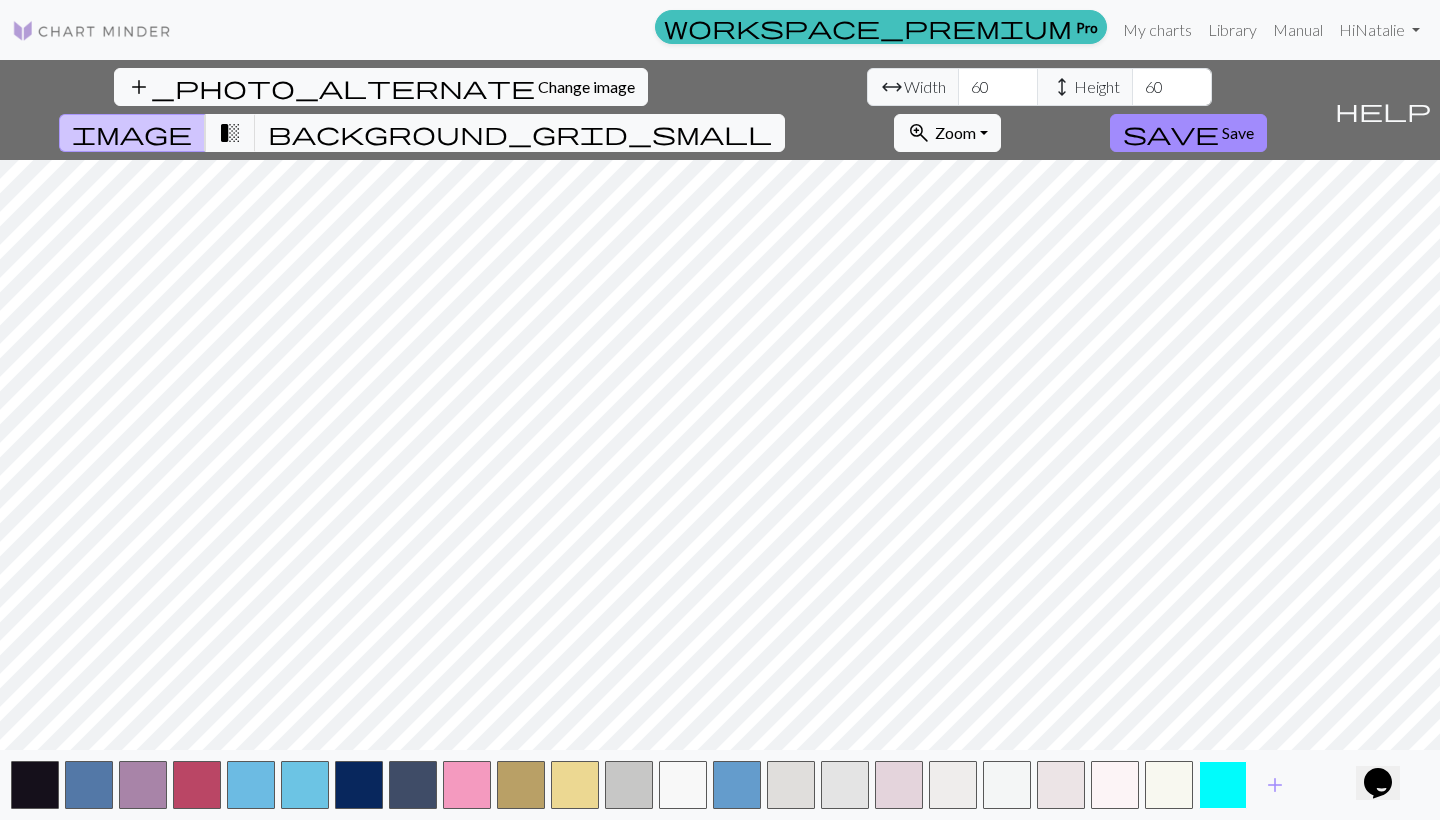 click at bounding box center (1223, 785) 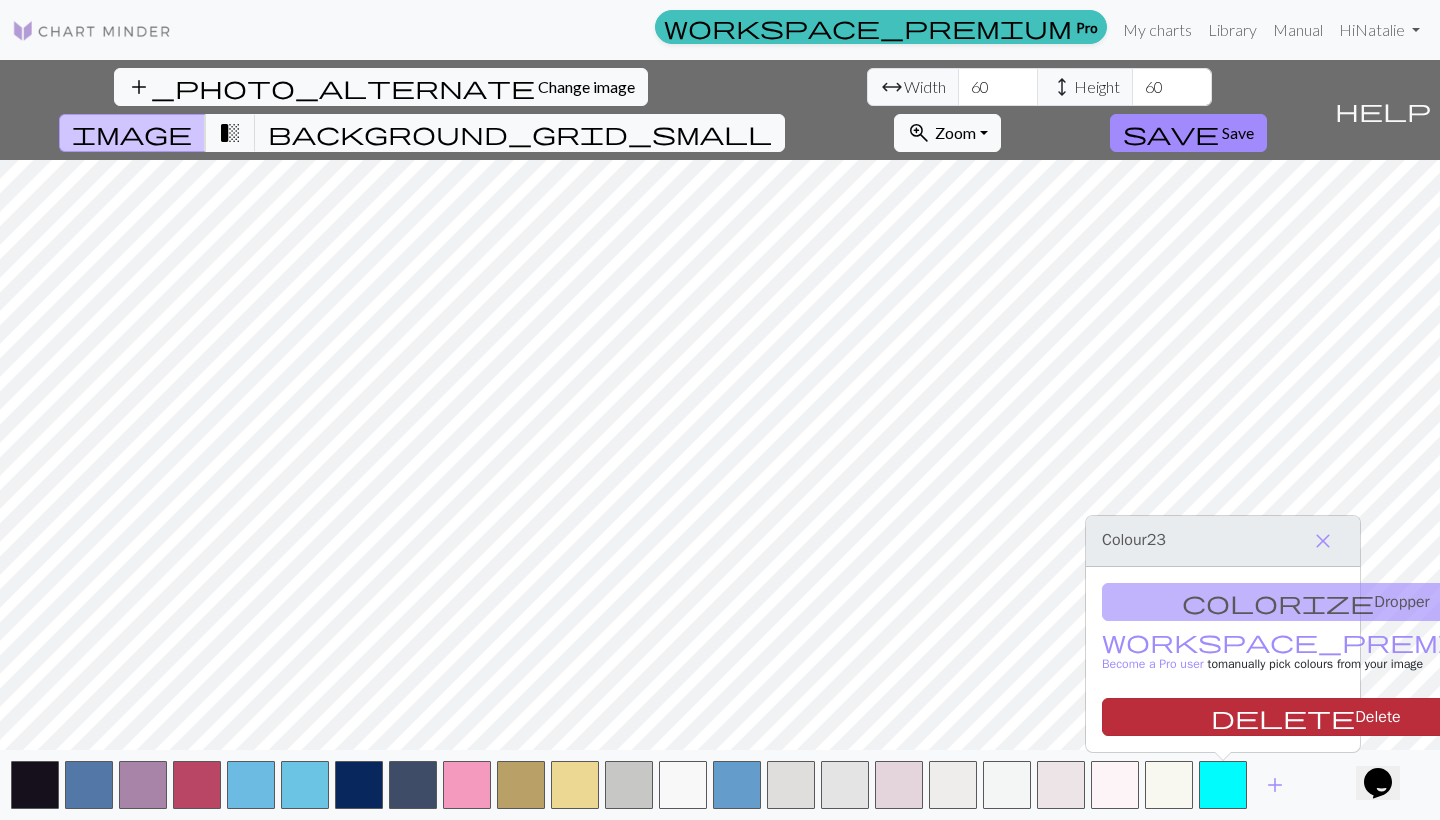 click on "delete Delete" at bounding box center [1306, 717] 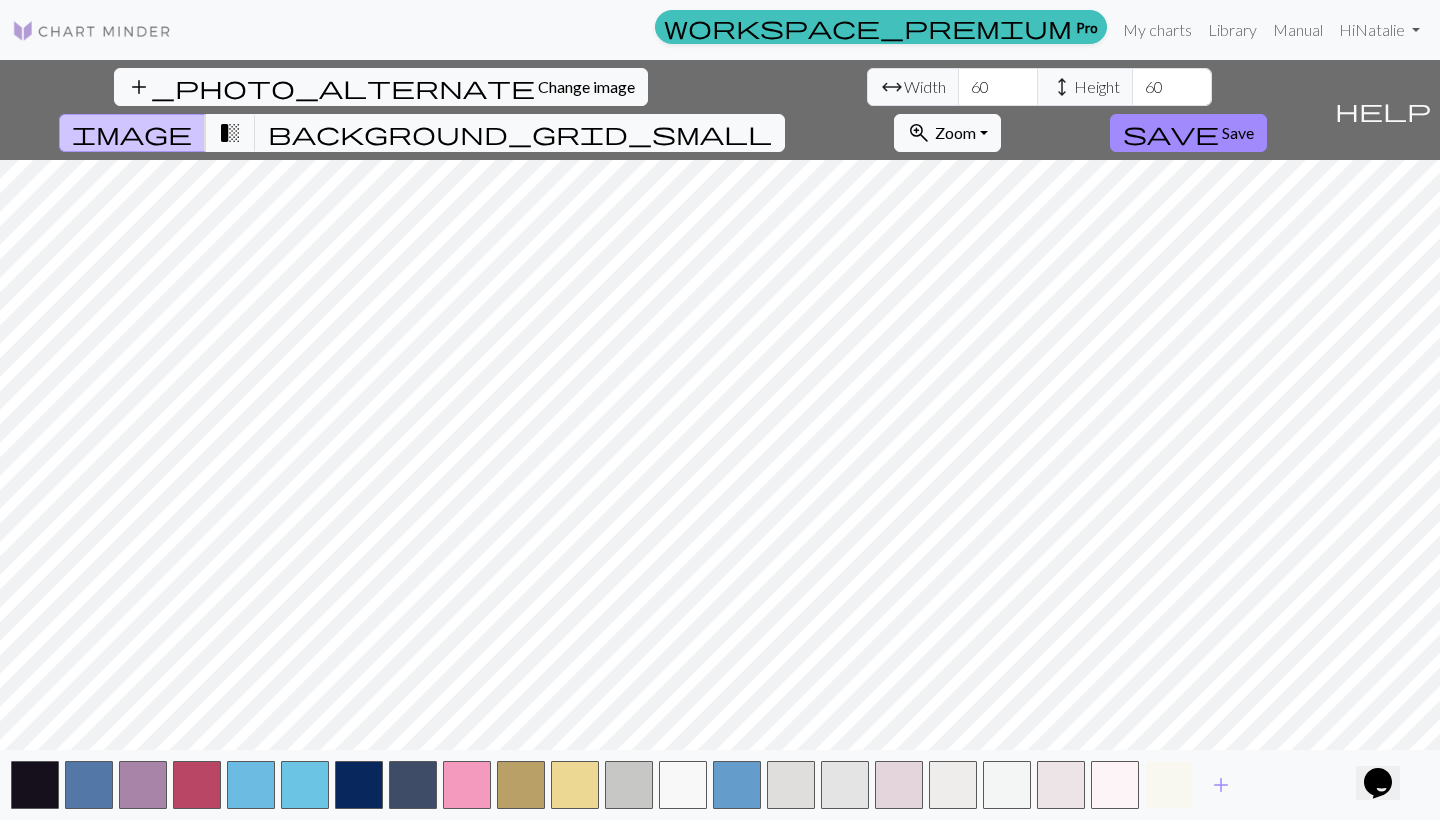 click at bounding box center [1169, 785] 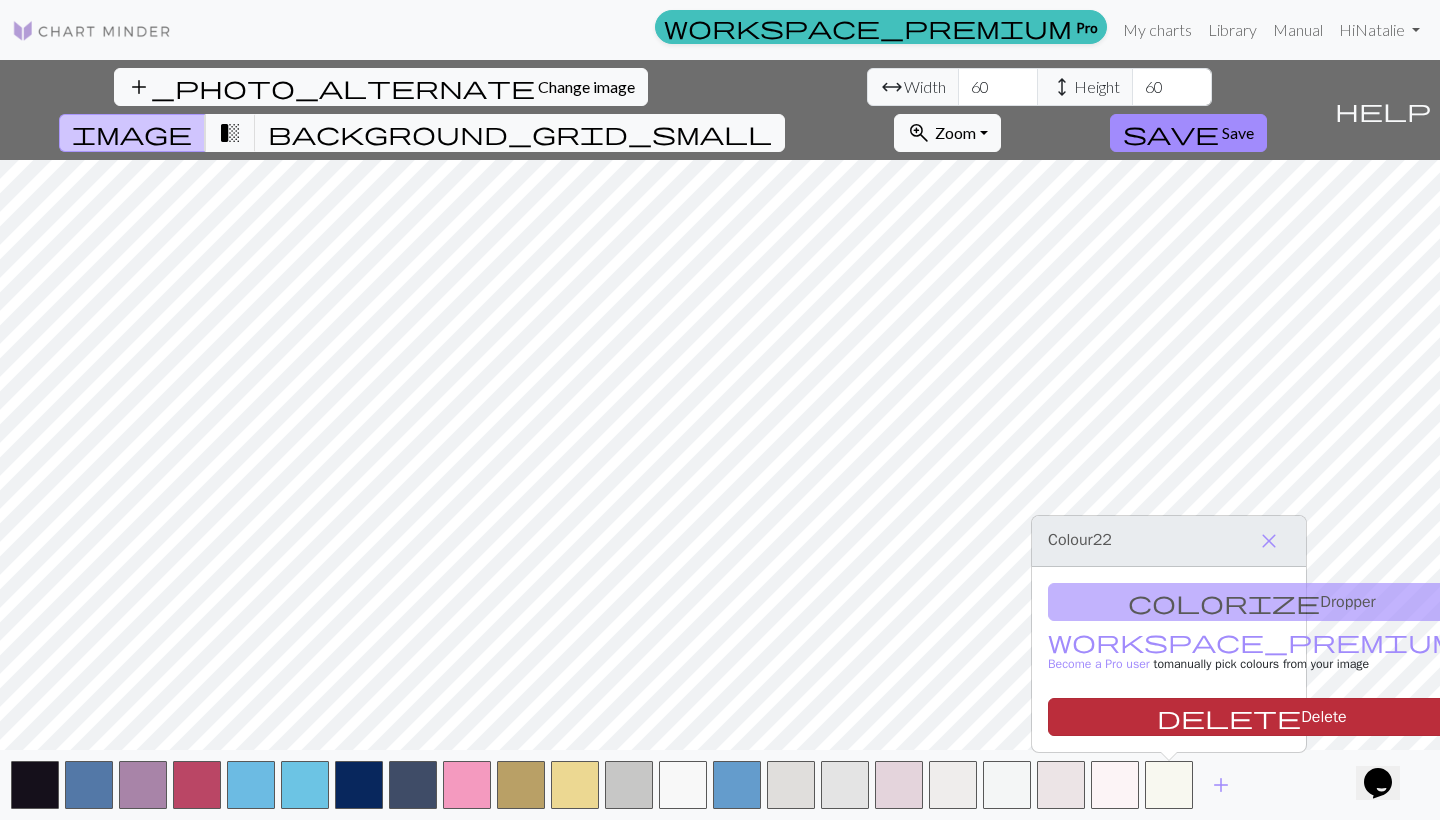click on "delete Delete" at bounding box center (1252, 717) 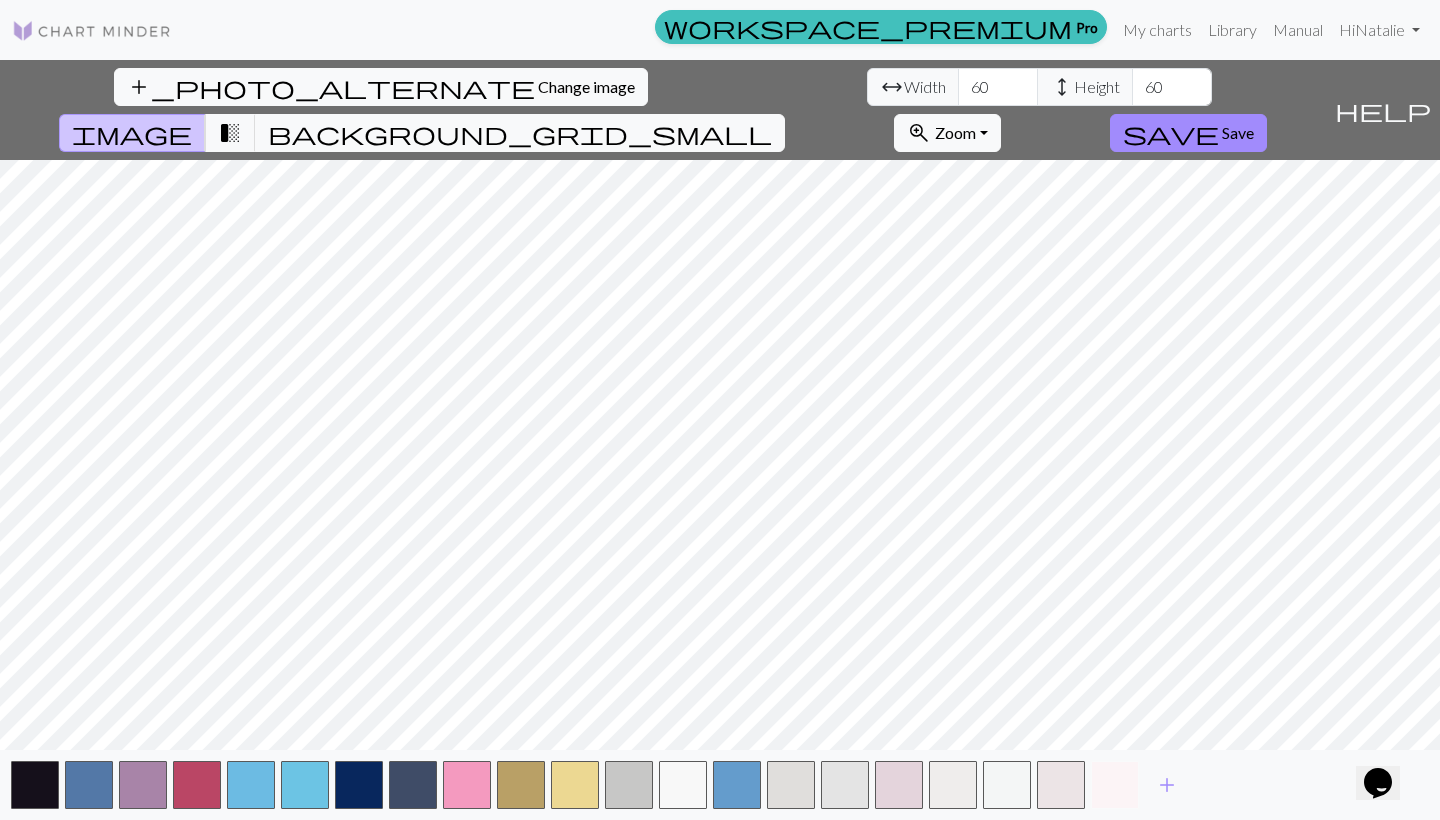 click at bounding box center (1115, 785) 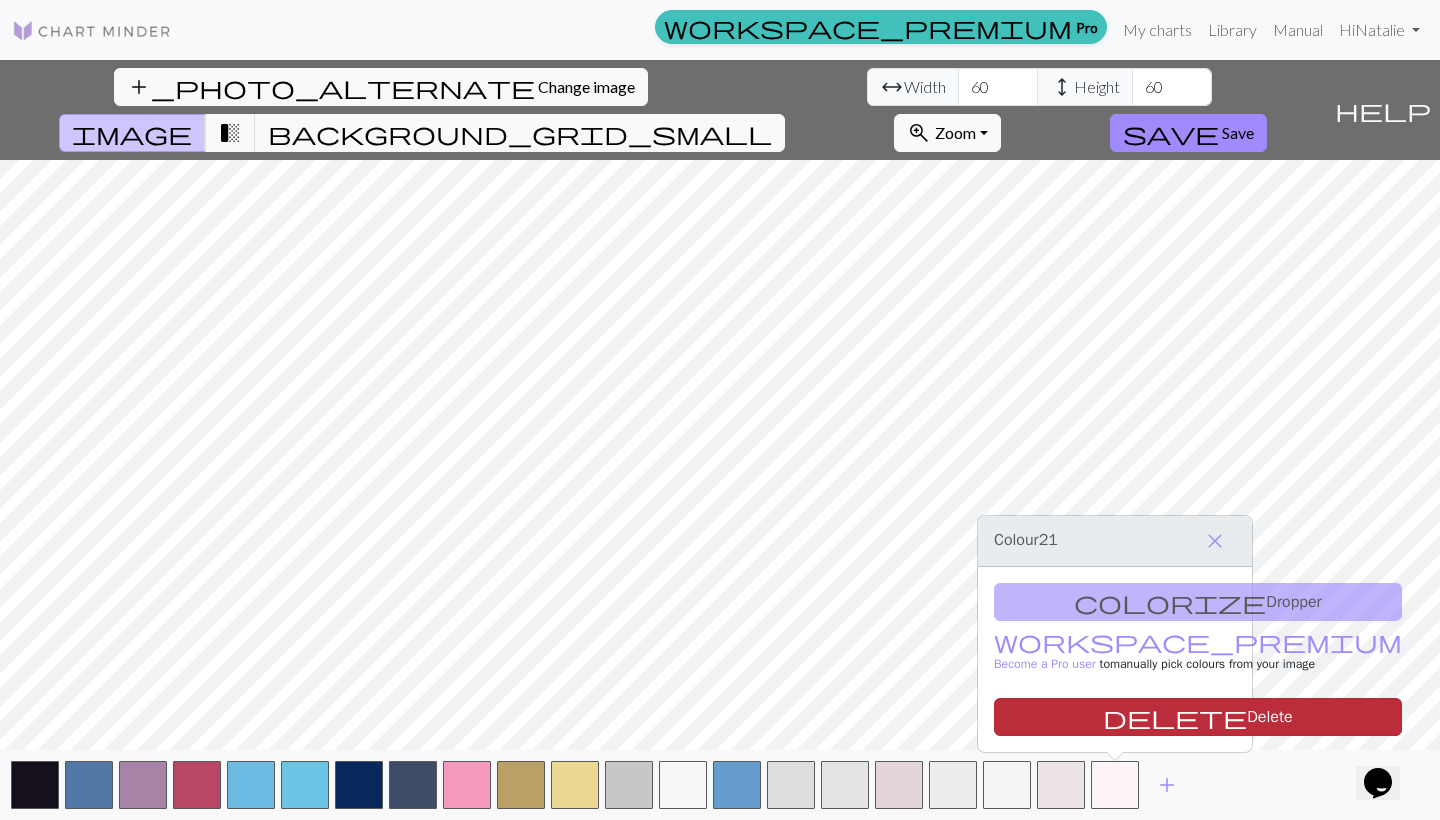click on "delete Delete" at bounding box center (1198, 717) 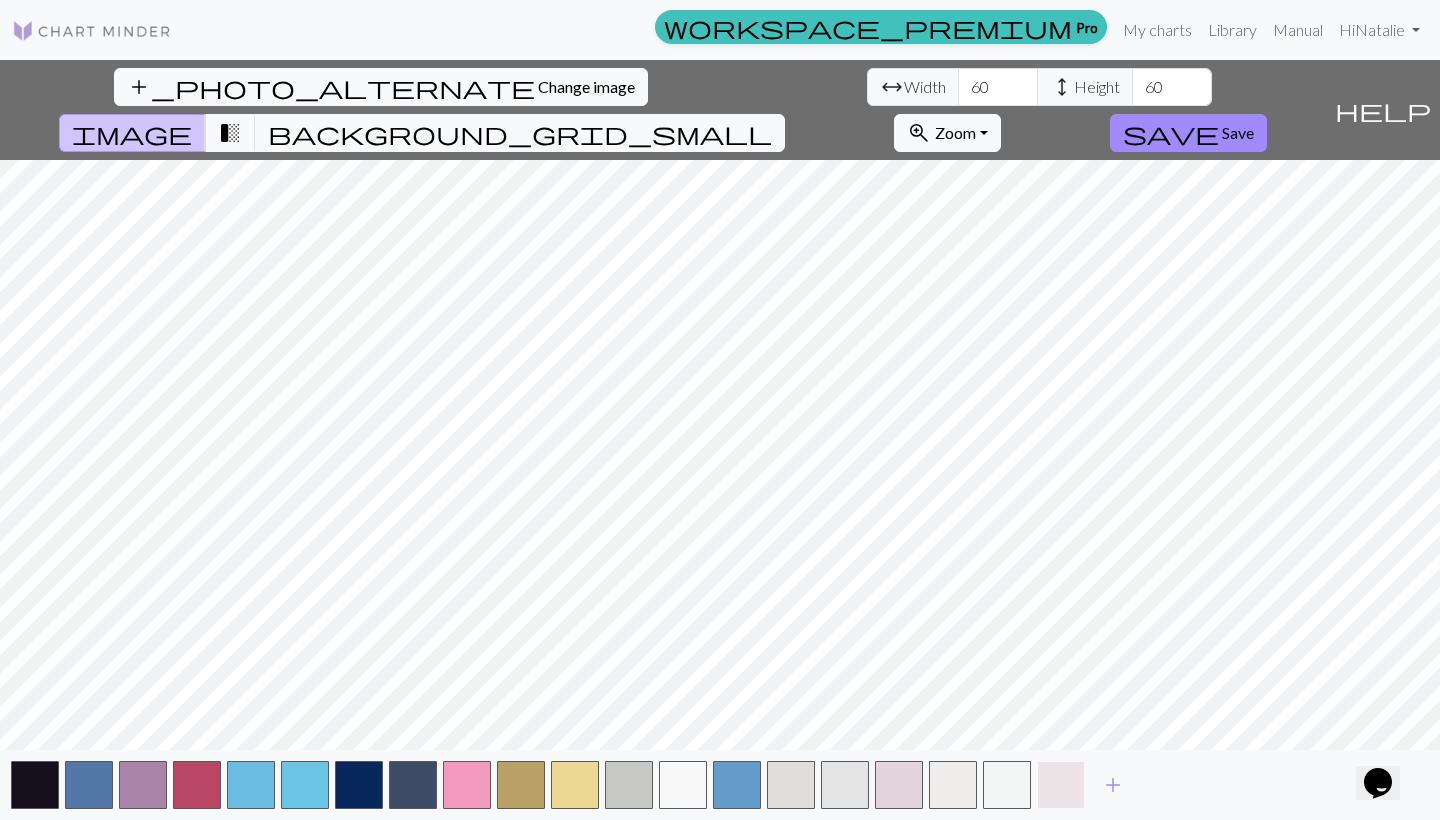 click at bounding box center (1061, 785) 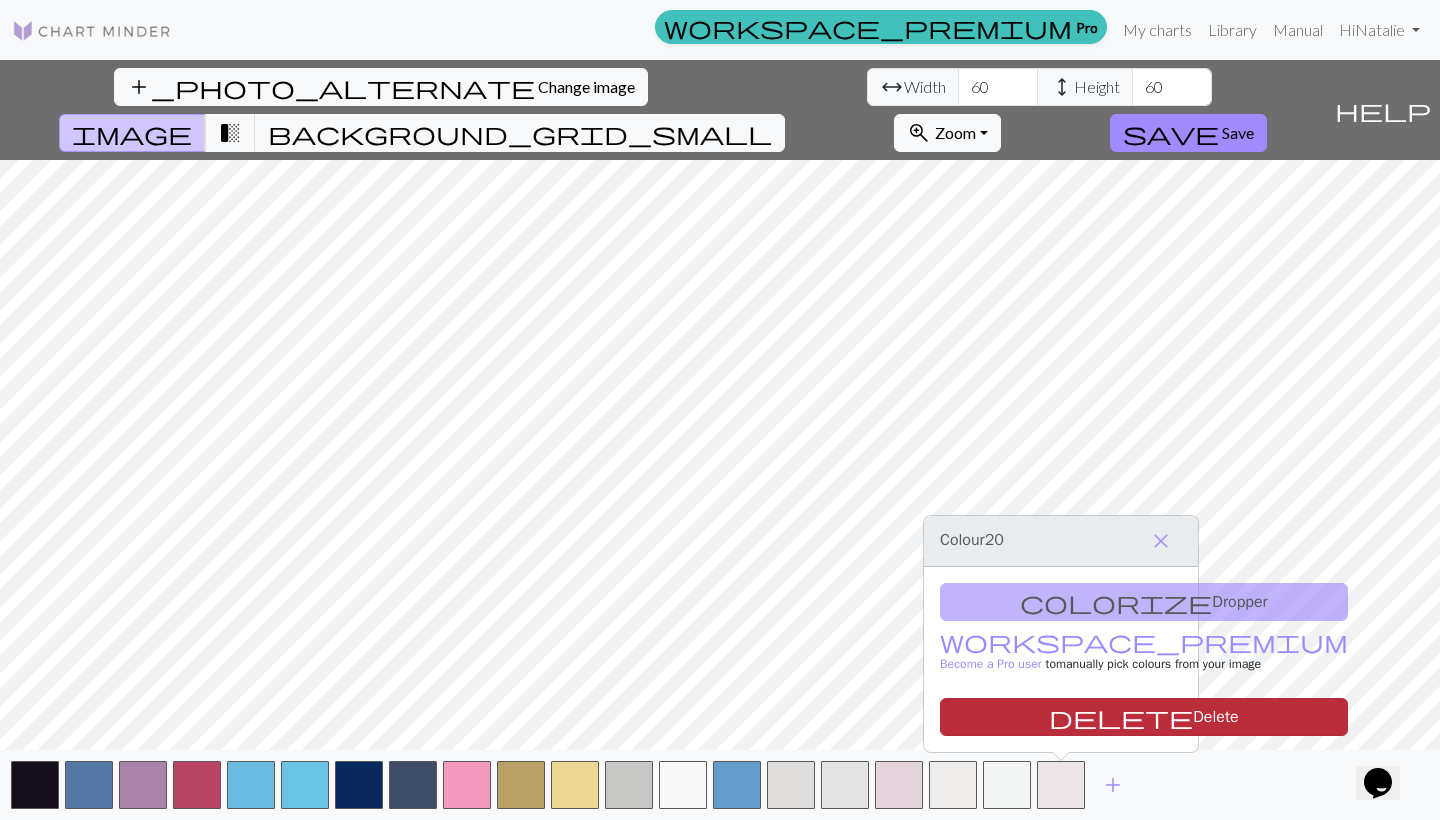 click on "delete Delete" at bounding box center (1144, 717) 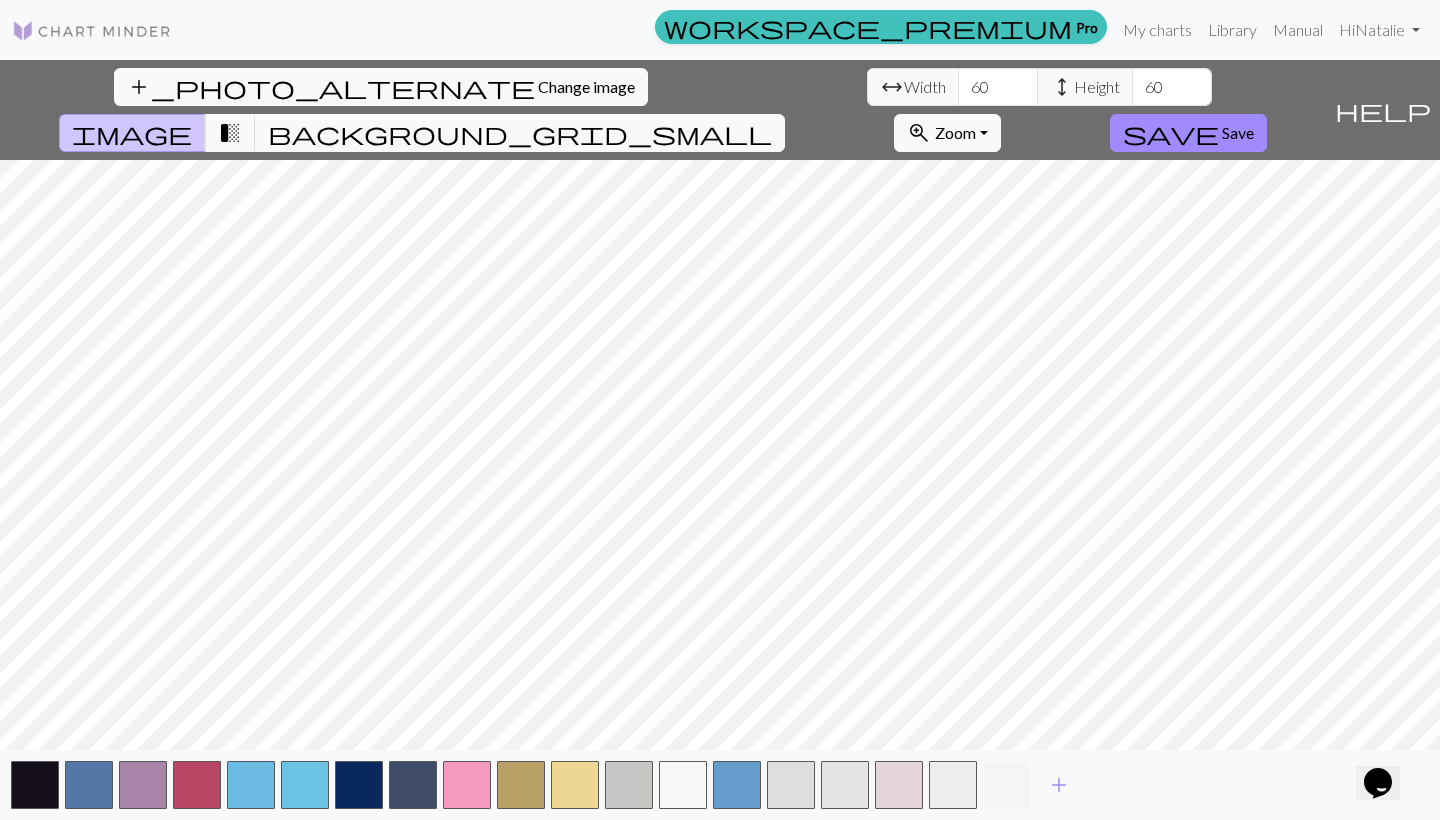 click at bounding box center (1007, 785) 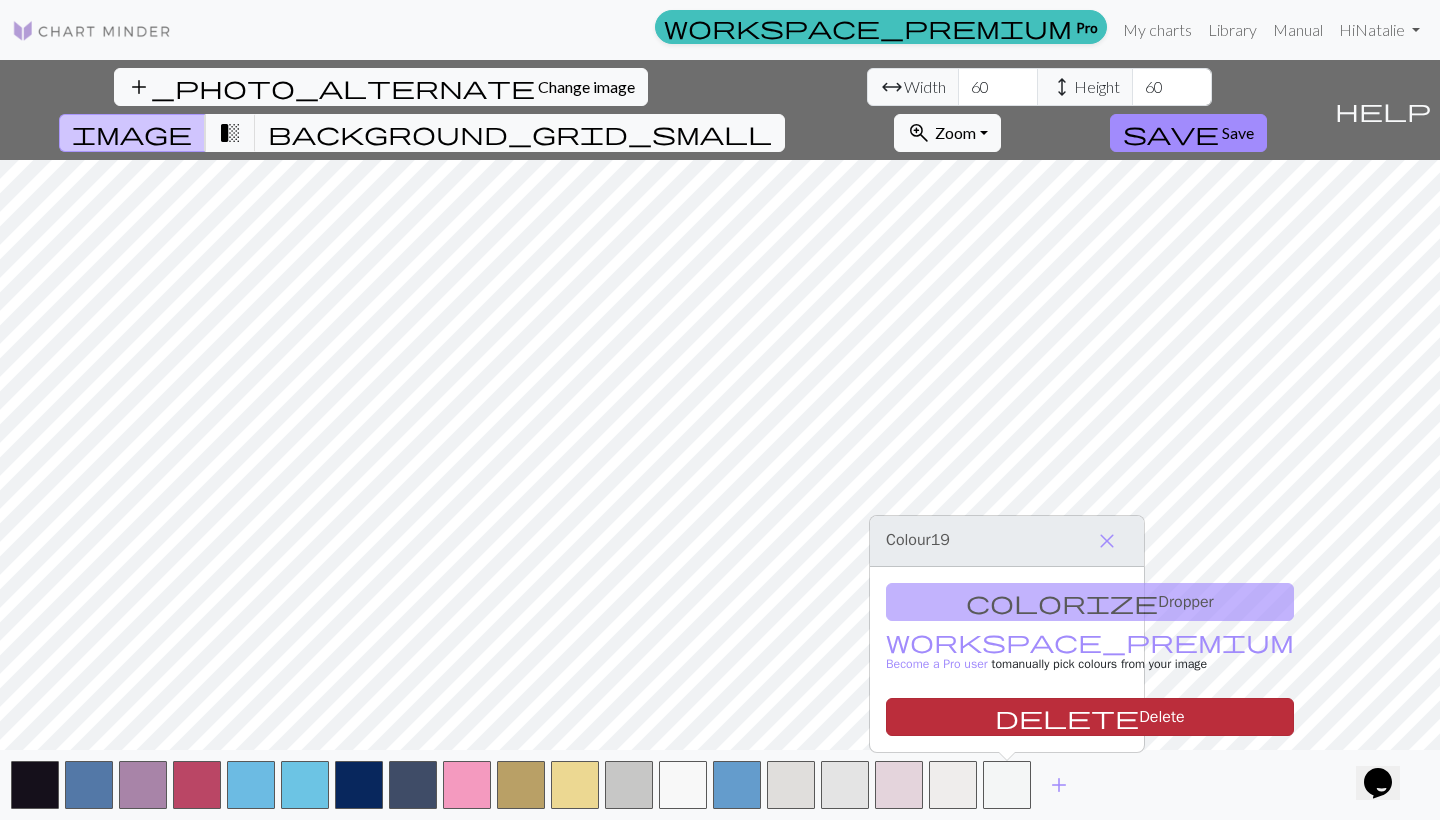 click on "delete Delete" at bounding box center [1090, 717] 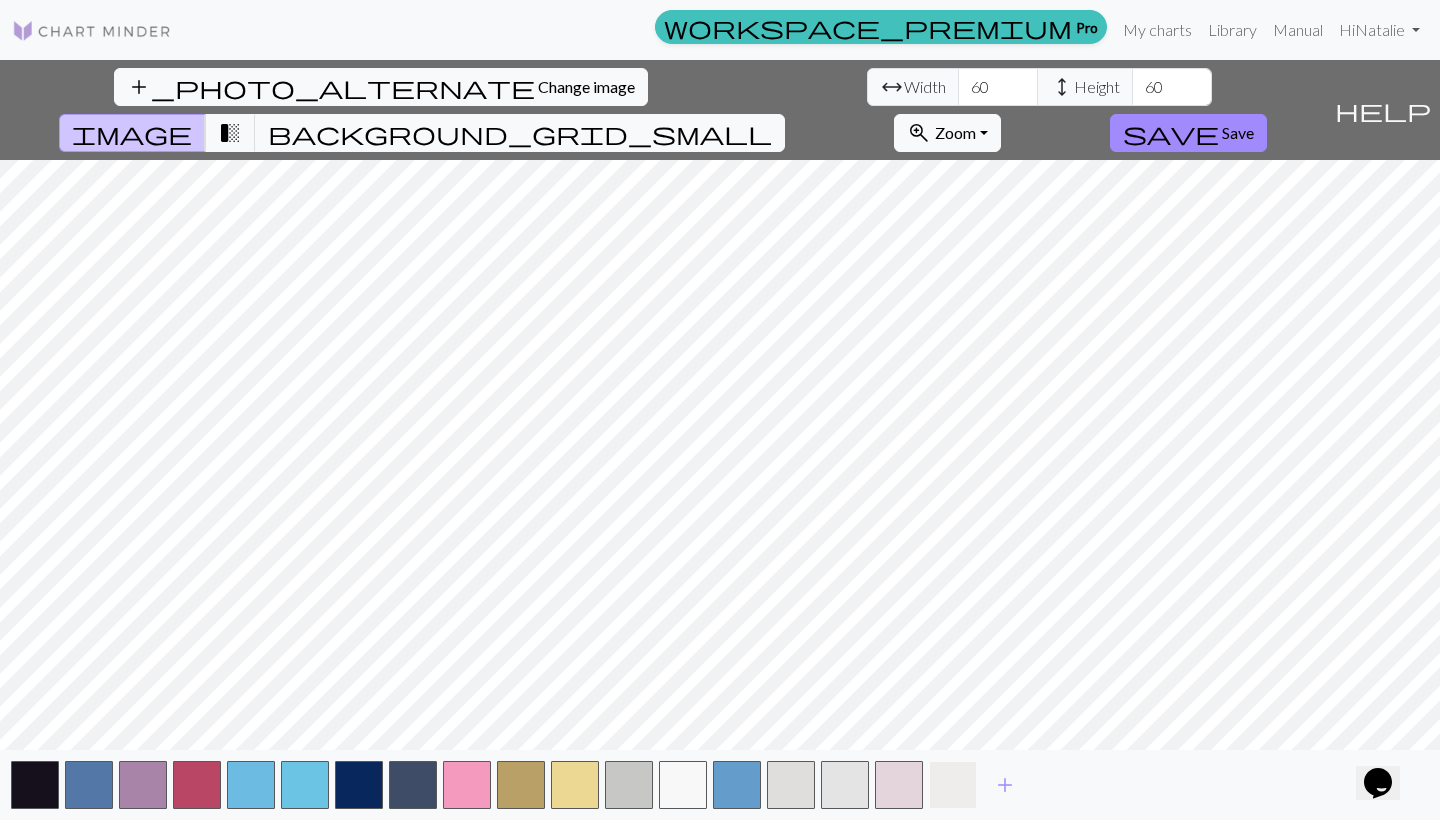 click at bounding box center (953, 785) 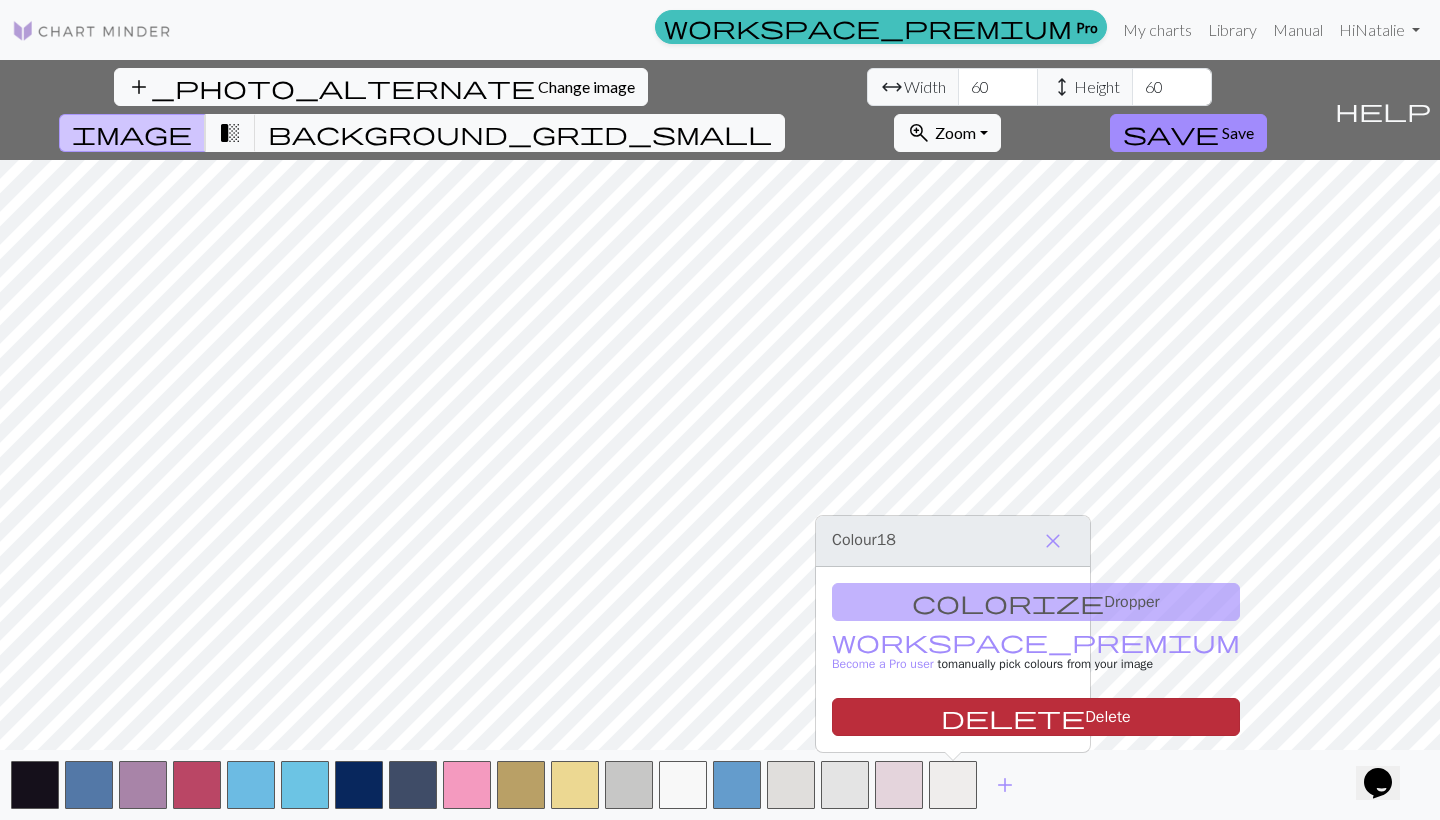 click on "delete Delete" at bounding box center (1036, 717) 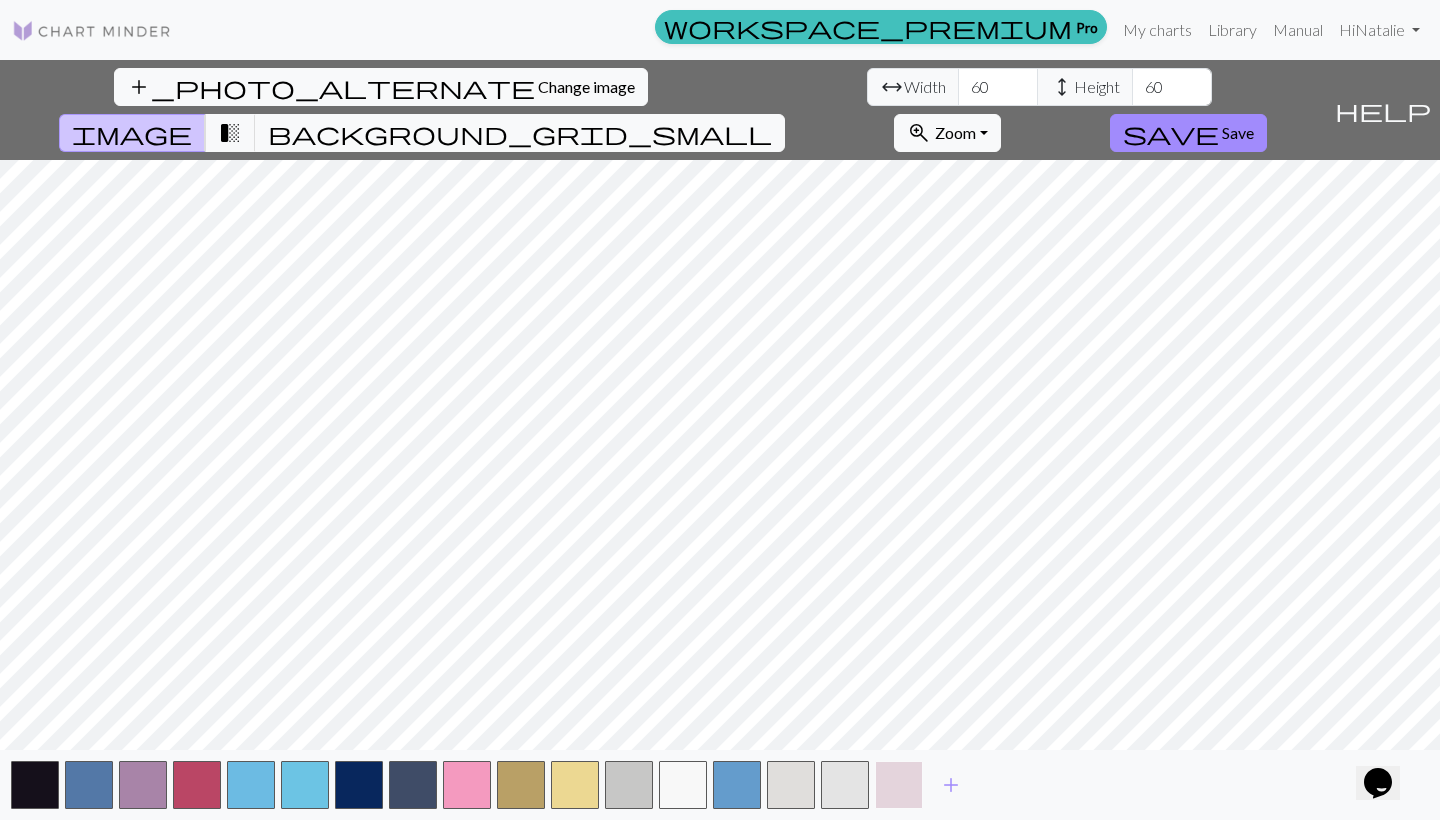 click at bounding box center (899, 785) 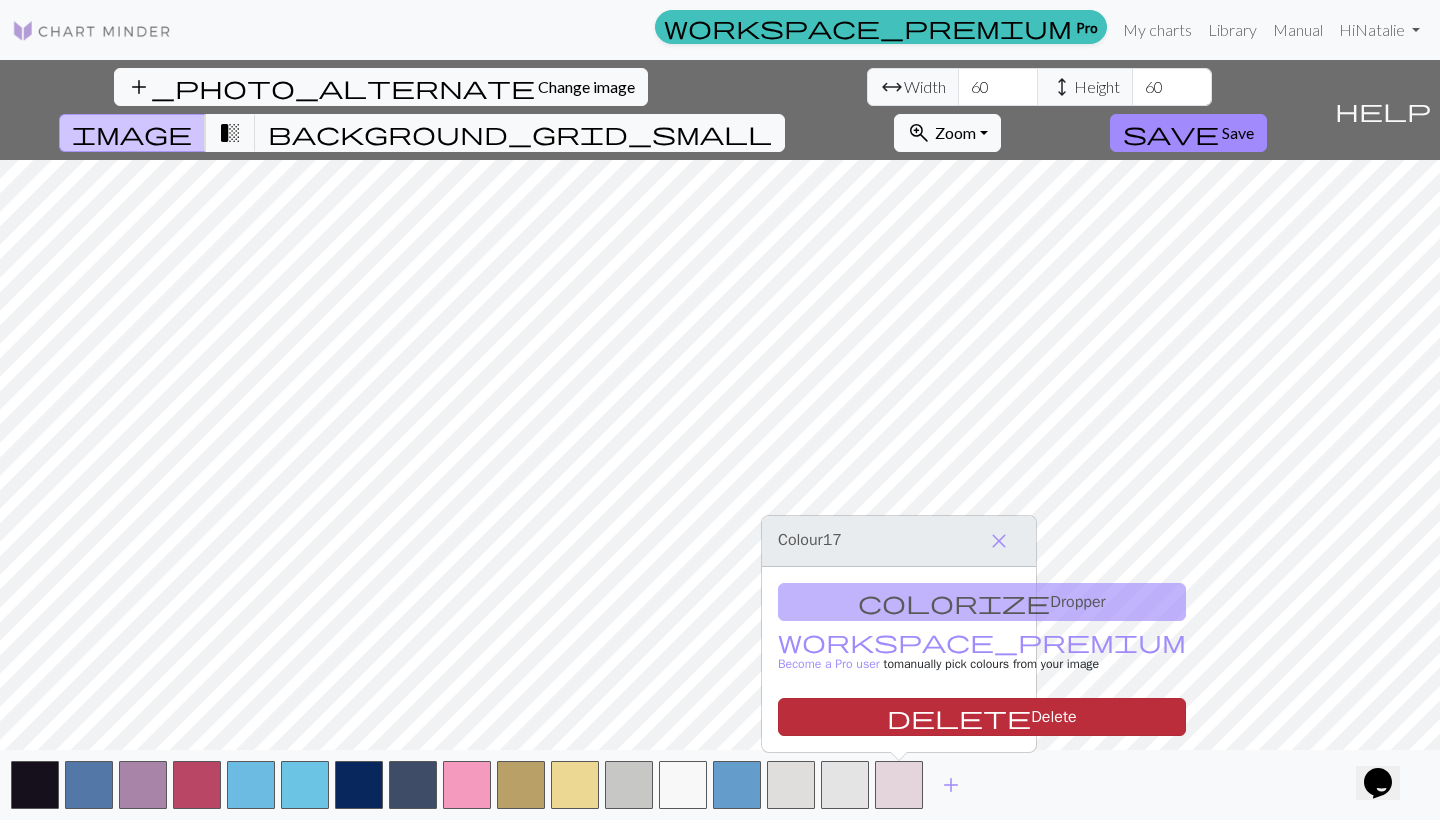 click on "delete Delete" at bounding box center [982, 717] 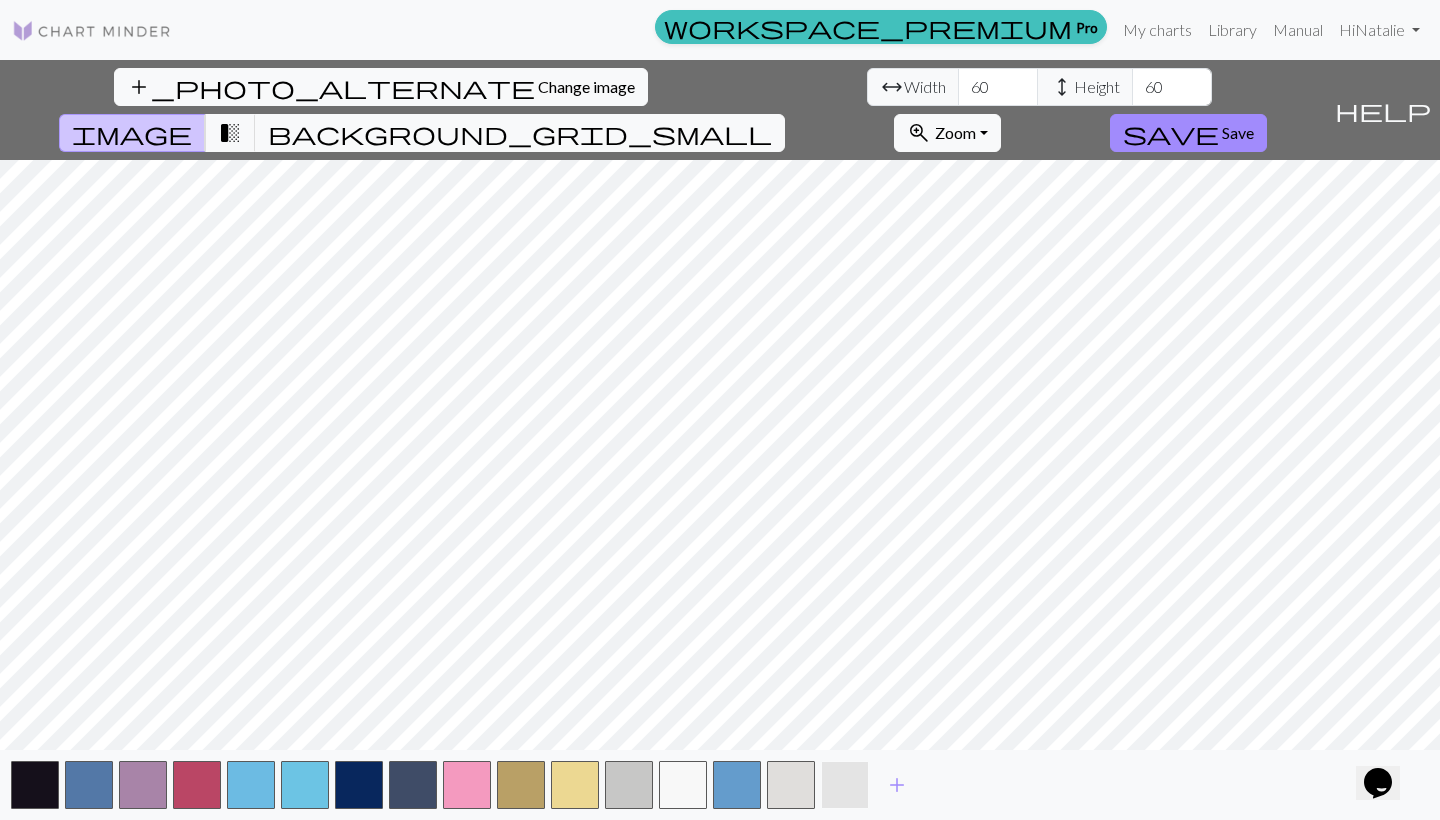 click at bounding box center [845, 785] 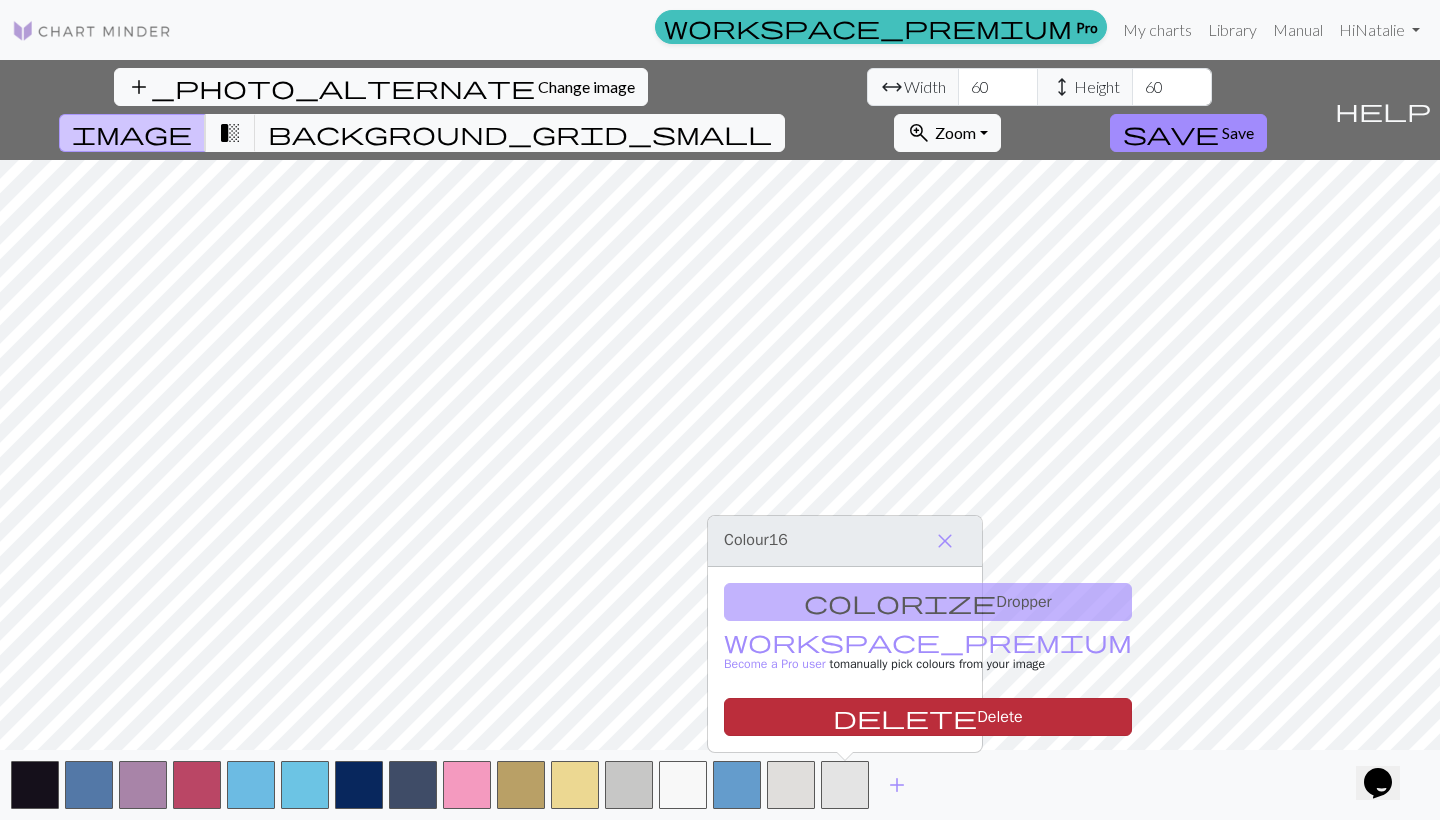 click on "delete Delete" at bounding box center [928, 717] 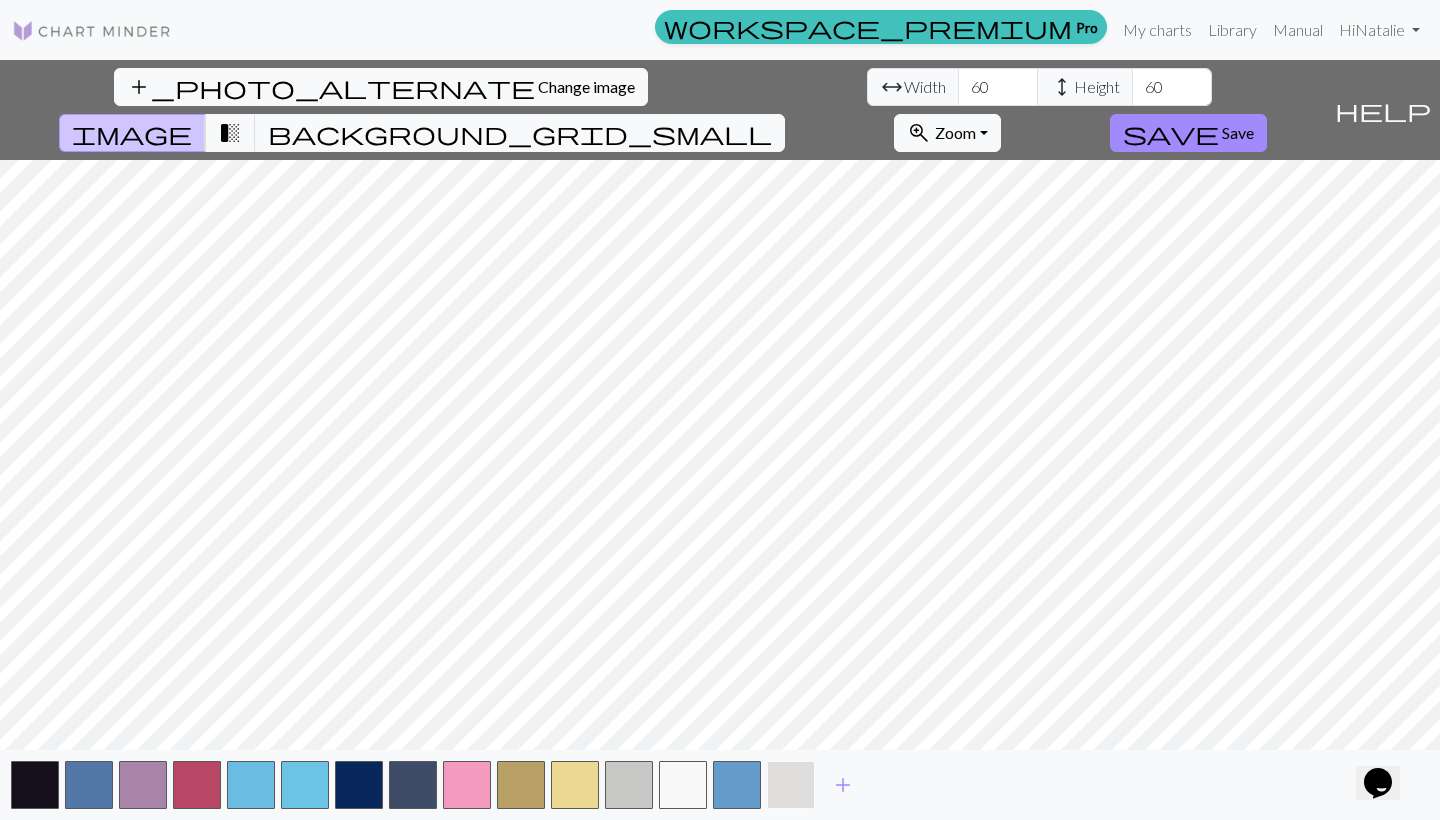 click at bounding box center (791, 785) 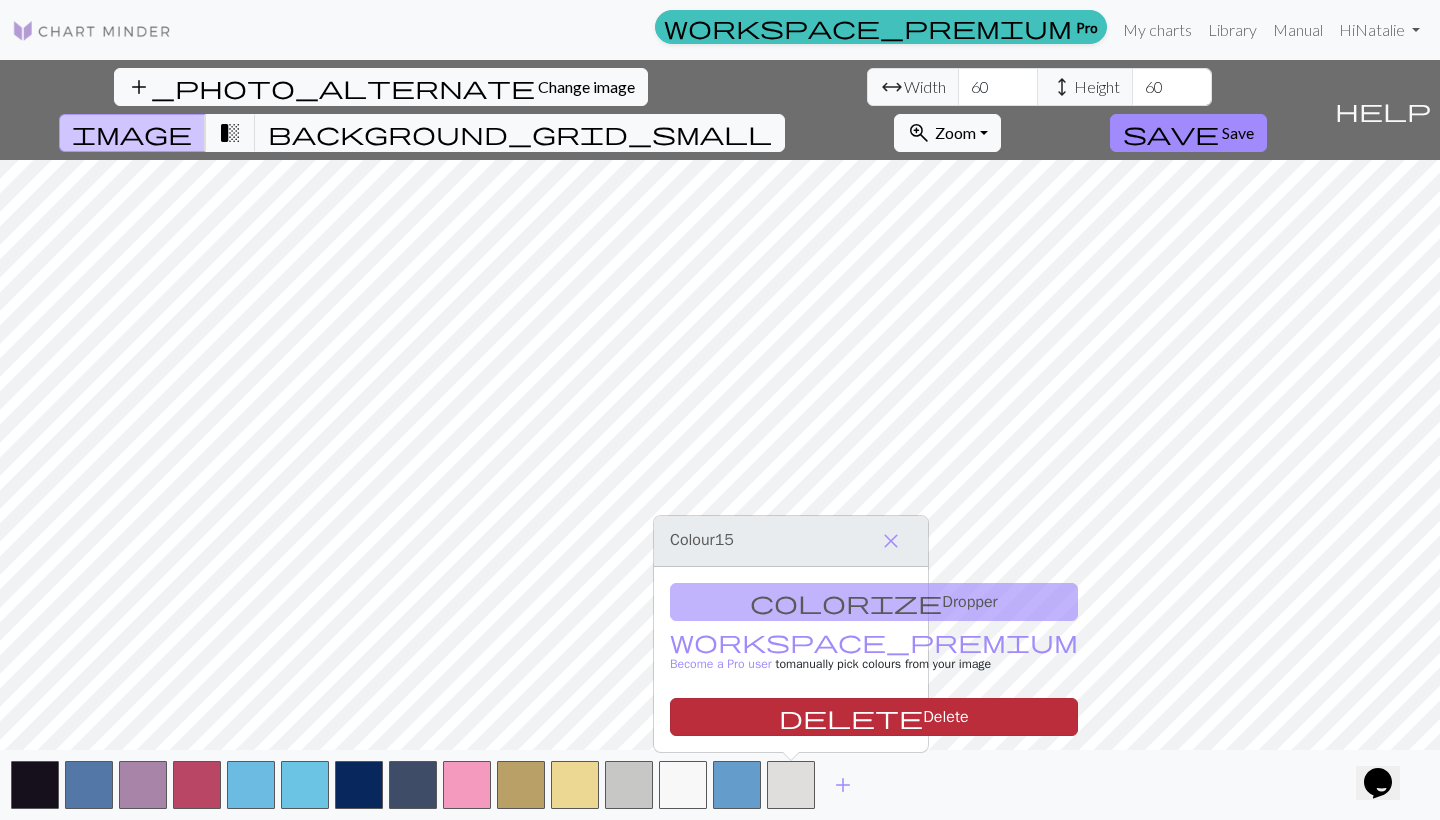 click on "delete Delete" at bounding box center (874, 717) 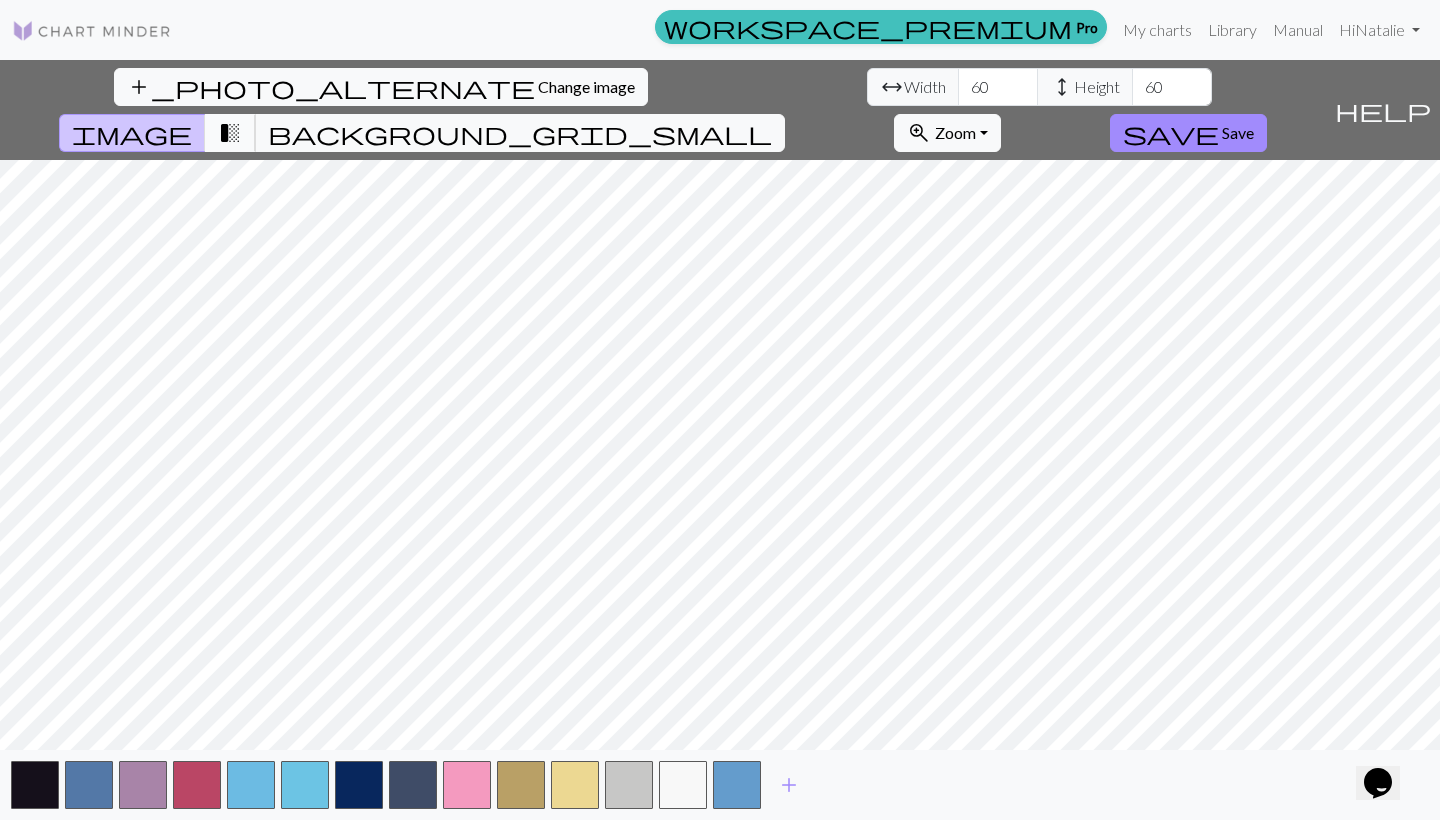 click on "transition_fade" at bounding box center (230, 133) 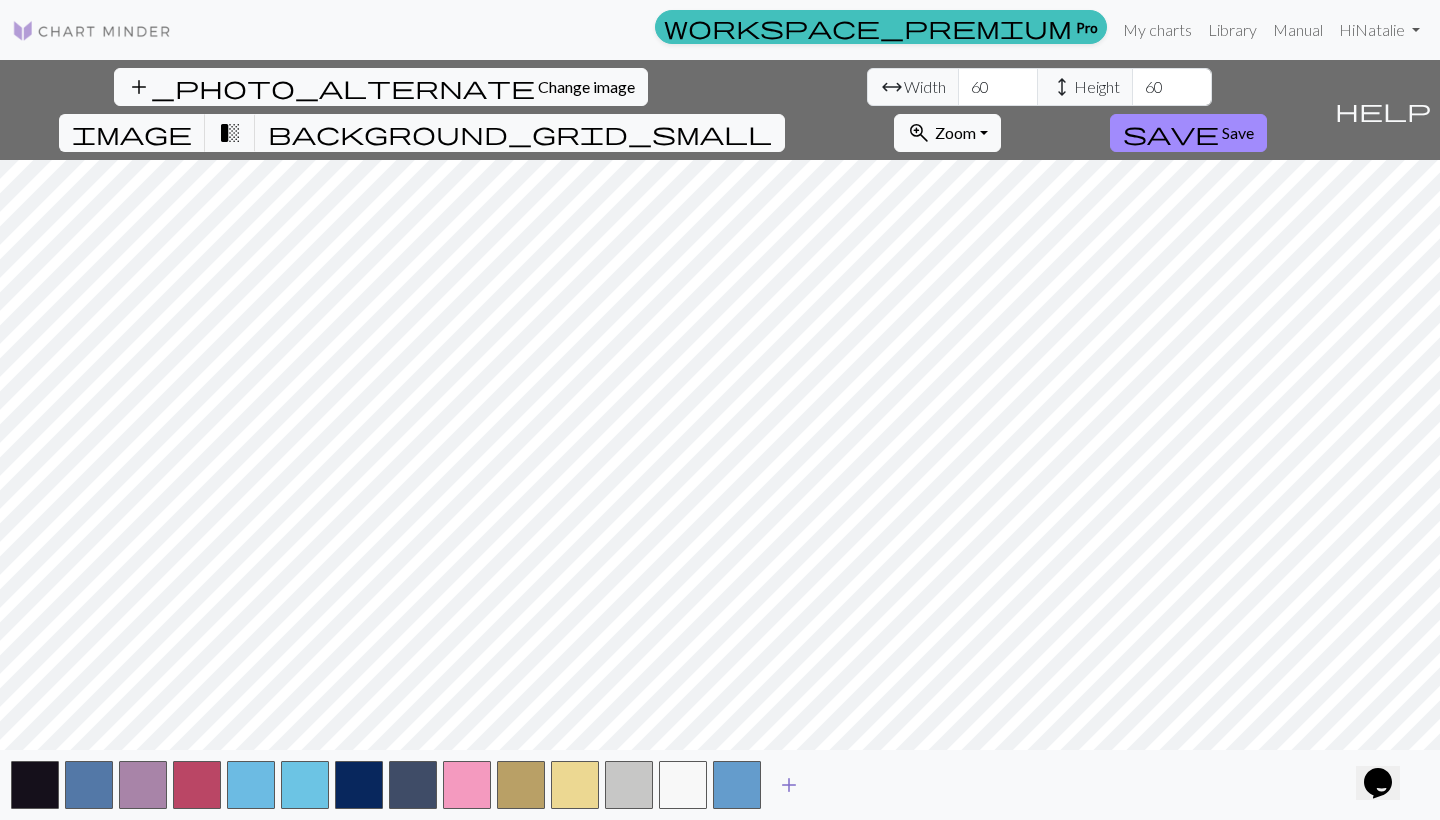 click on "add" at bounding box center [789, 785] 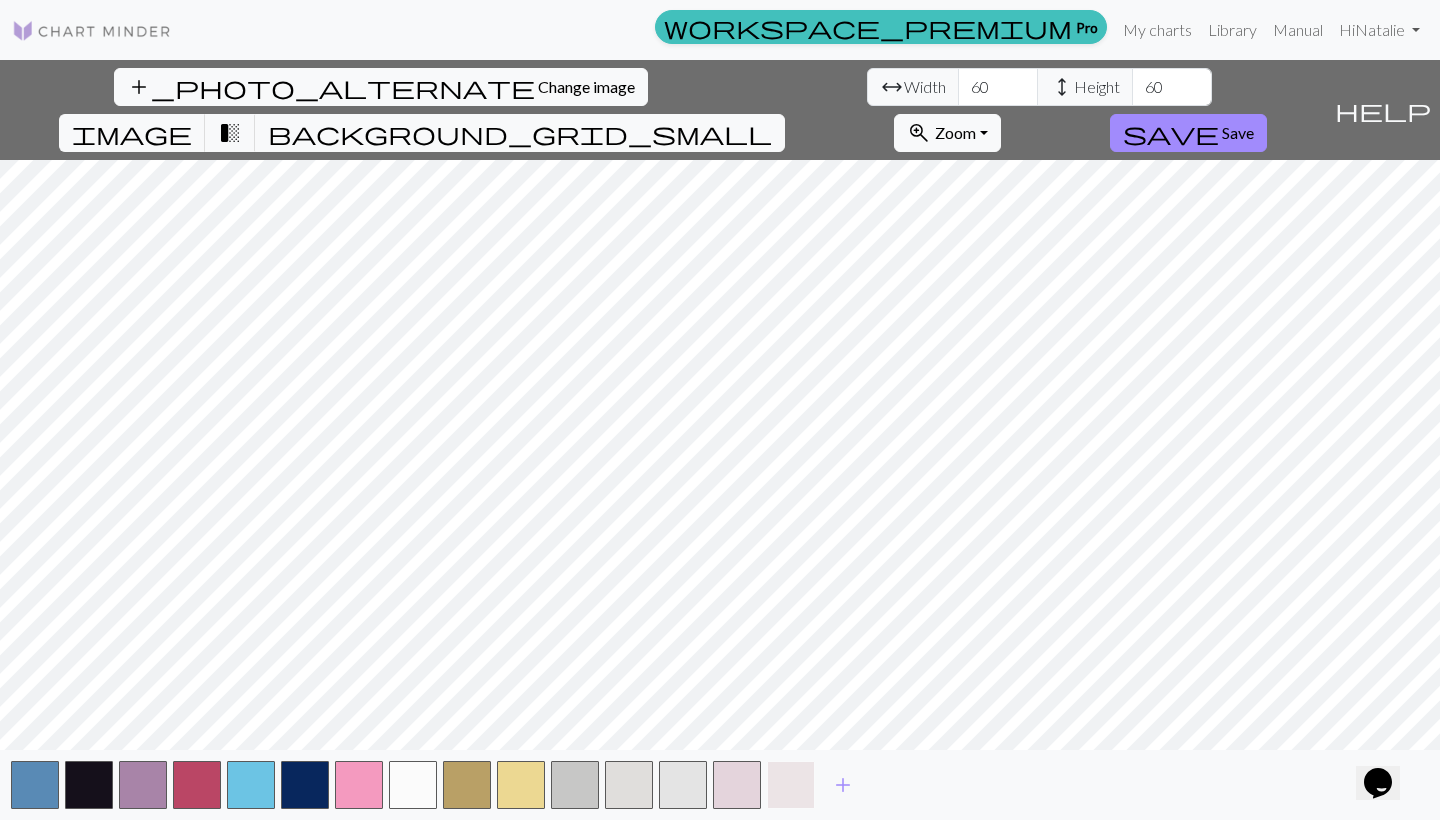 click at bounding box center [791, 785] 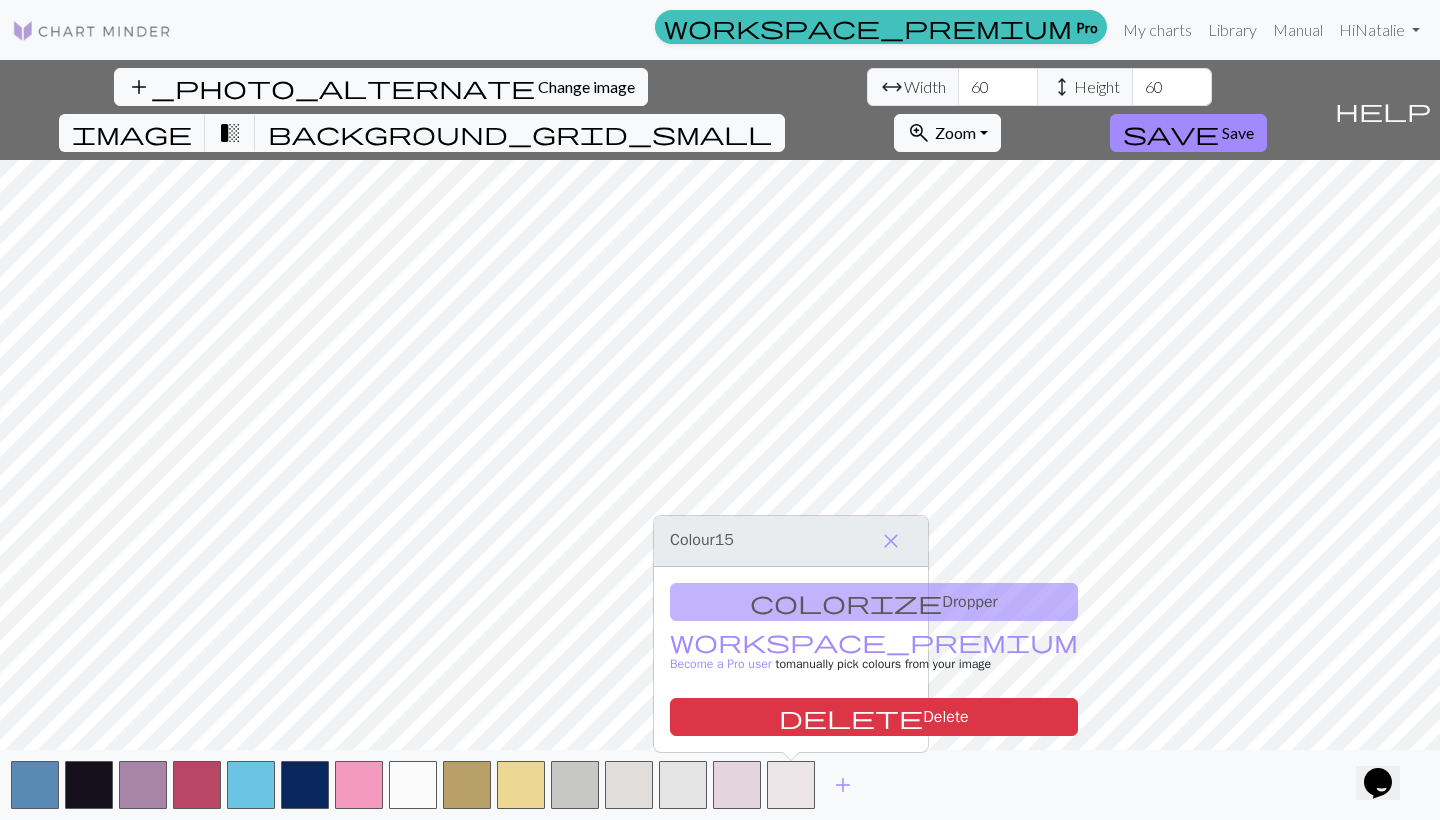 click on "add" at bounding box center [720, 785] 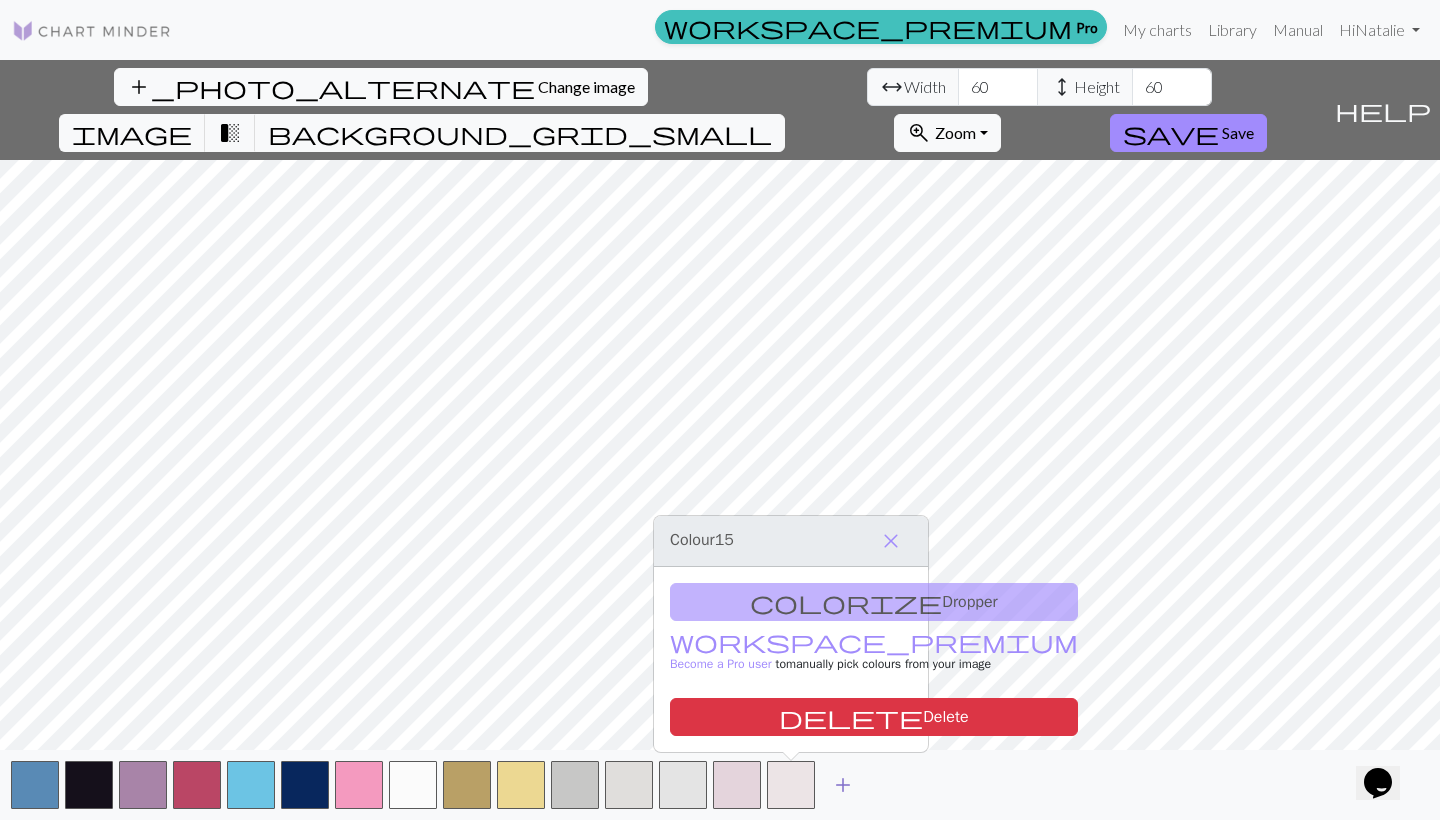 click on "add" at bounding box center [843, 785] 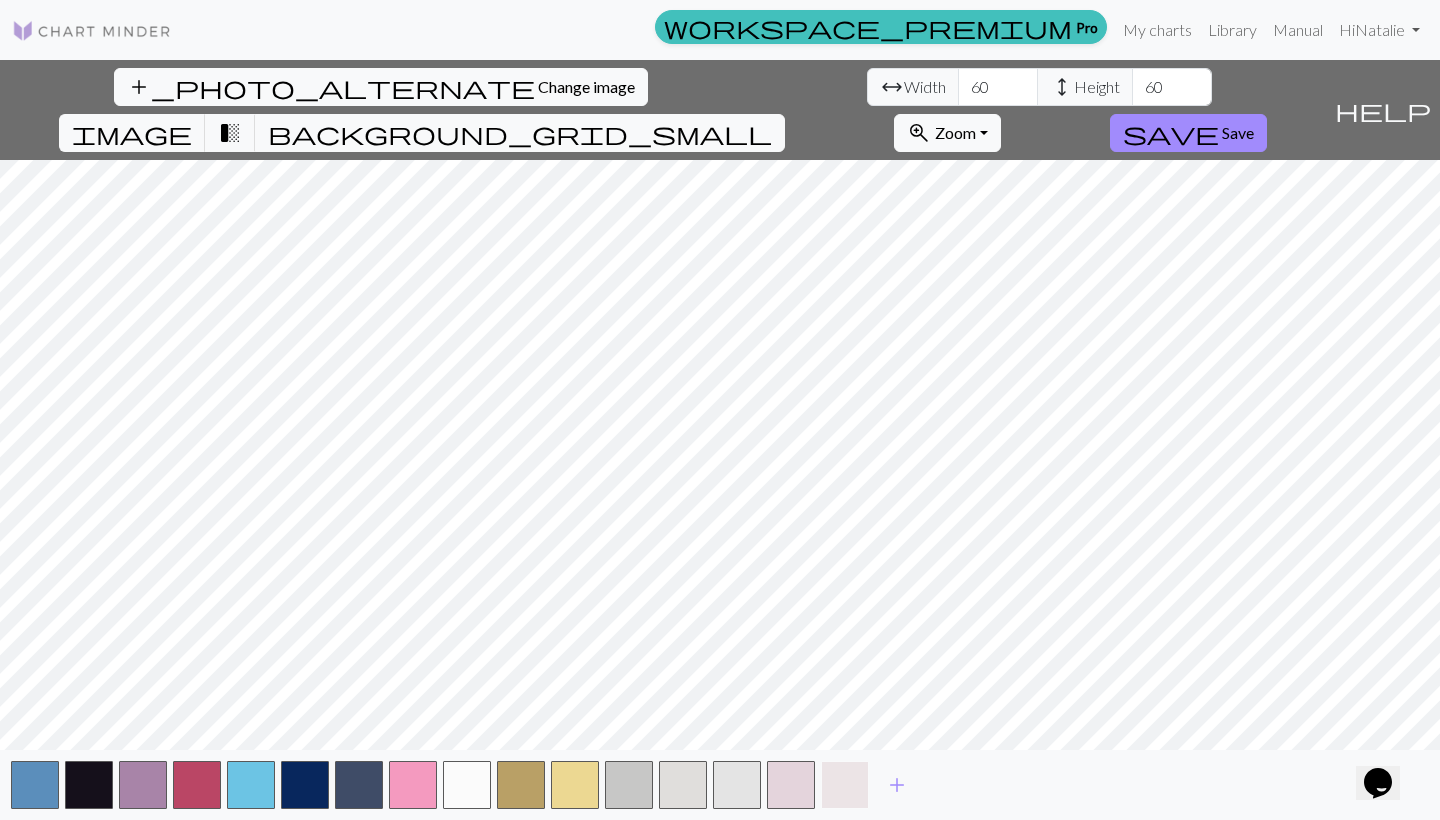 click at bounding box center (845, 785) 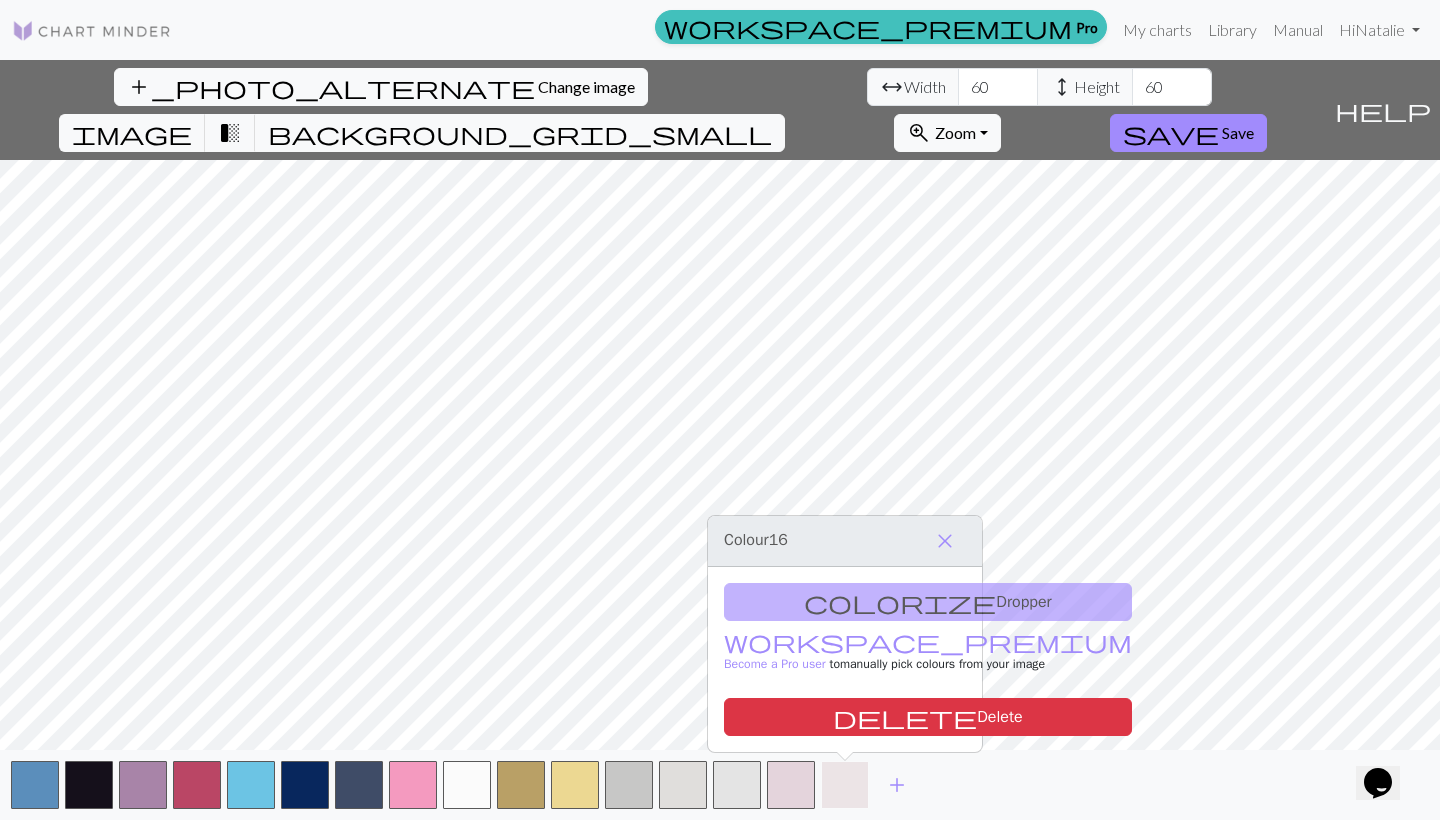 click at bounding box center (845, 785) 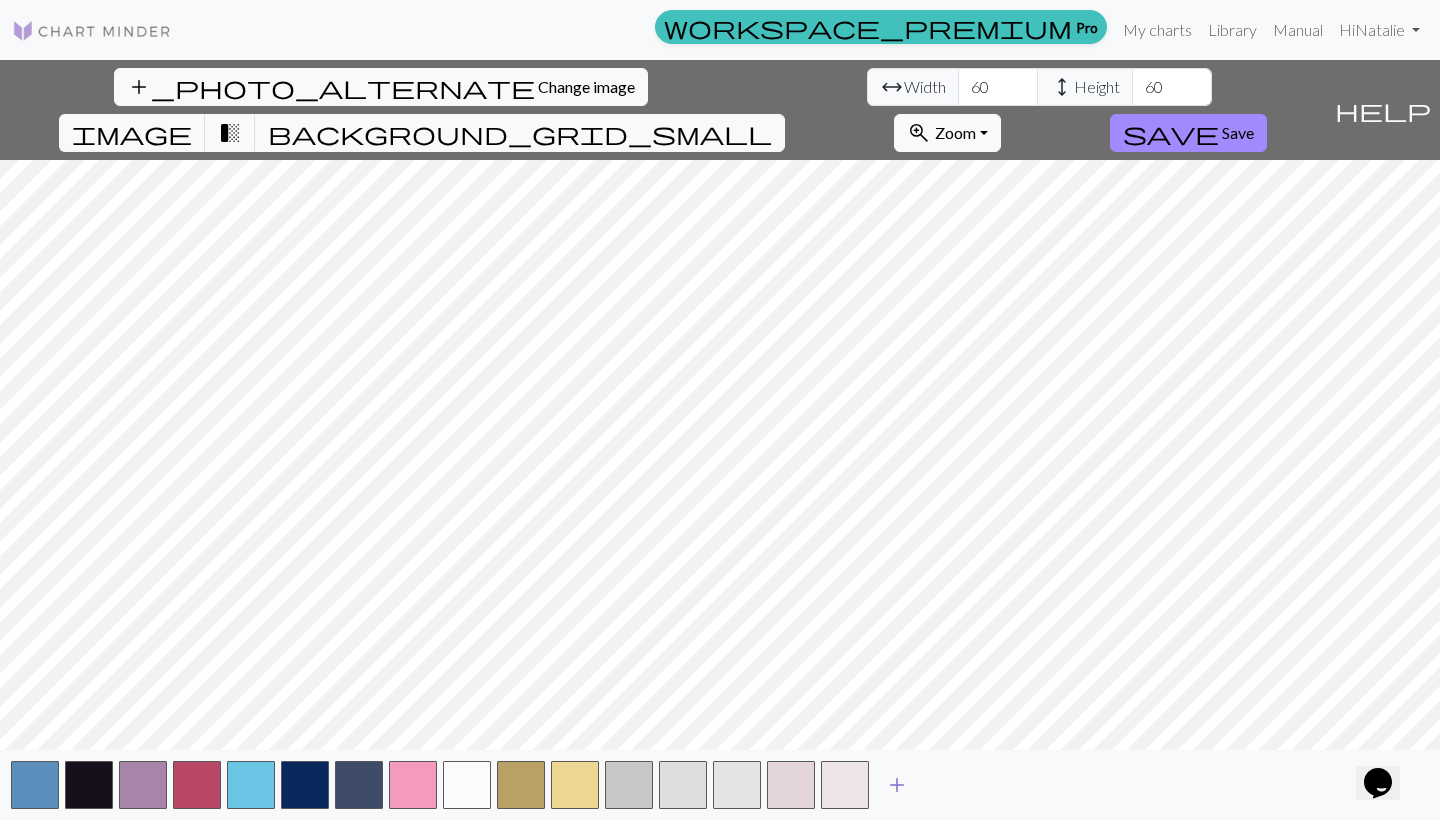 click on "add" at bounding box center [897, 785] 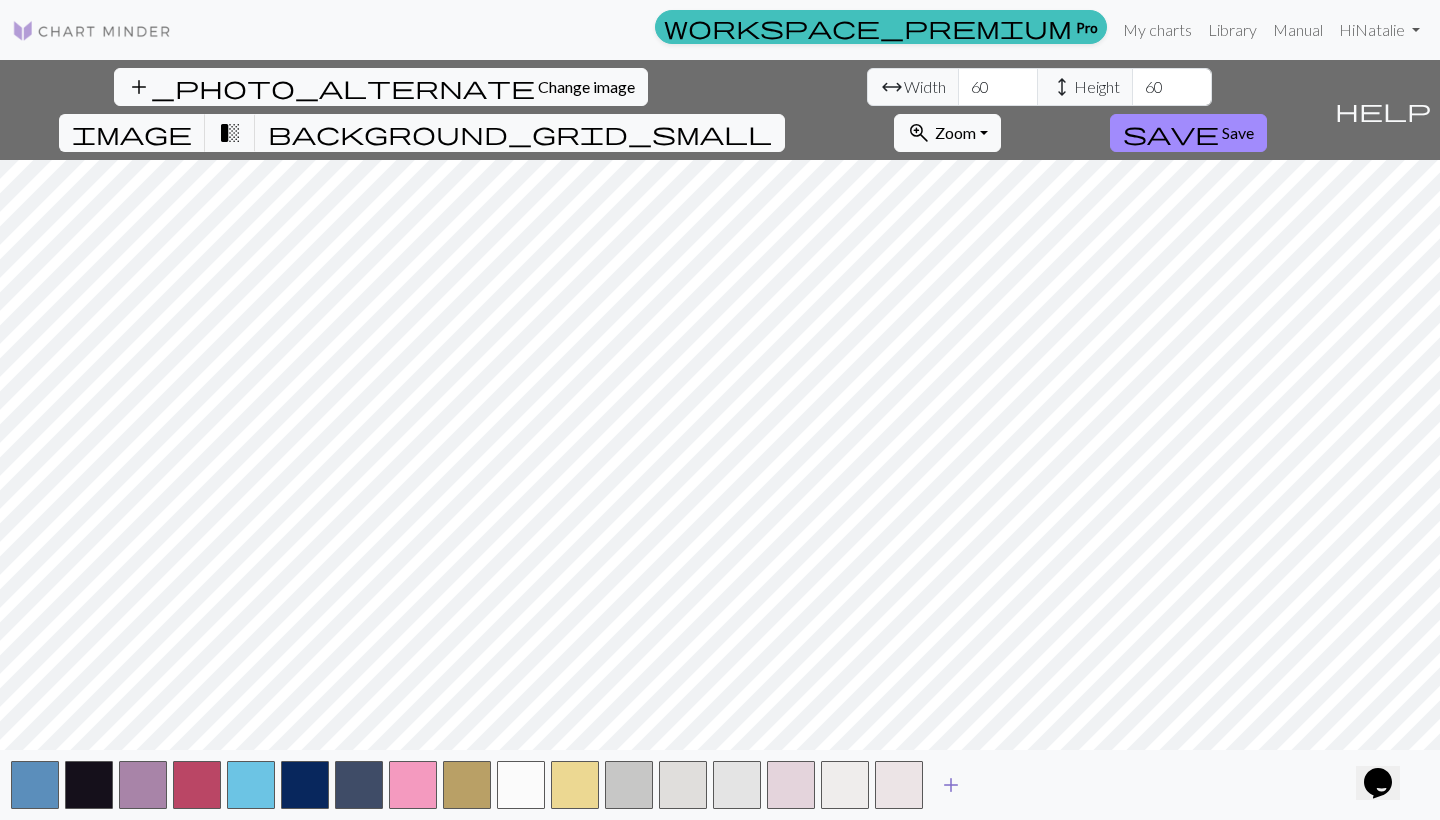 click on "add" at bounding box center (951, 785) 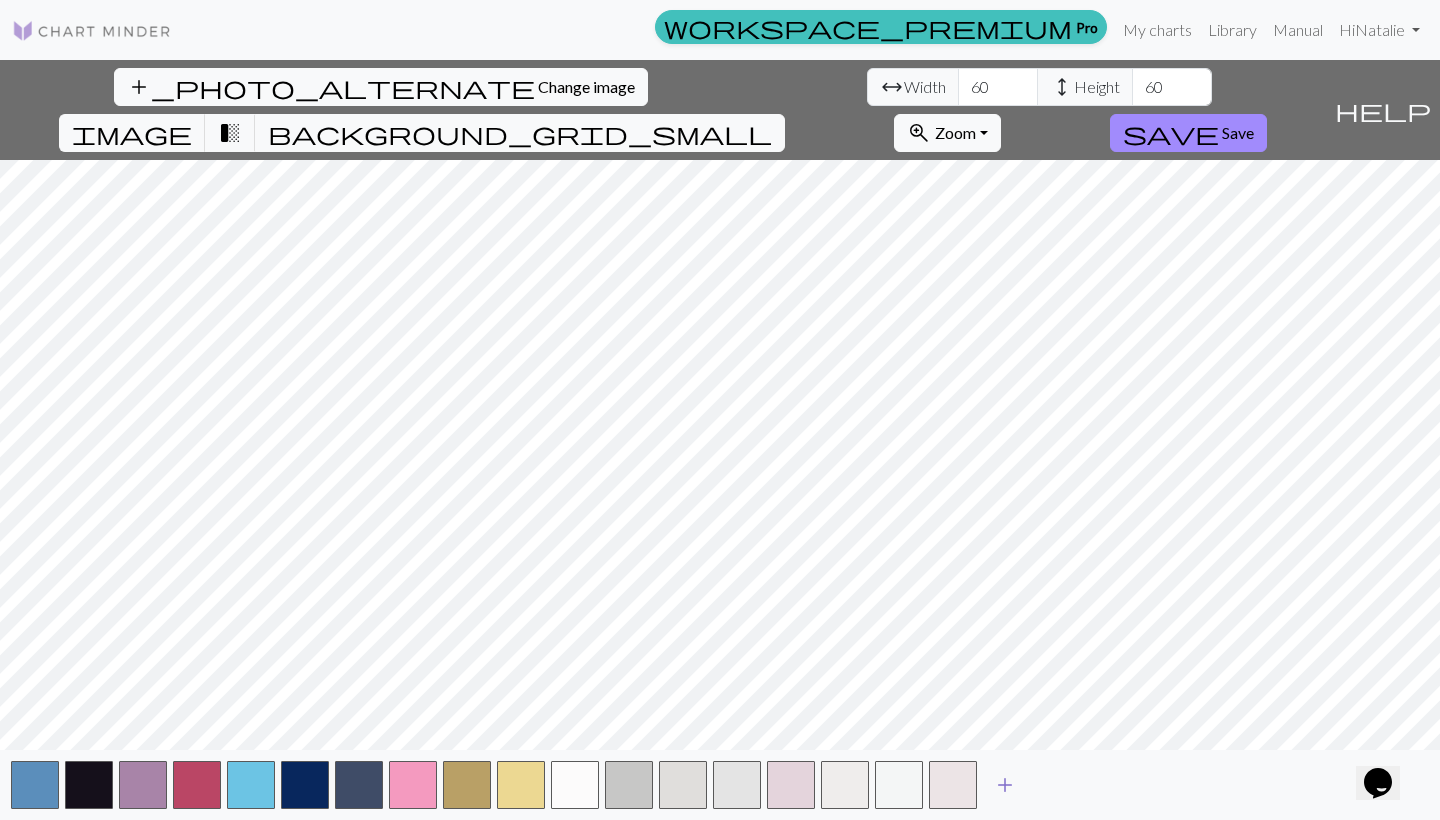 click on "add" at bounding box center (1005, 785) 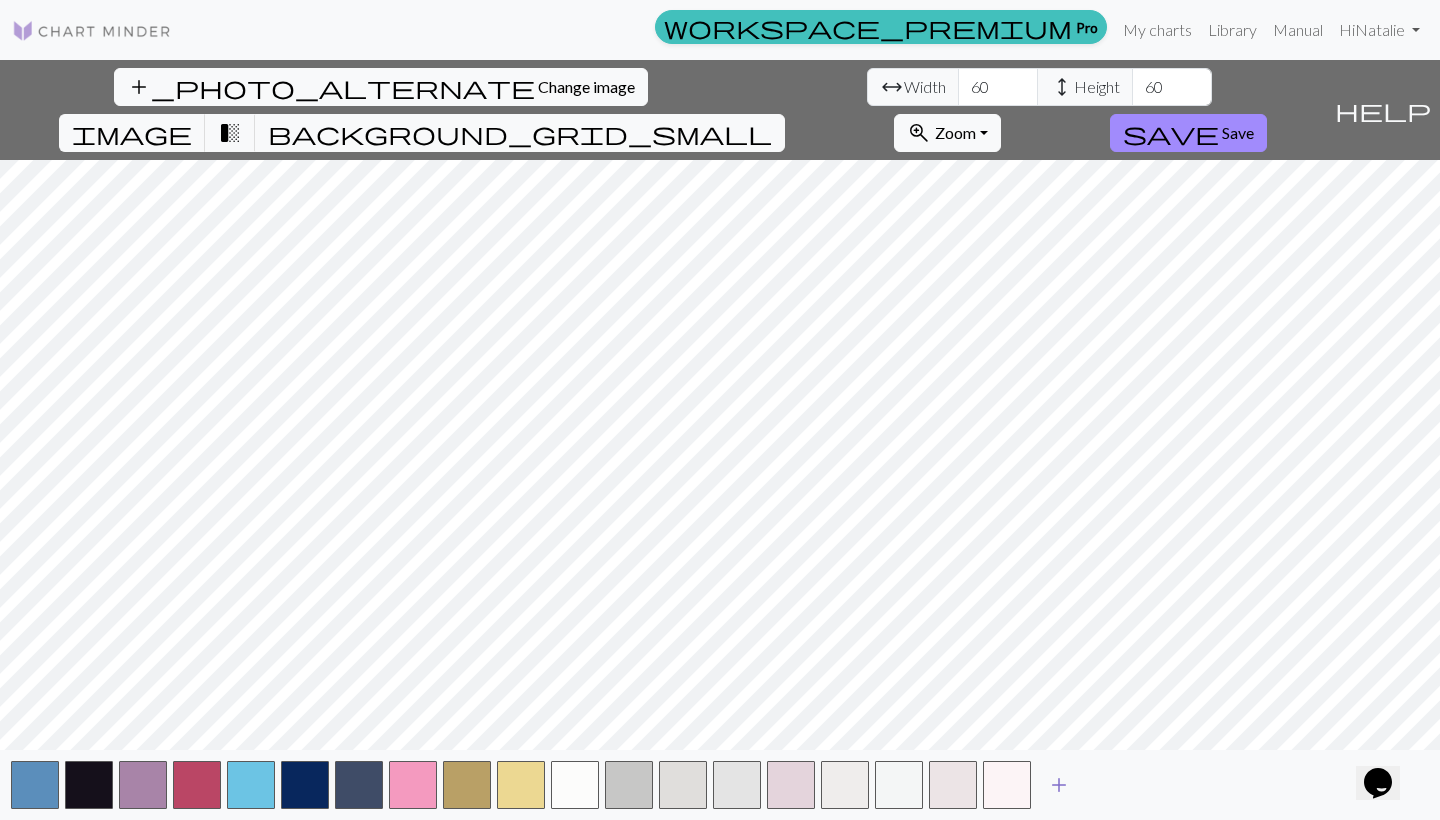 click on "add" at bounding box center [1059, 785] 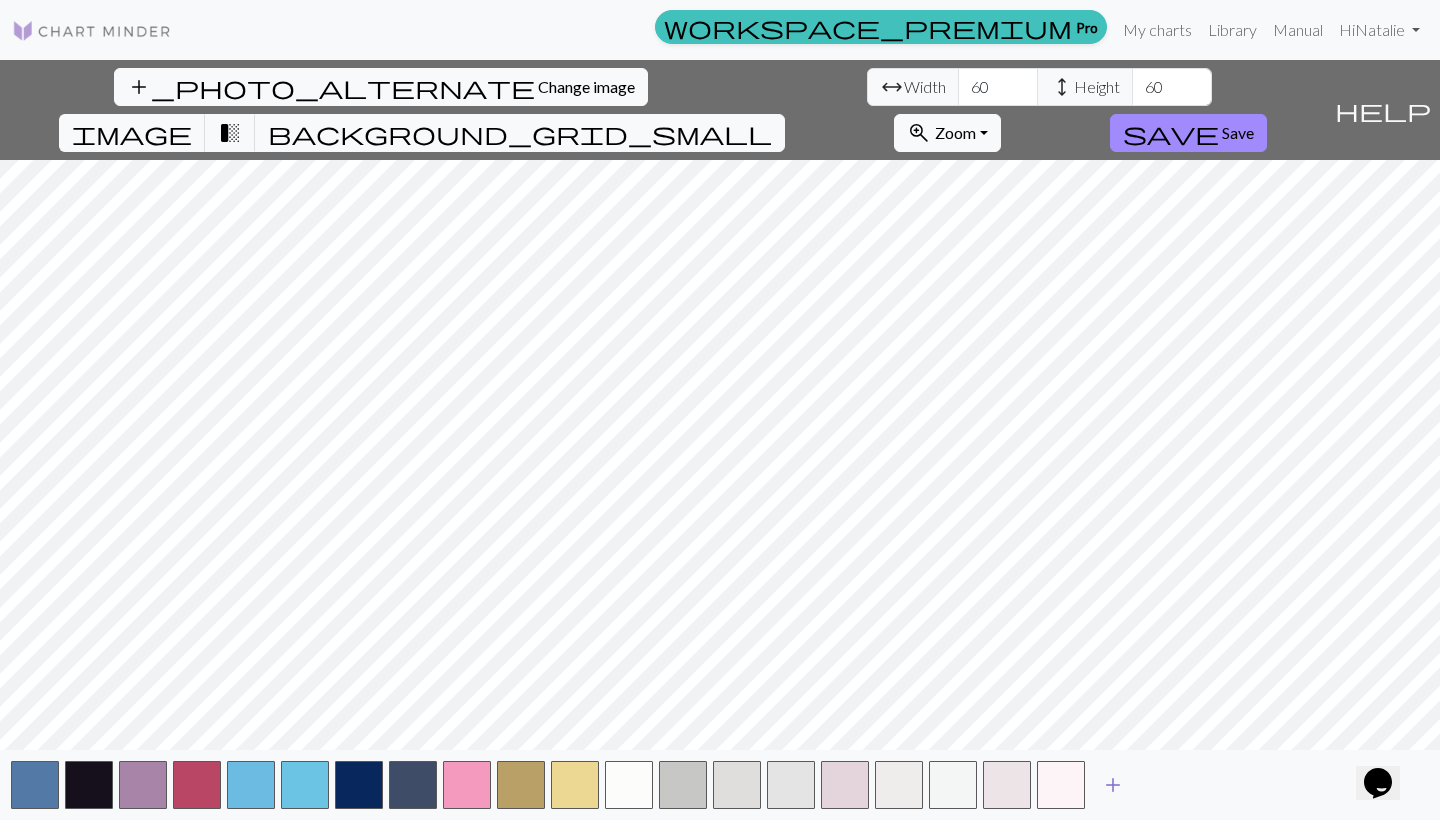 click on "add" at bounding box center [1113, 785] 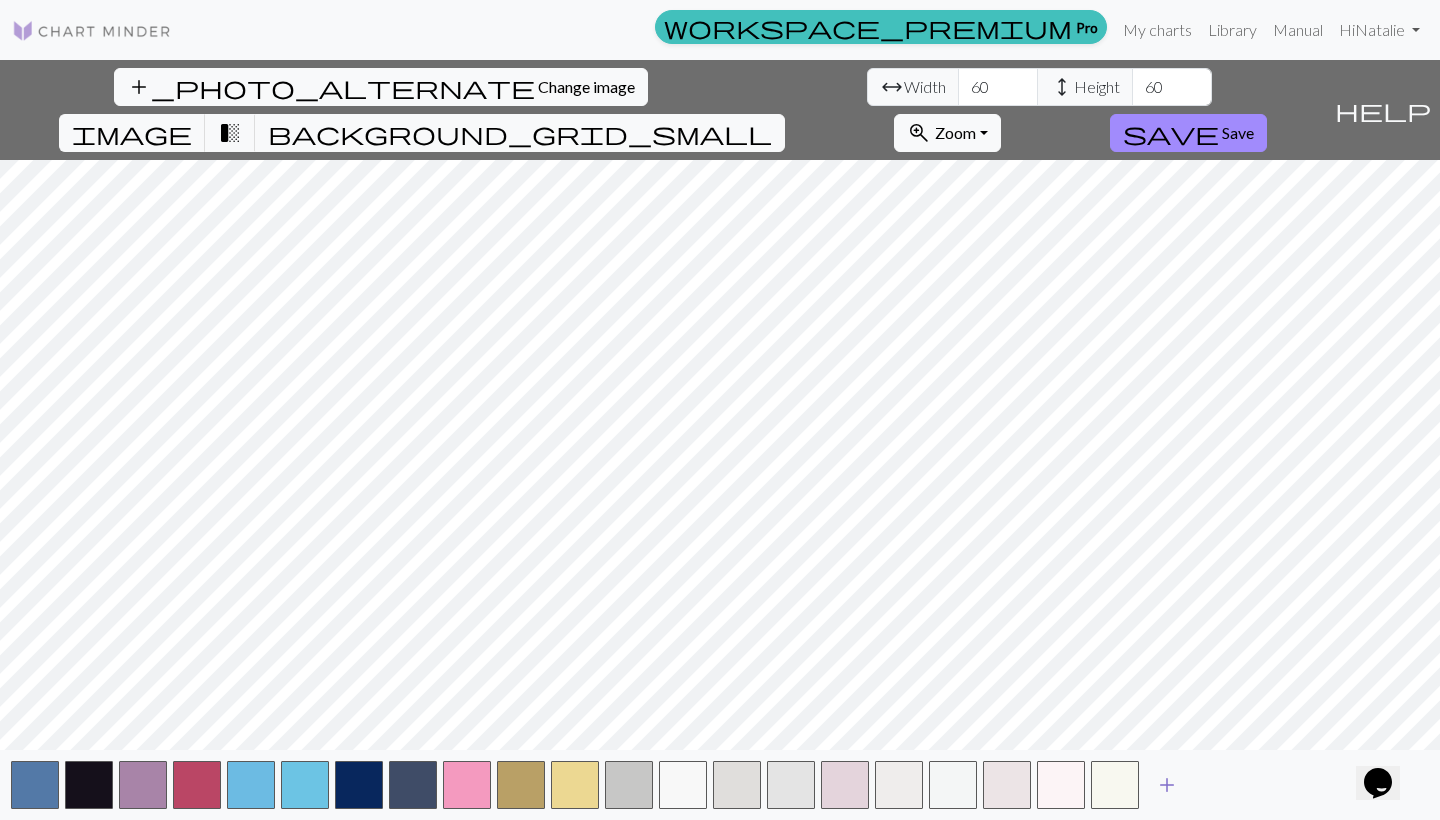 click on "add" at bounding box center (1167, 785) 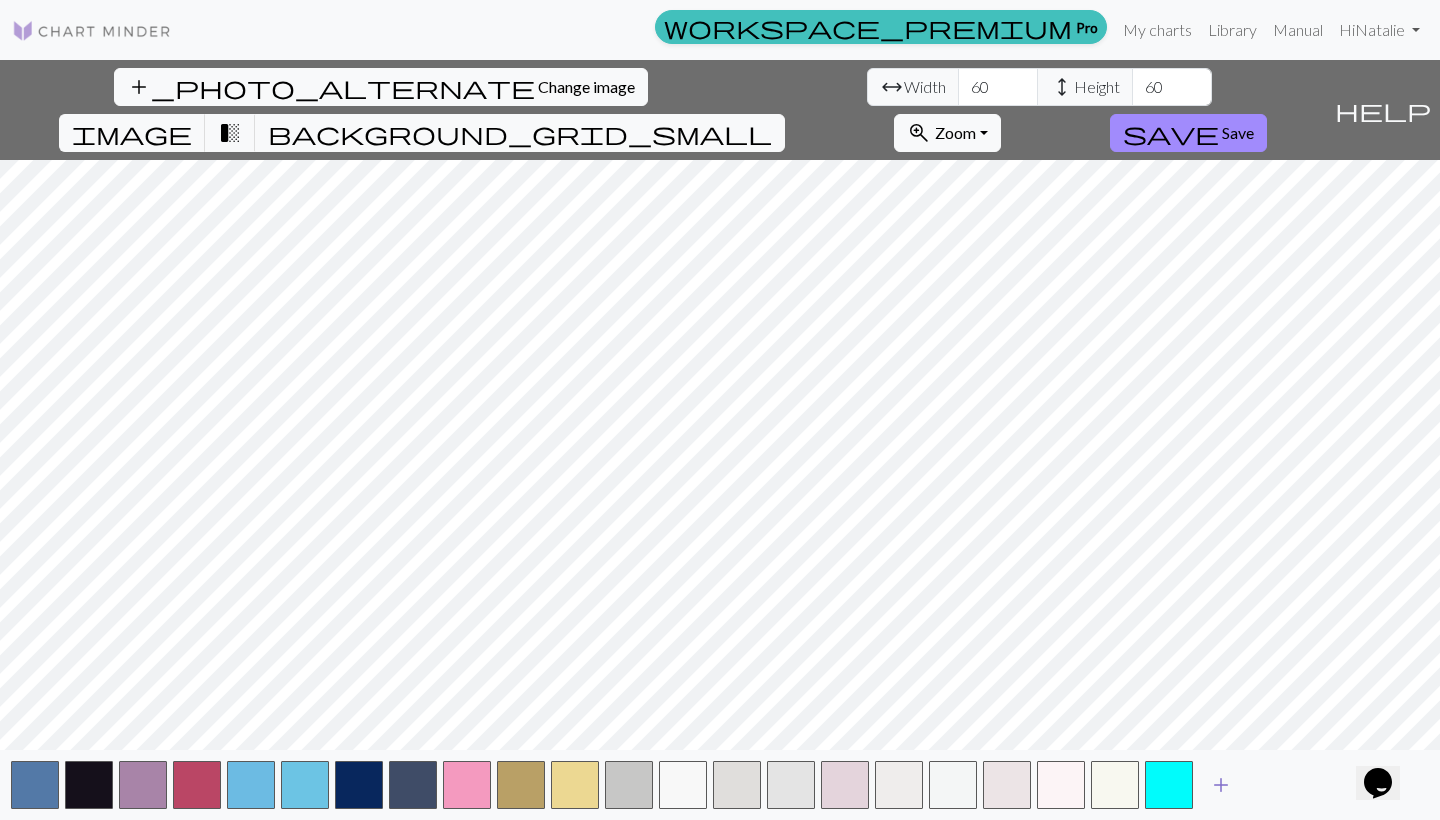 click on "add" at bounding box center [1221, 785] 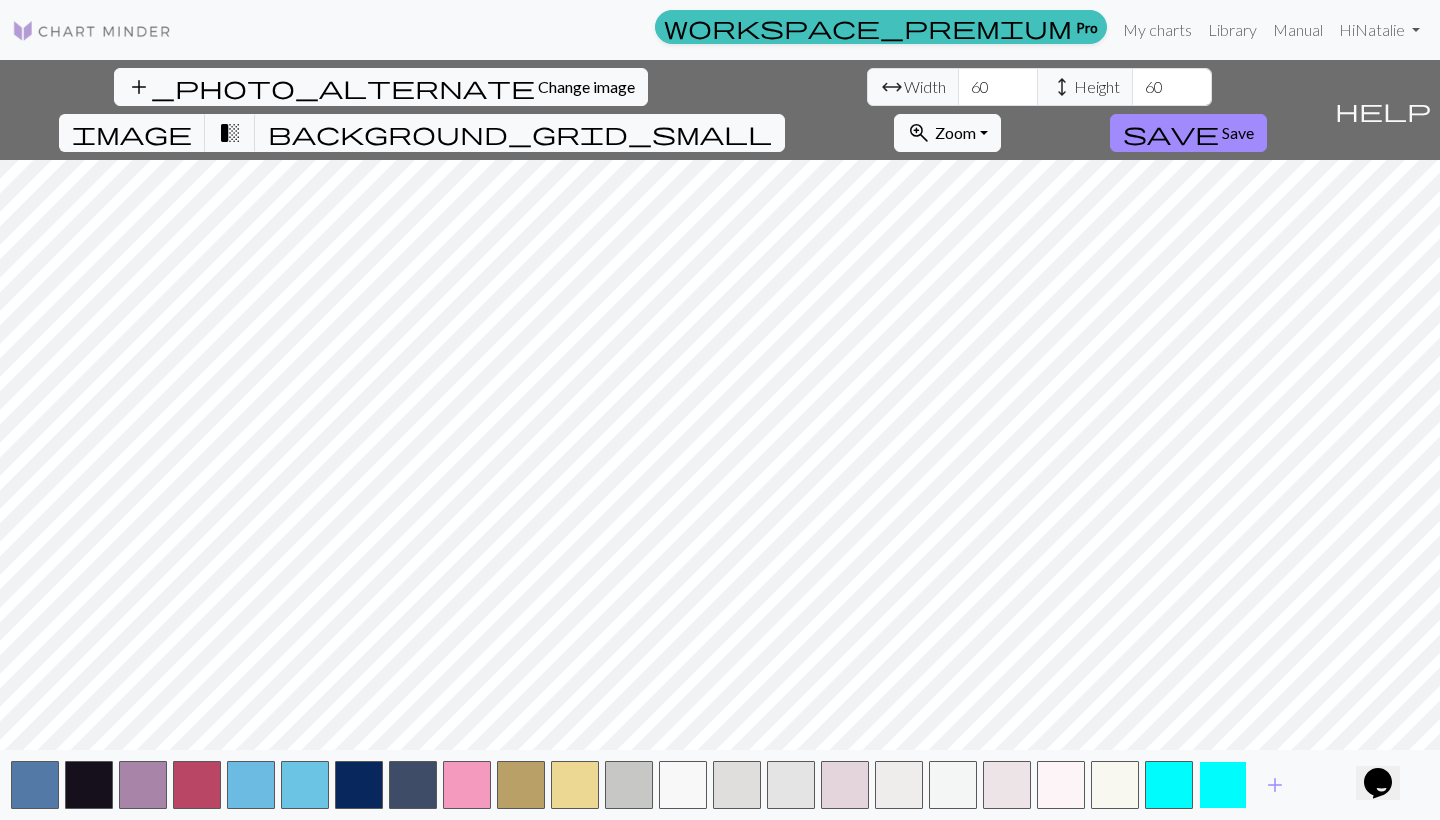 click at bounding box center (1223, 785) 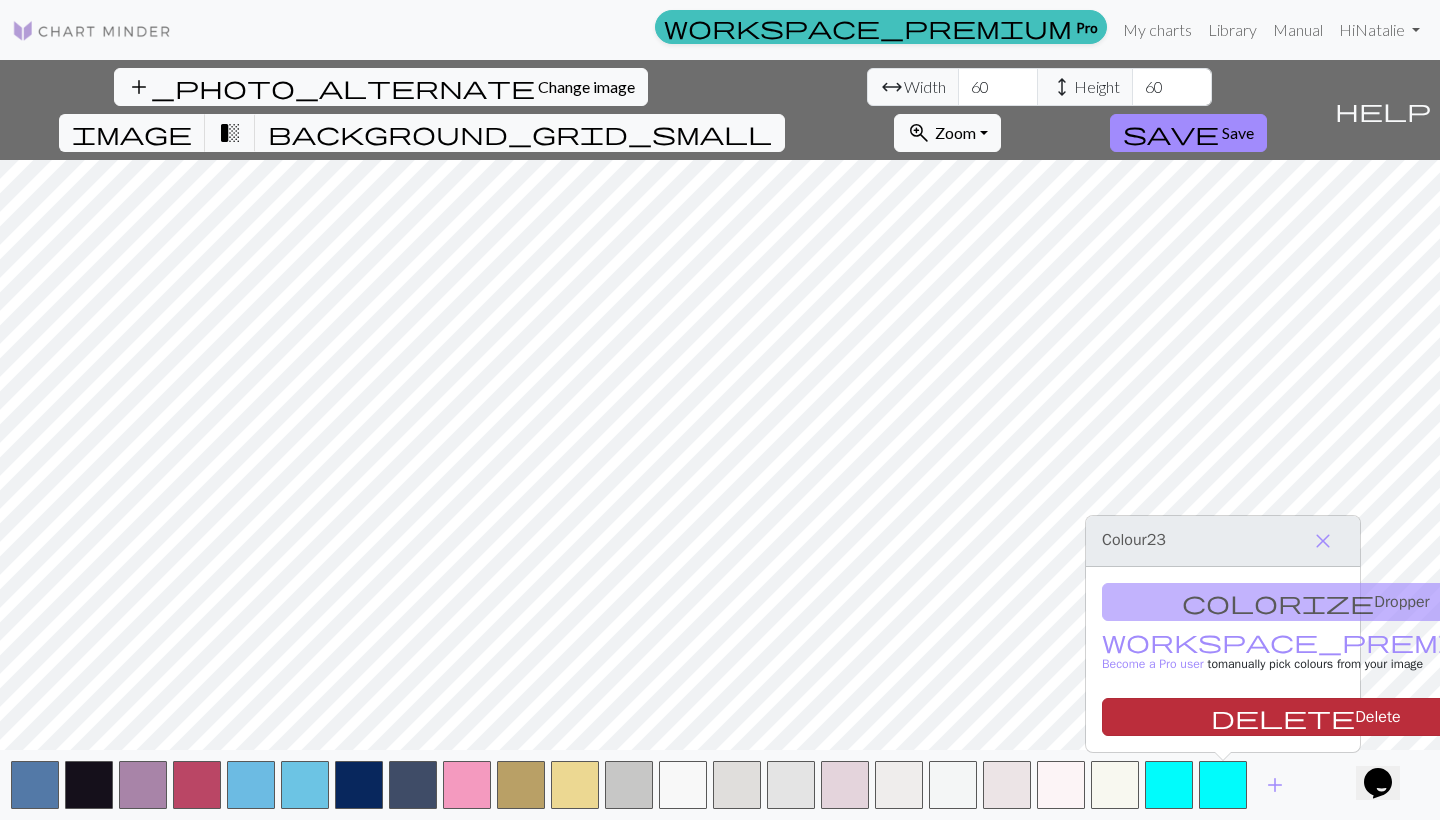 click on "delete" at bounding box center [1283, 717] 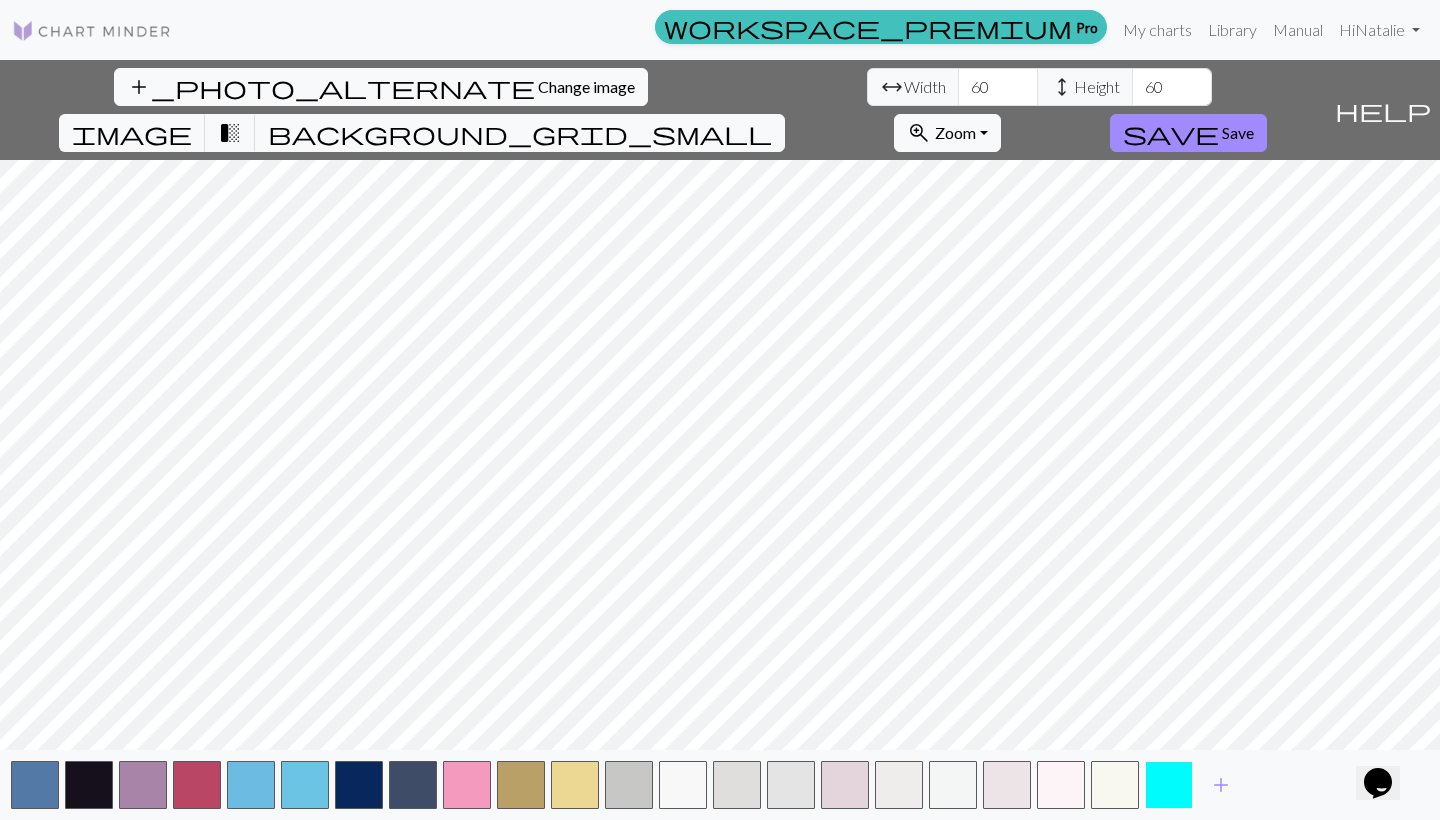 click at bounding box center [1169, 785] 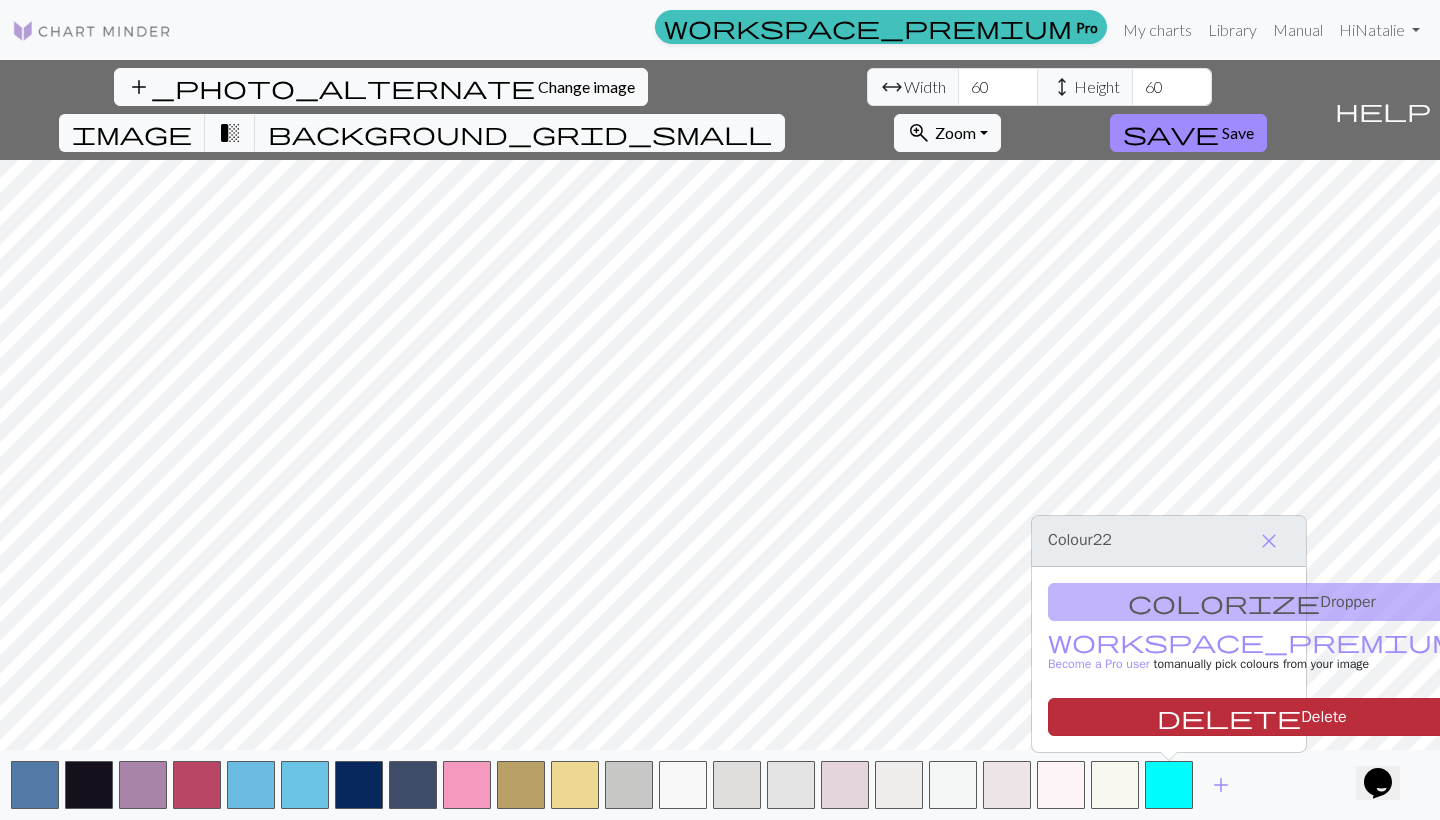 click on "delete Delete" at bounding box center (1252, 717) 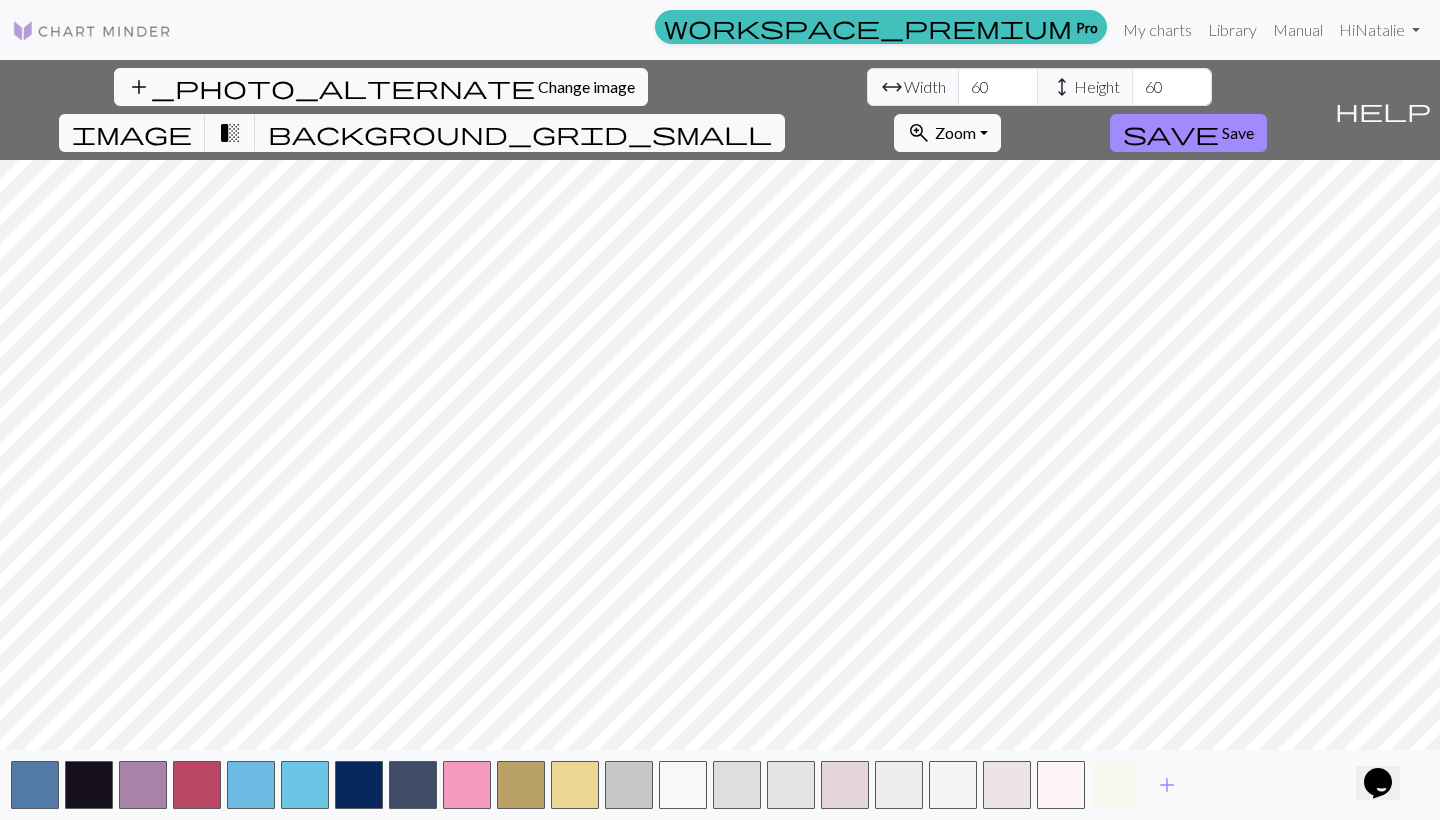 click at bounding box center [1115, 785] 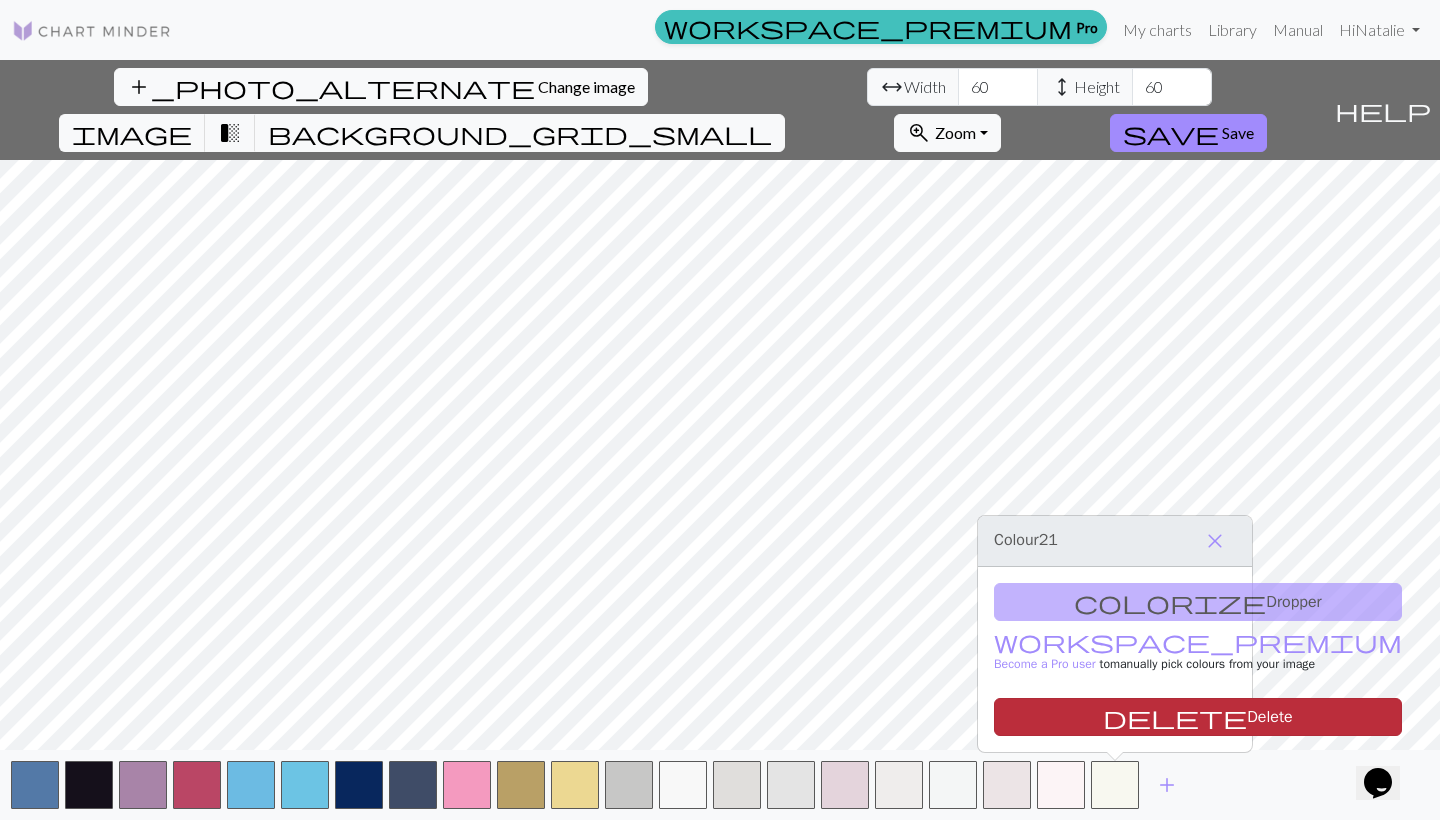 click on "delete Delete" at bounding box center (1198, 717) 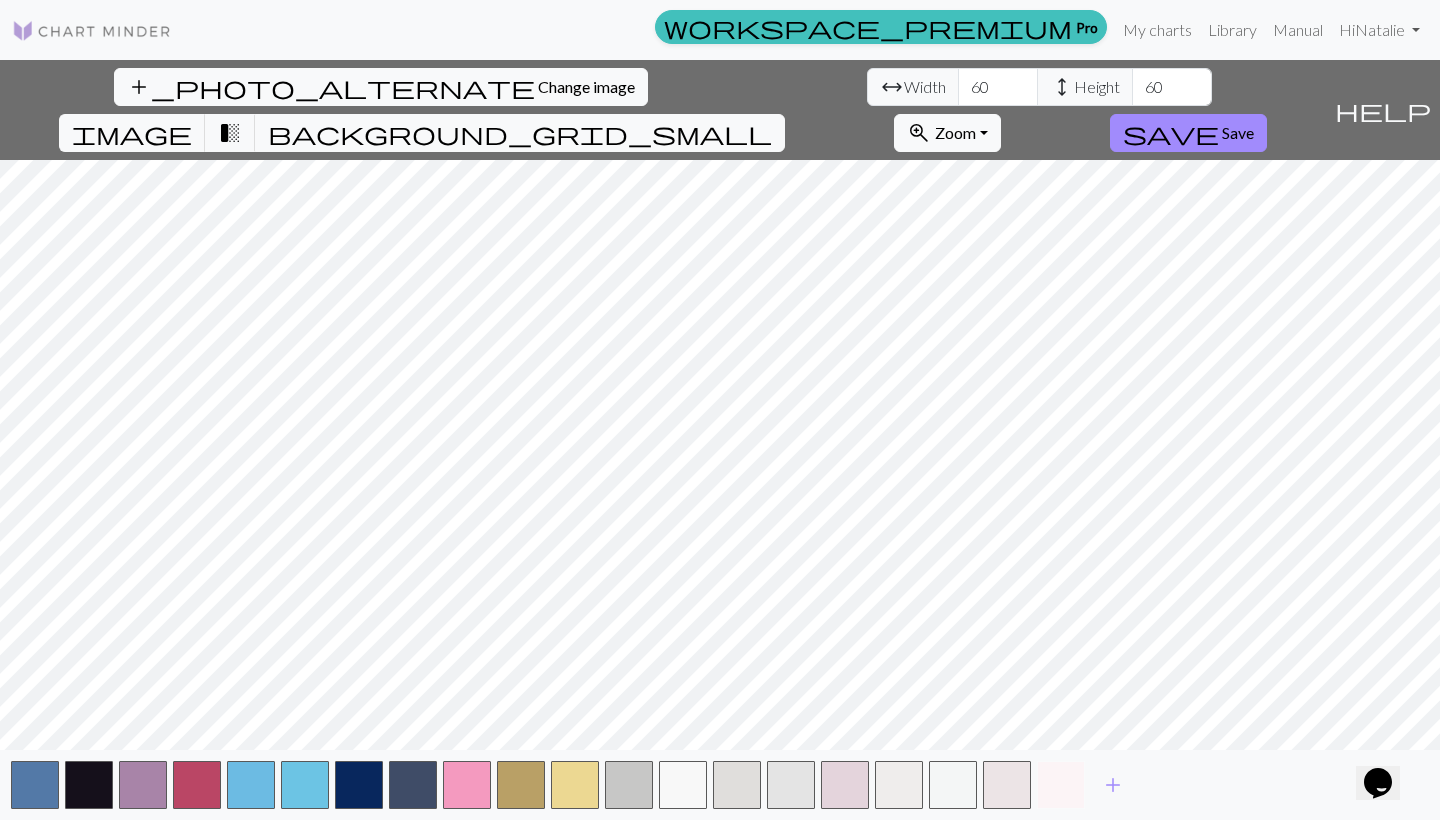 click at bounding box center (1061, 785) 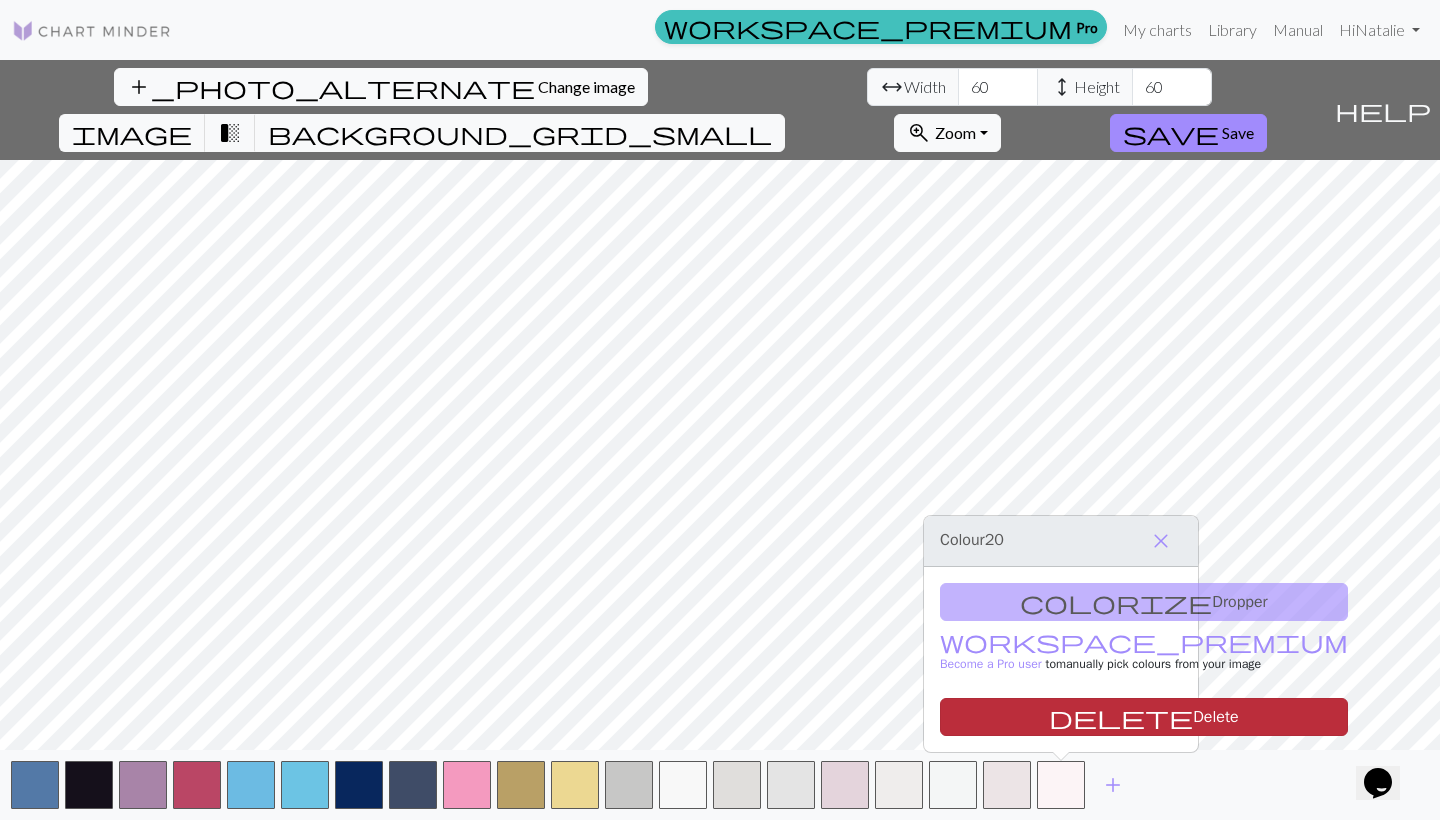 click on "delete Delete" at bounding box center [1144, 717] 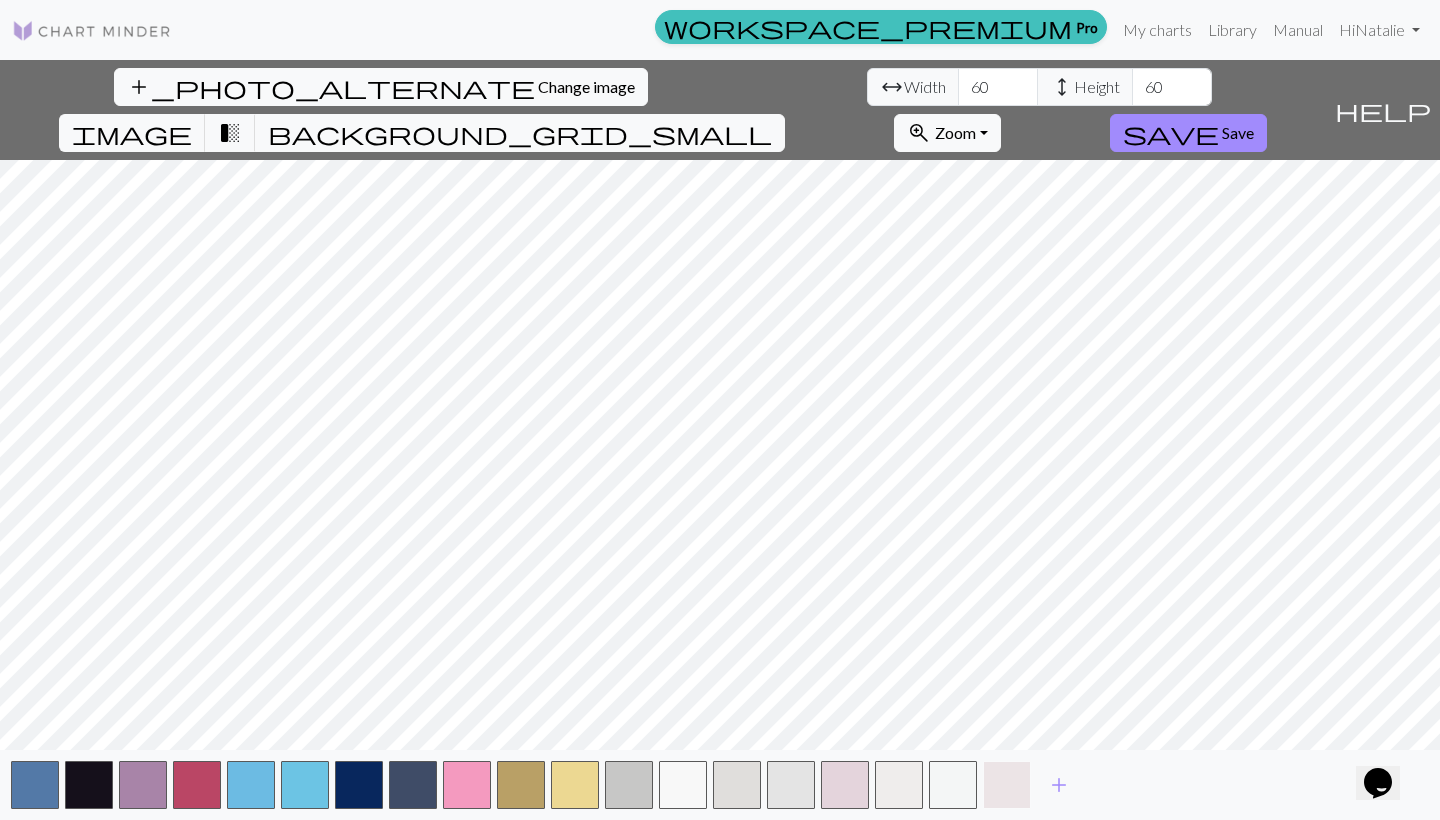 click at bounding box center [1007, 785] 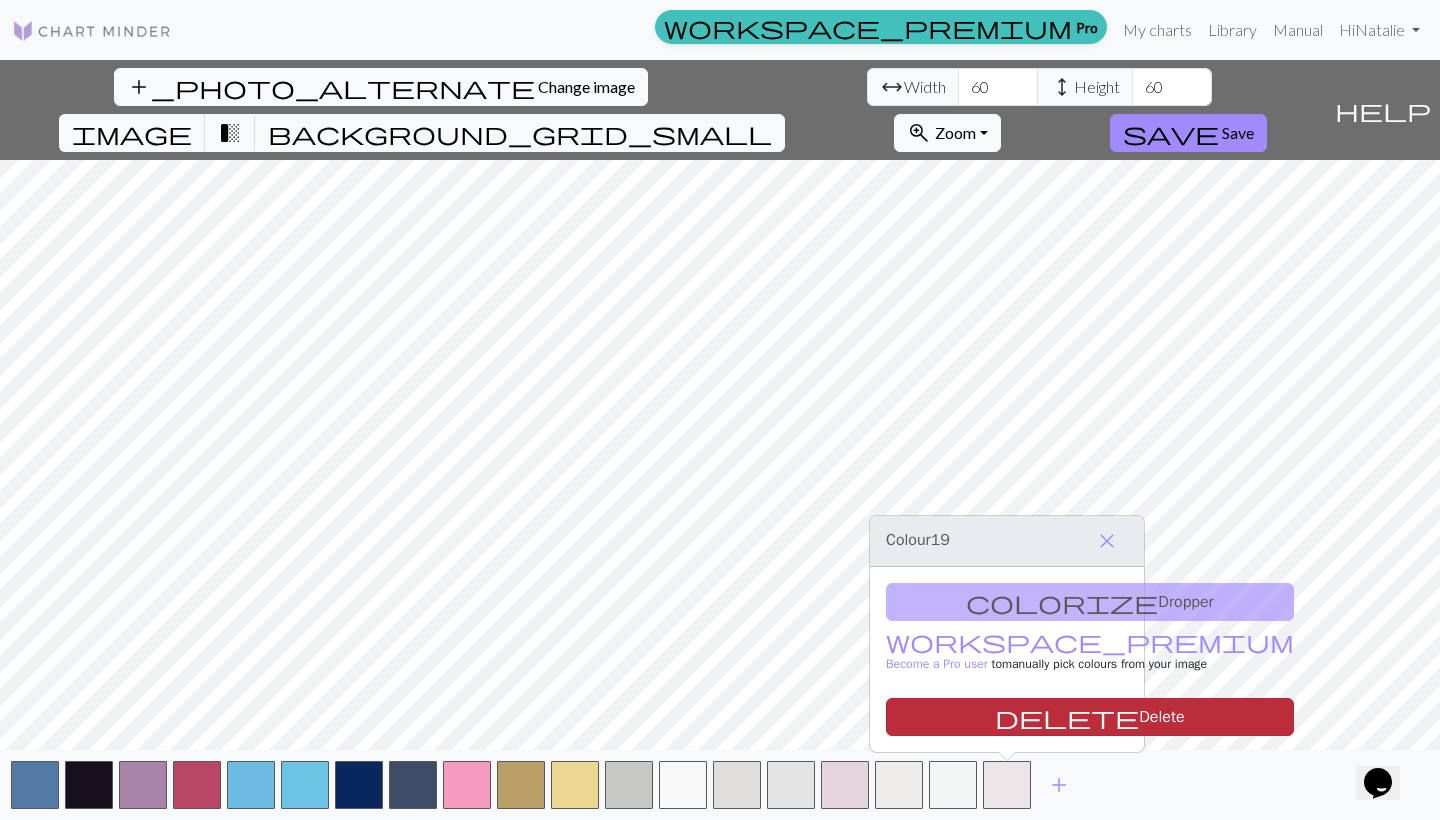 click on "delete Delete" at bounding box center (1090, 717) 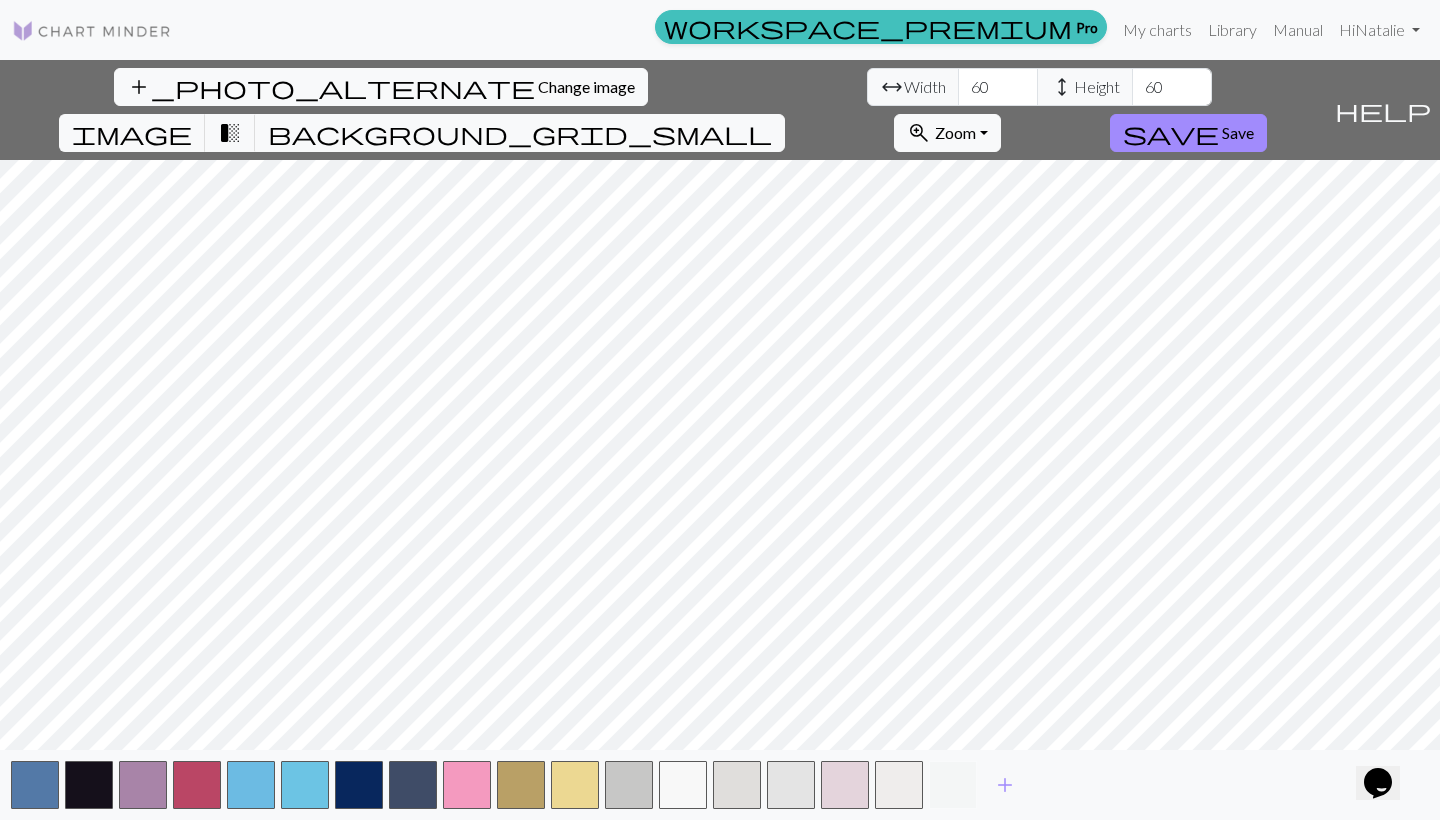 click at bounding box center [953, 785] 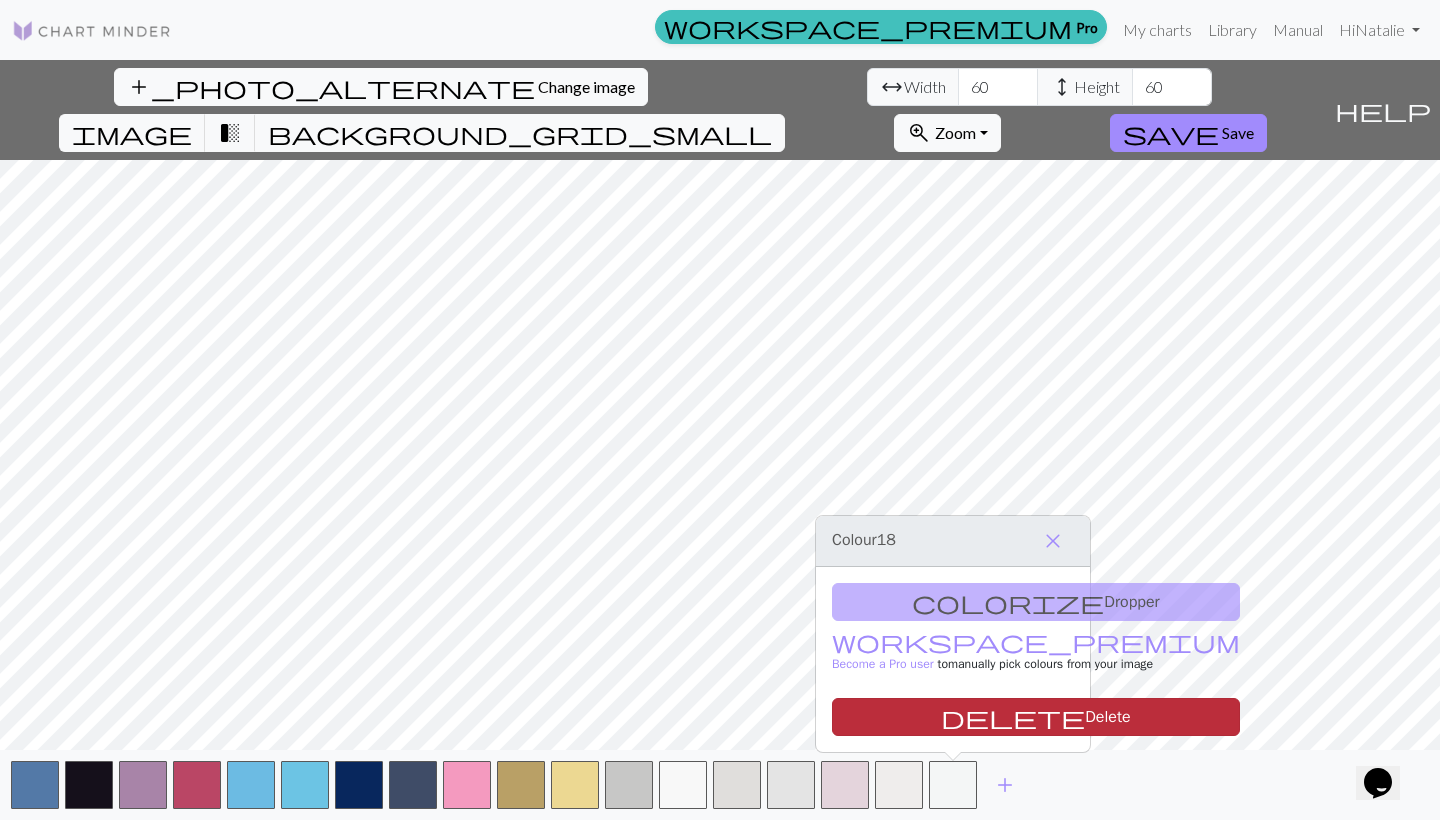 click on "delete Delete" at bounding box center [1036, 717] 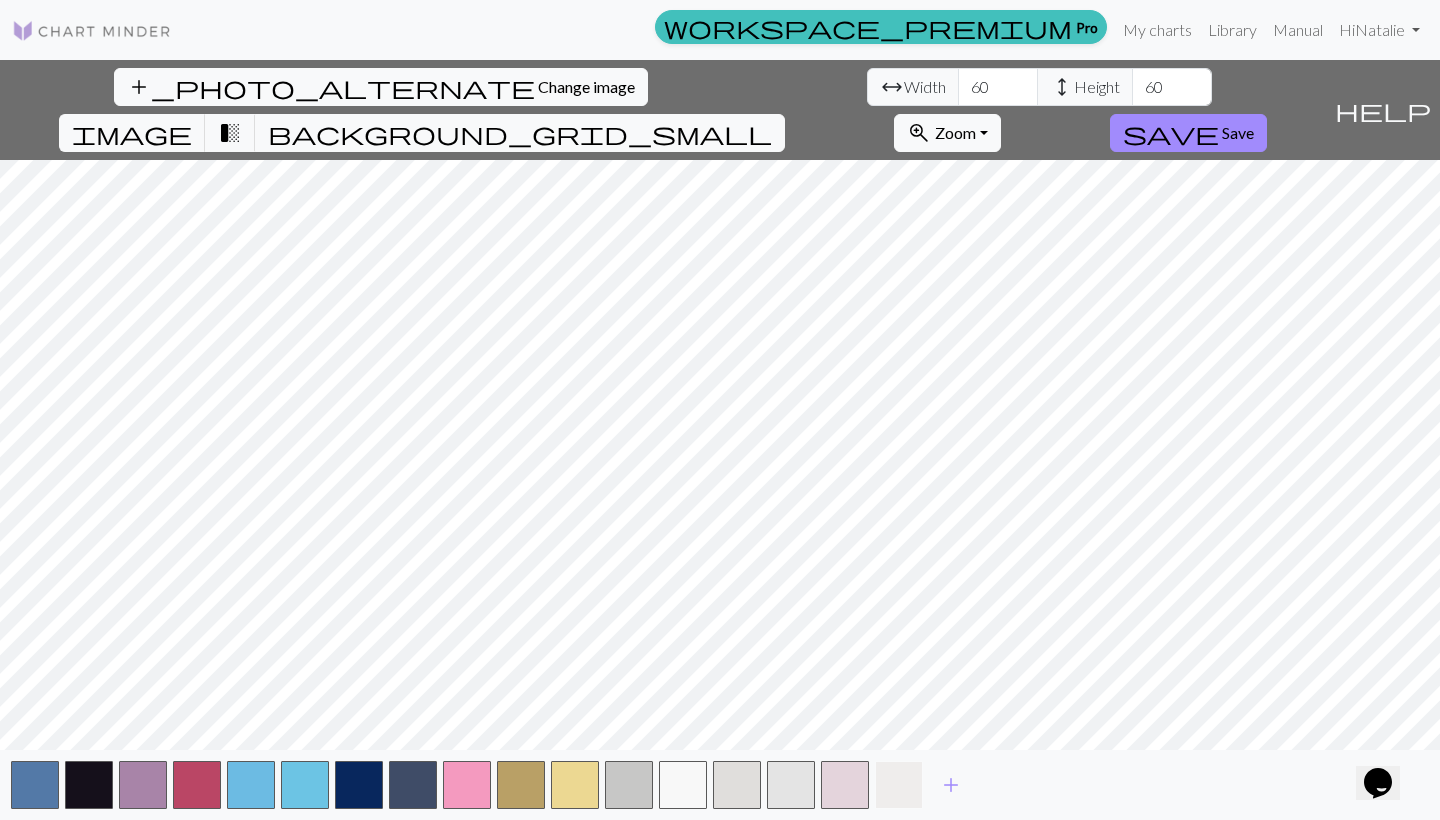 click at bounding box center (899, 785) 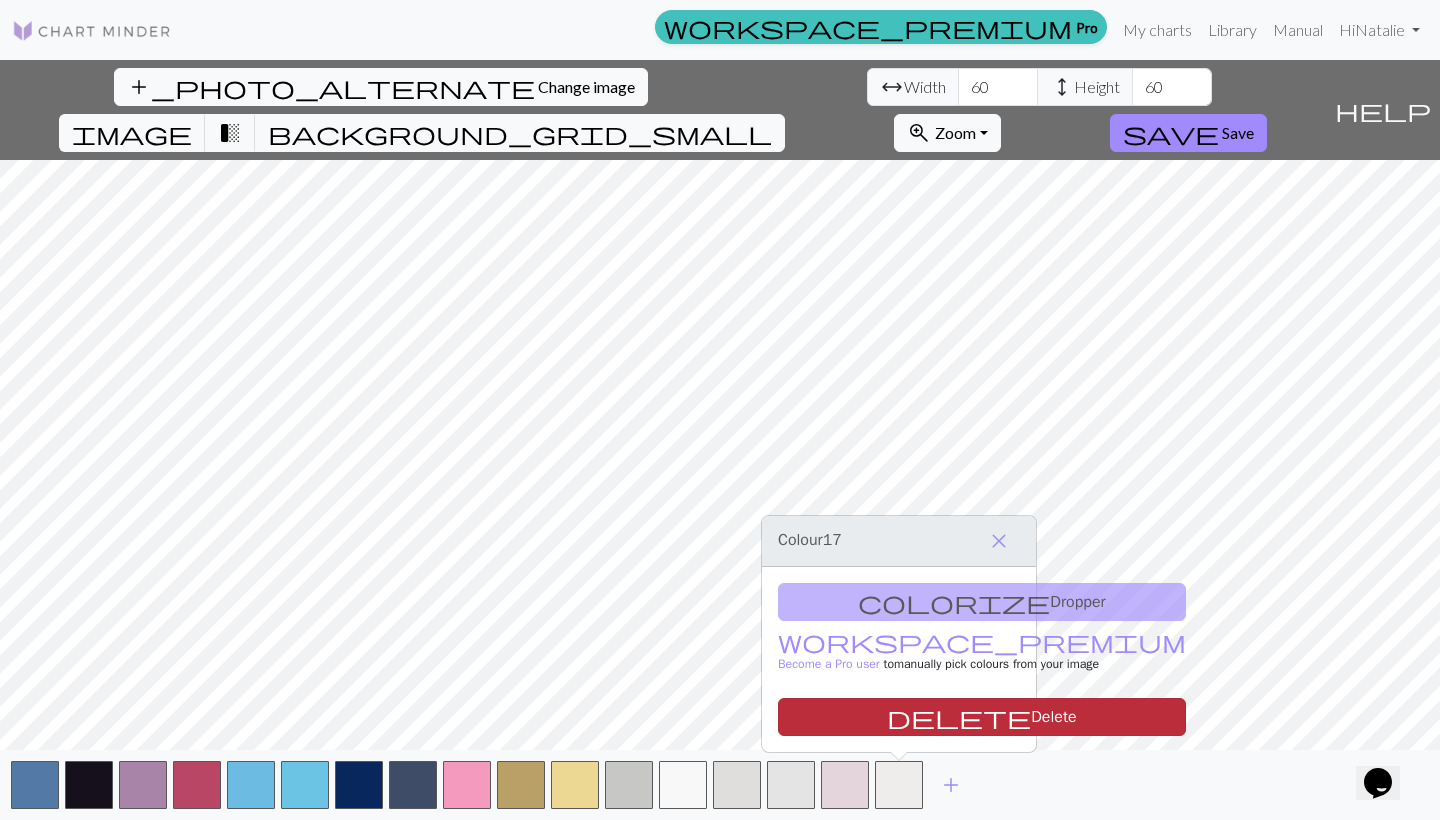 click on "delete Delete" at bounding box center [982, 717] 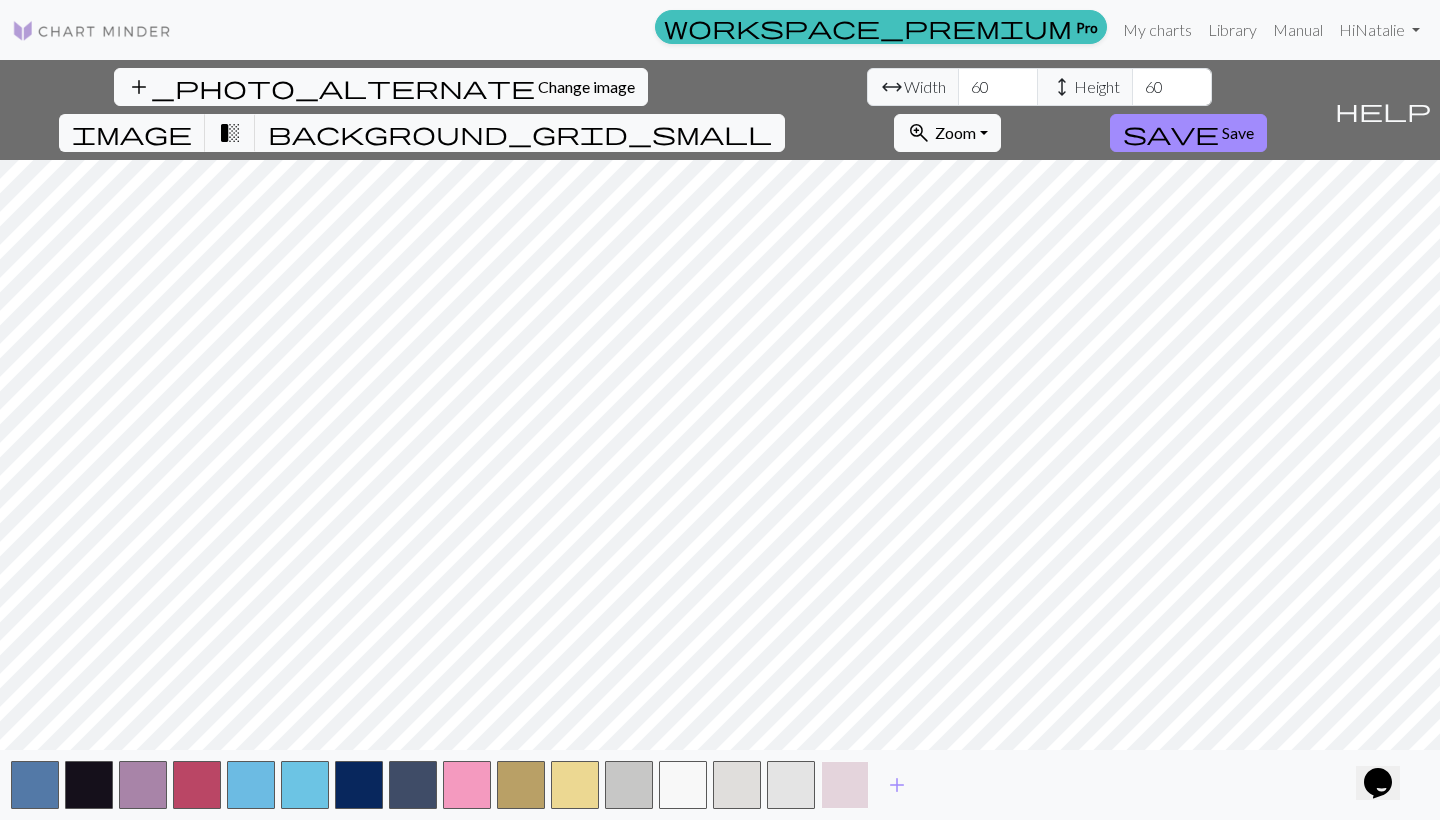 click at bounding box center [845, 785] 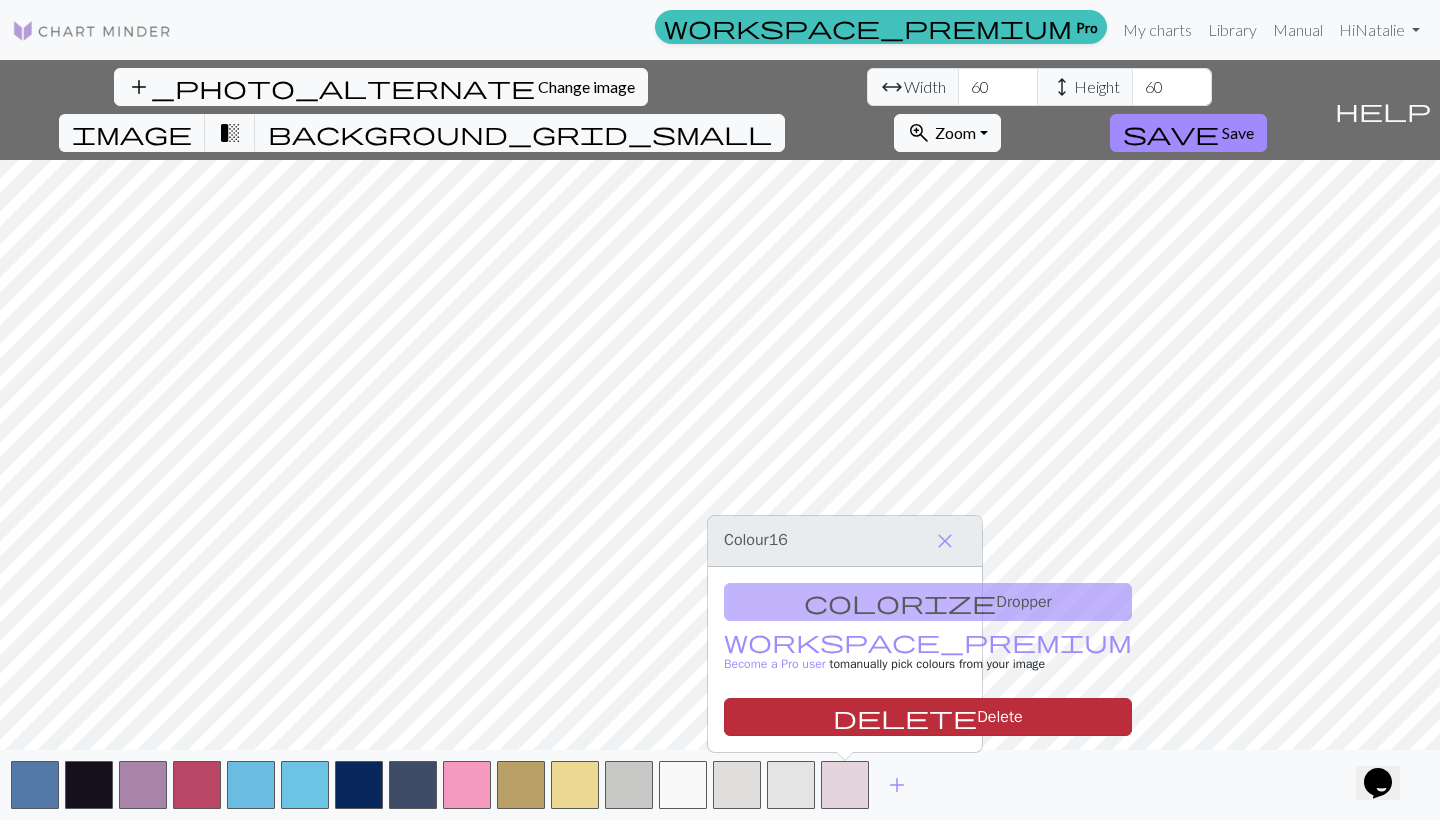 click on "delete Delete" at bounding box center (928, 717) 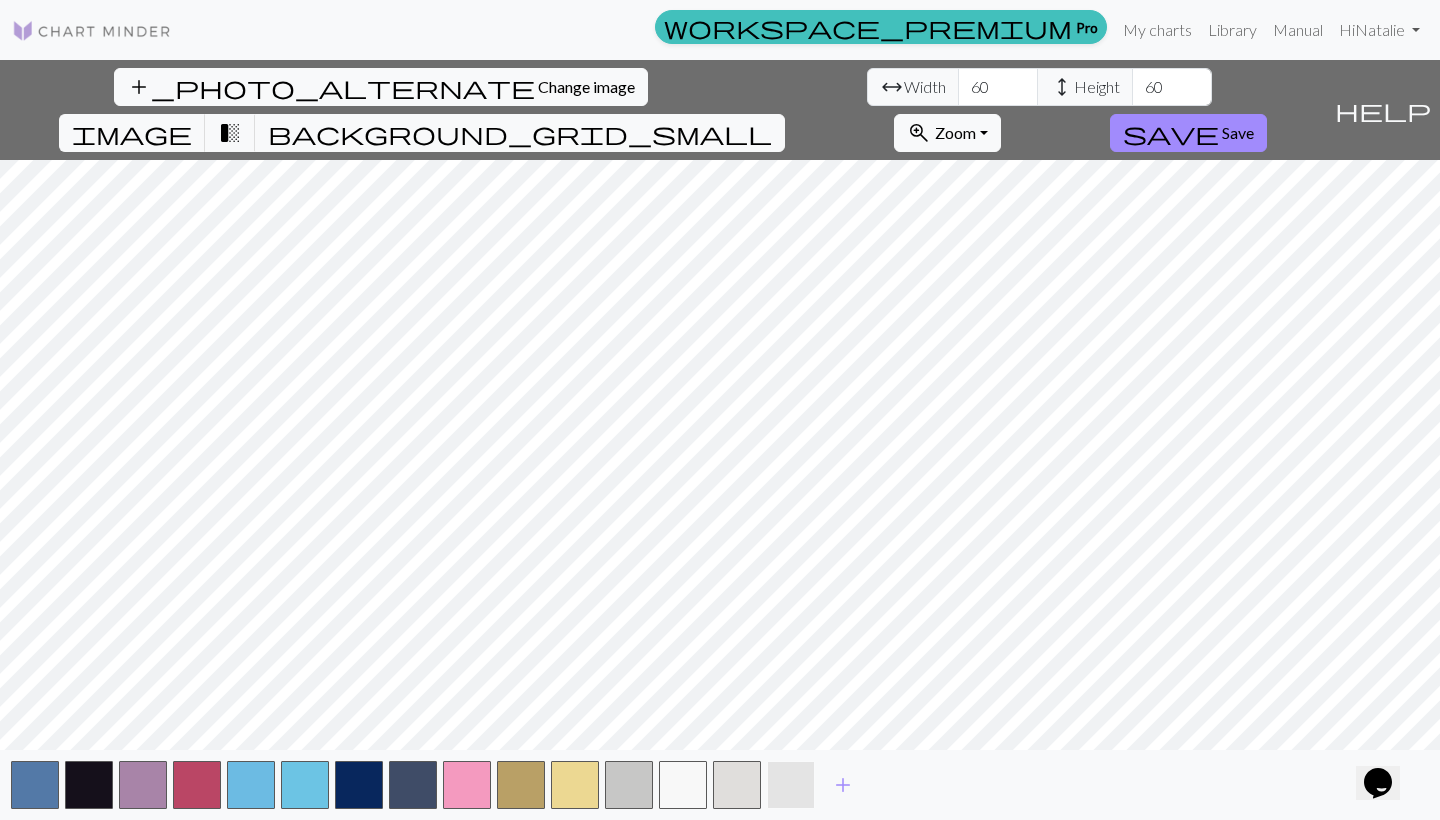click at bounding box center (791, 785) 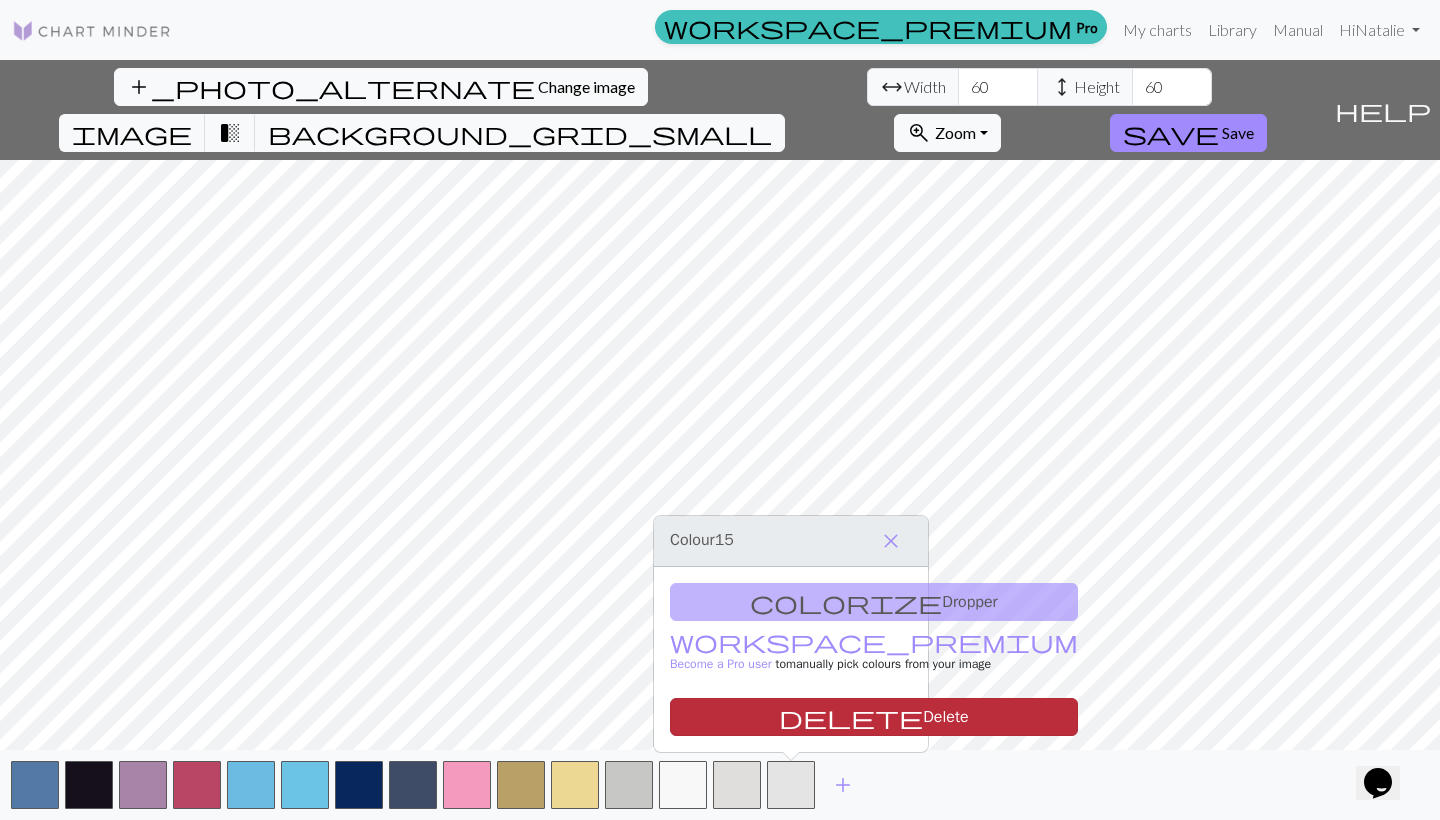 click on "delete Delete" at bounding box center (874, 717) 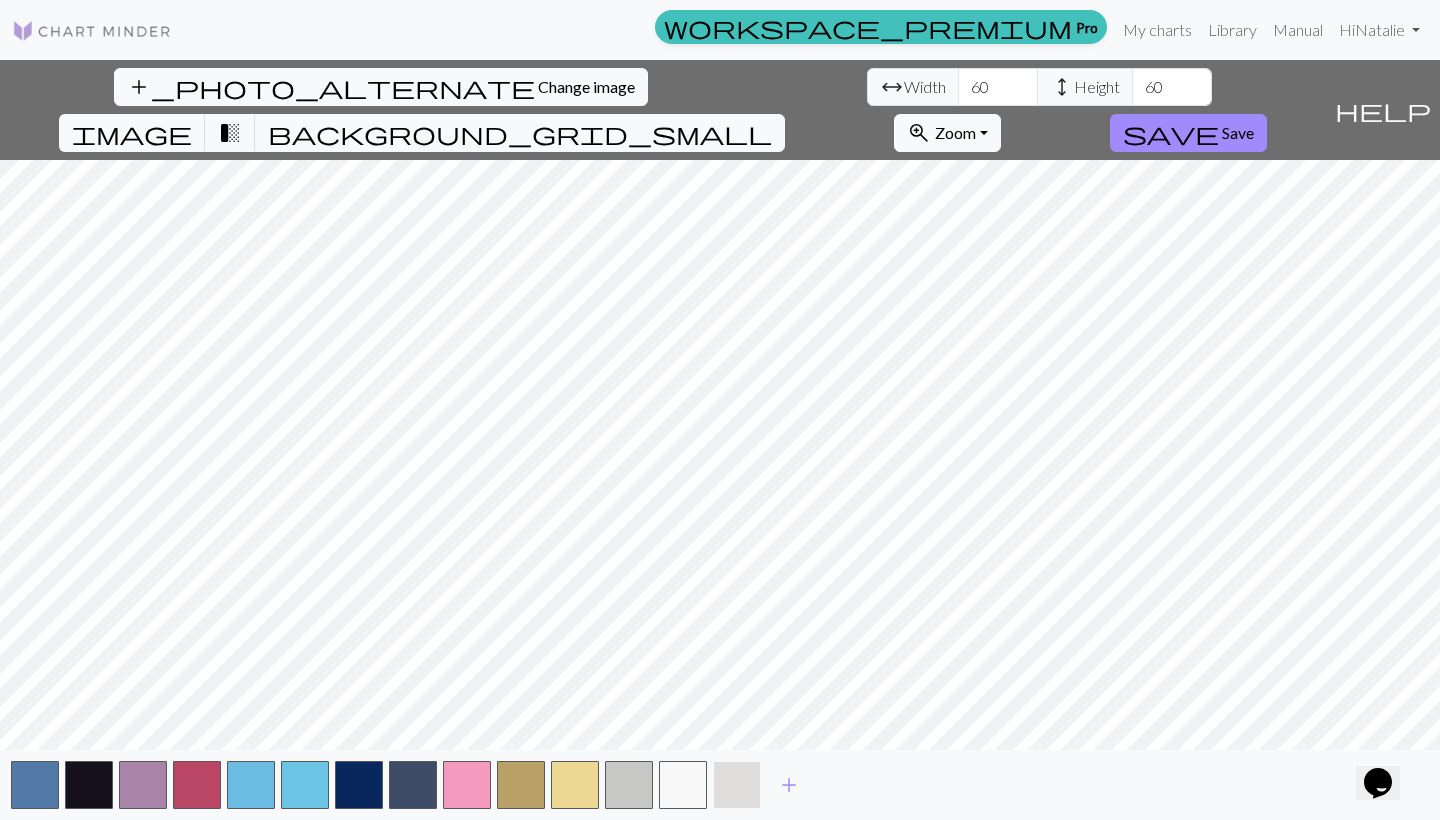 click at bounding box center [737, 785] 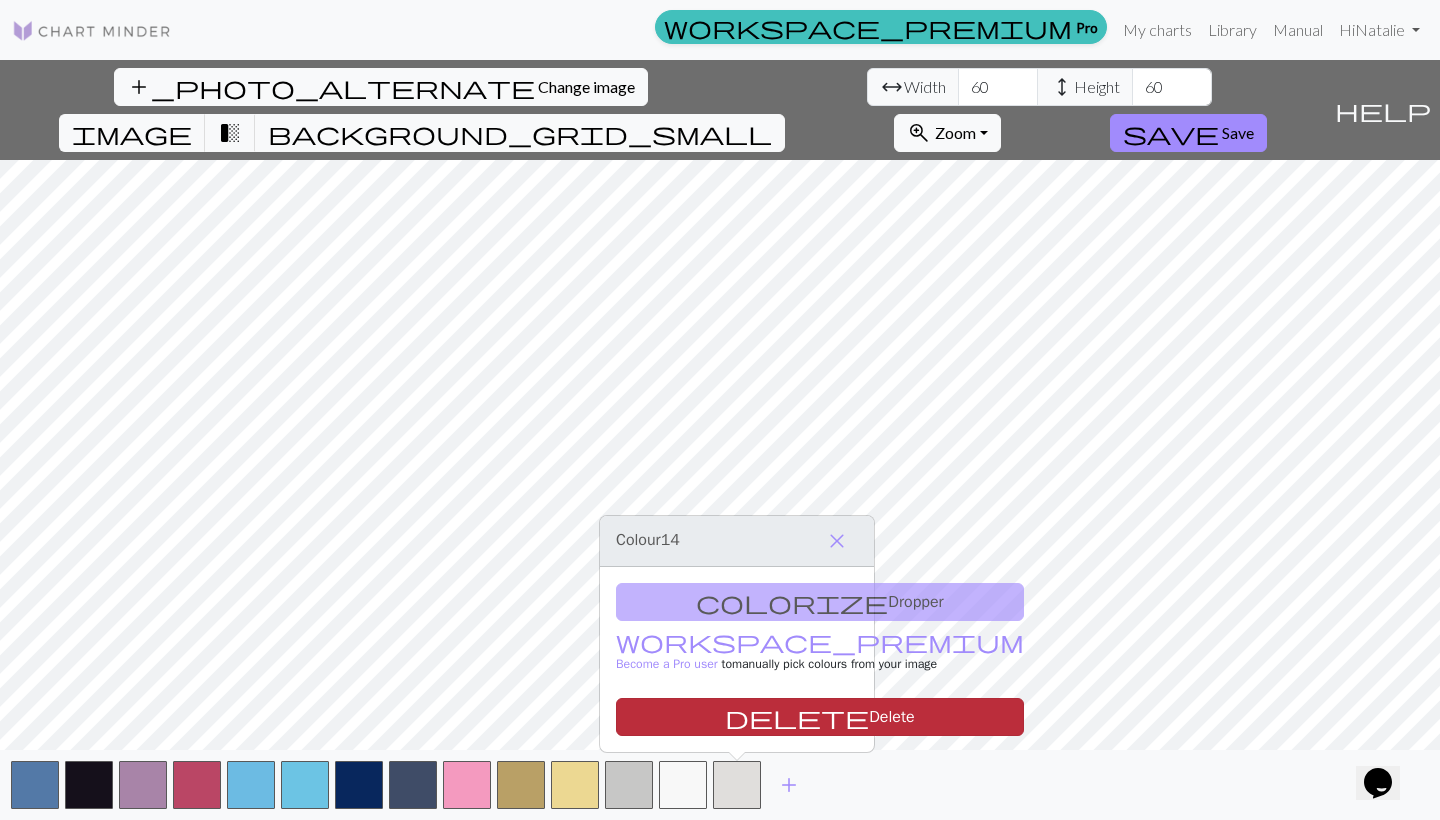 click on "delete Delete" at bounding box center (820, 717) 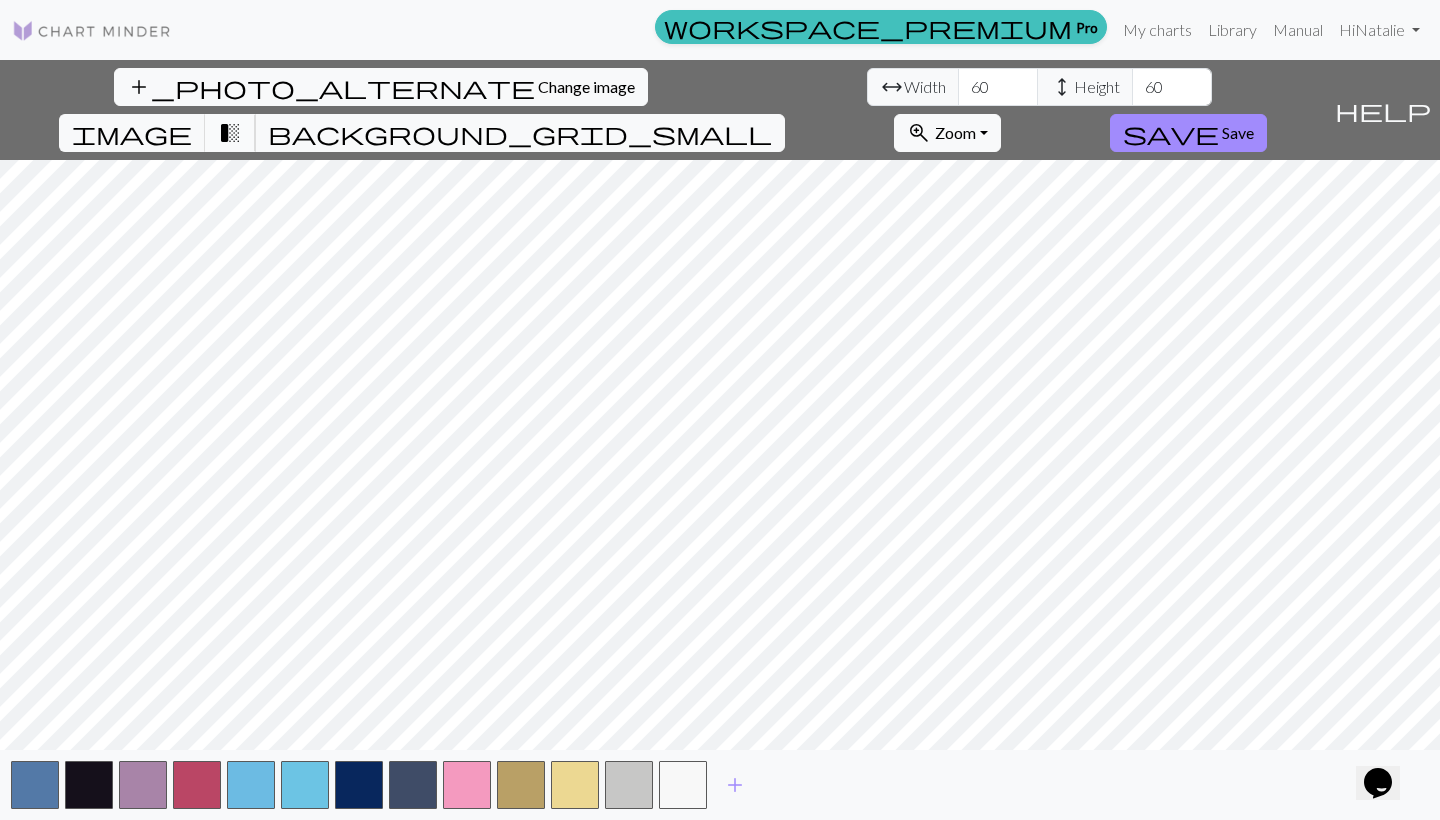 click on "transition_fade" at bounding box center [230, 133] 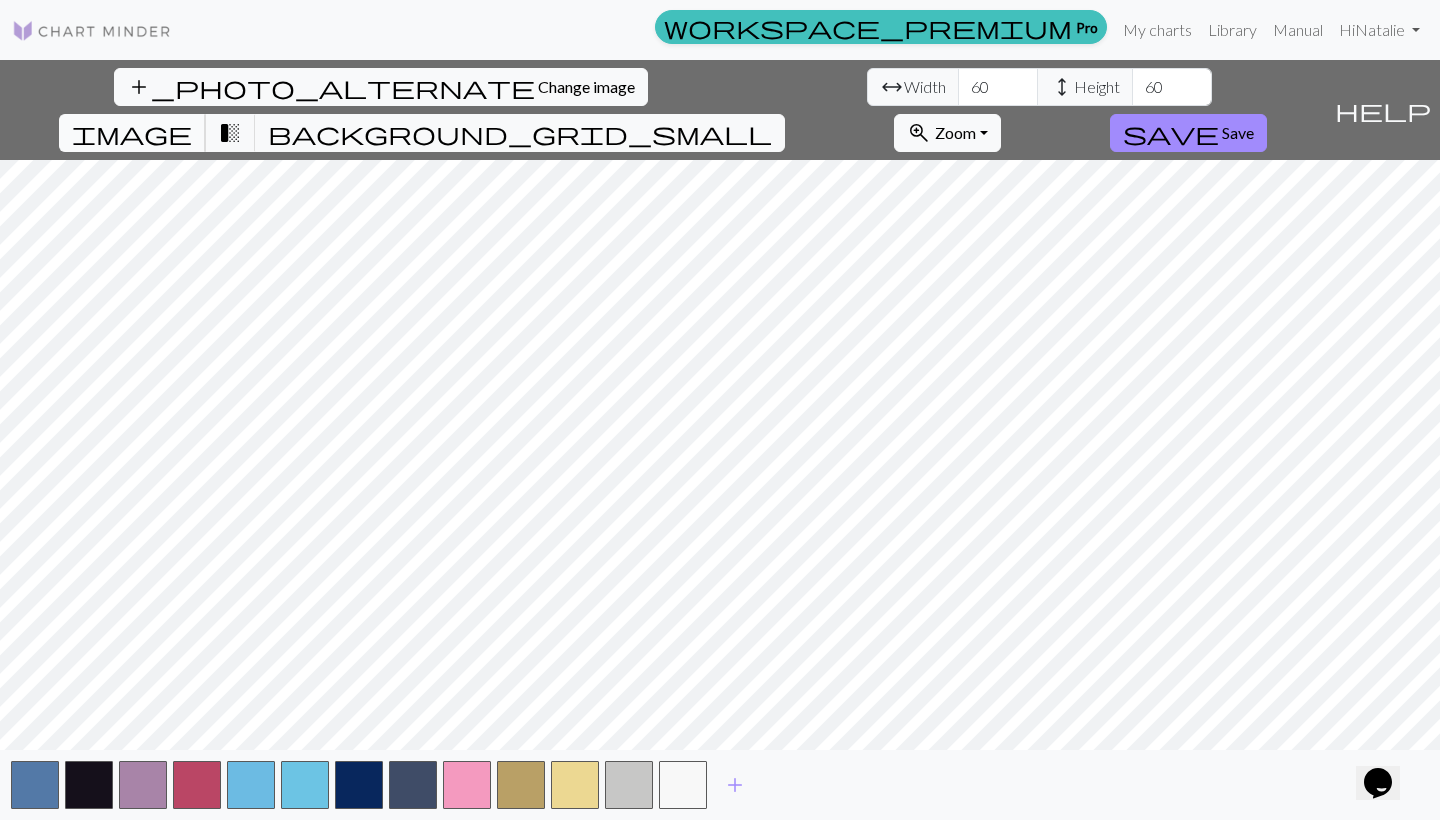 click on "image" at bounding box center [132, 133] 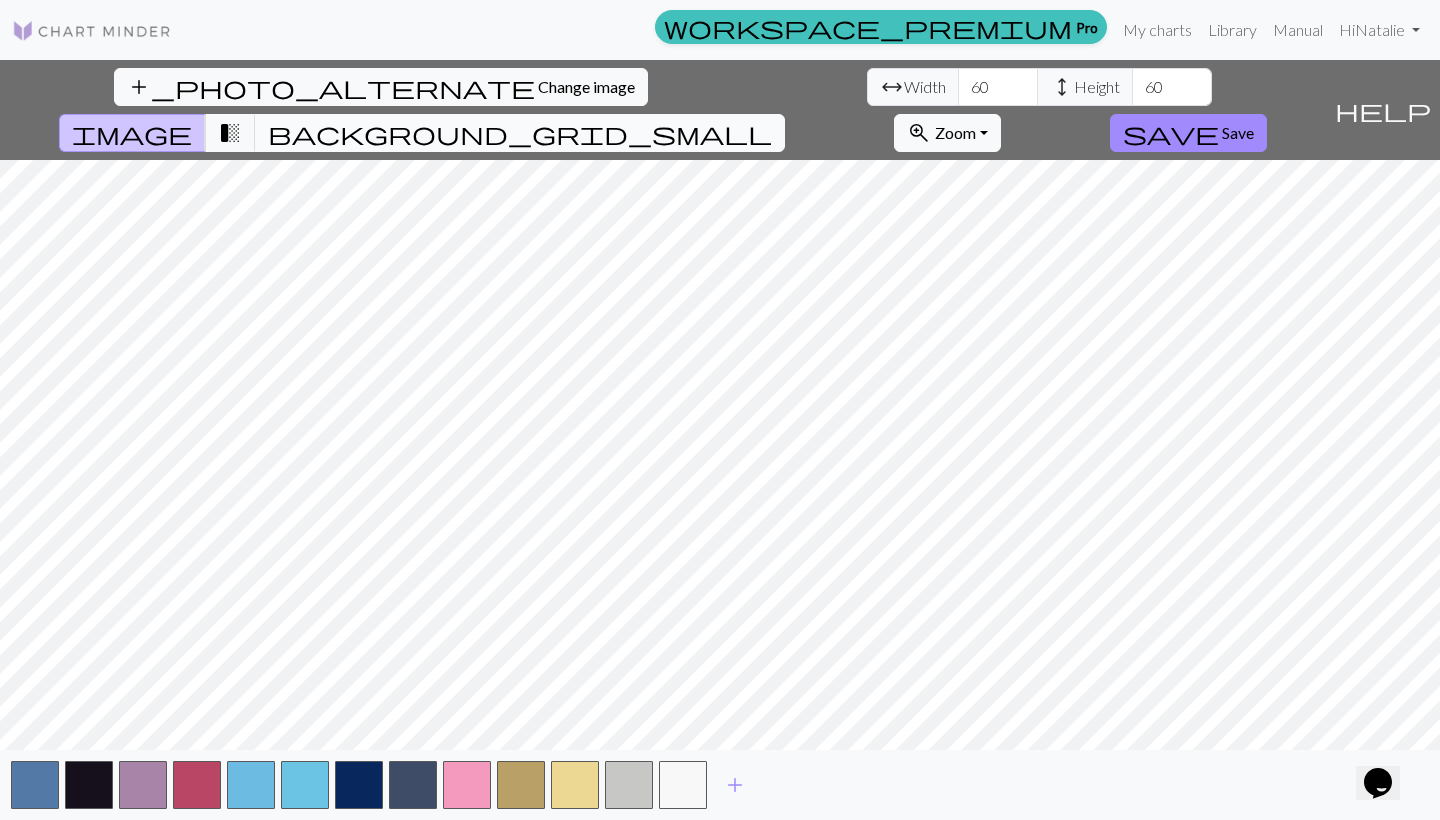 click on "background_grid_small" at bounding box center [520, 133] 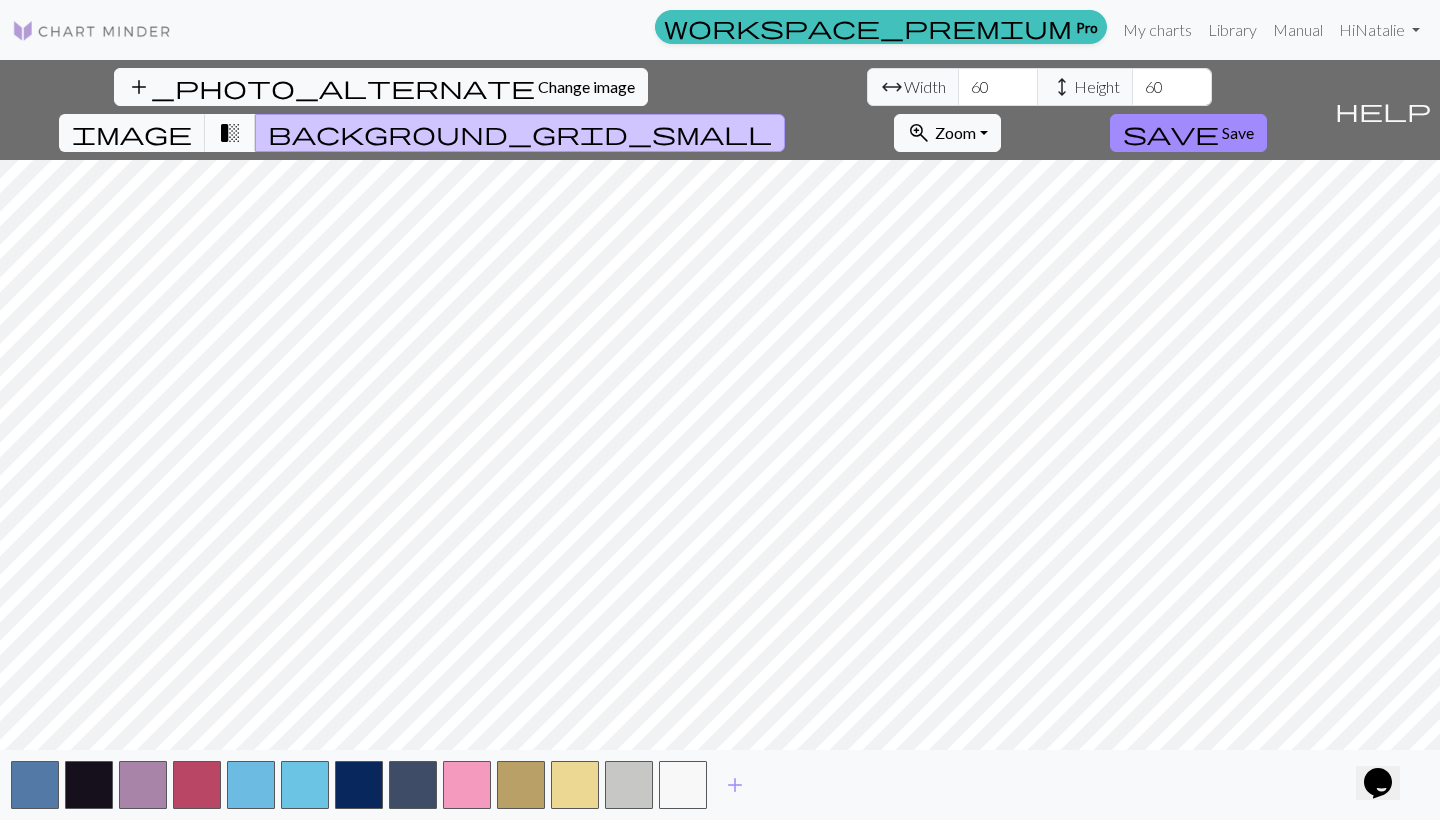click on "transition_fade" at bounding box center (230, 133) 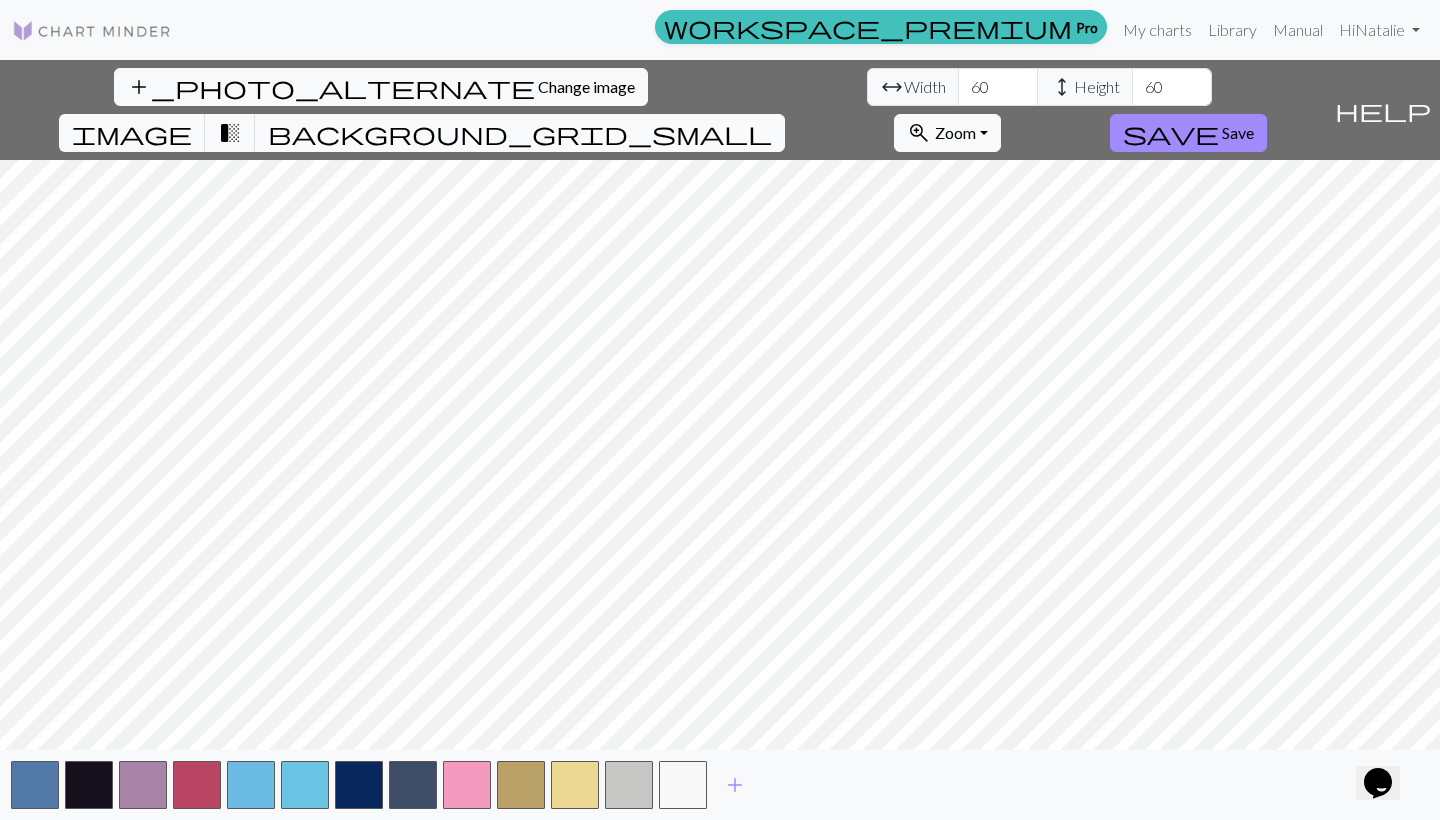 click on "background_grid_small" at bounding box center (520, 133) 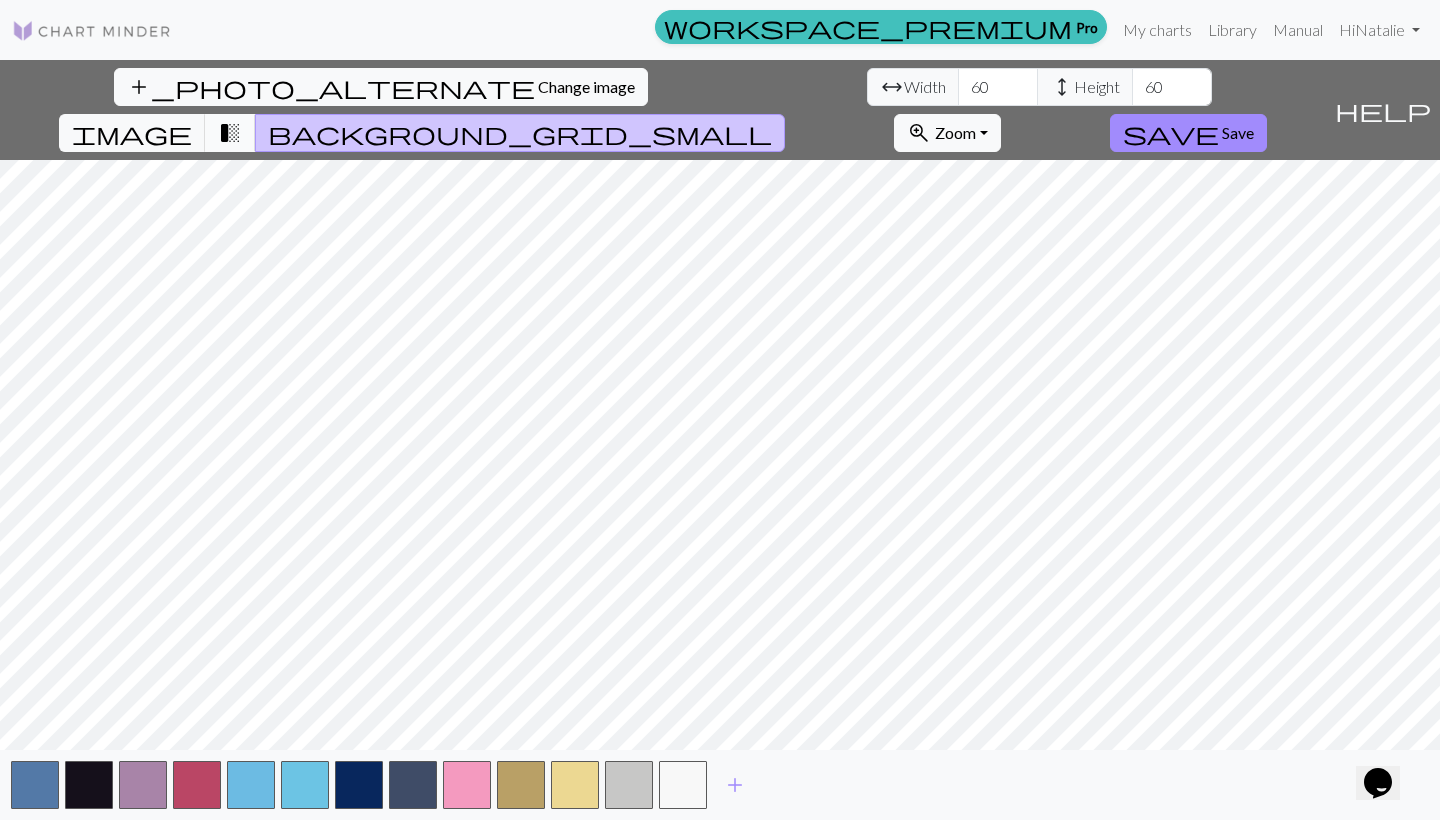 click on "transition_fade" at bounding box center [230, 133] 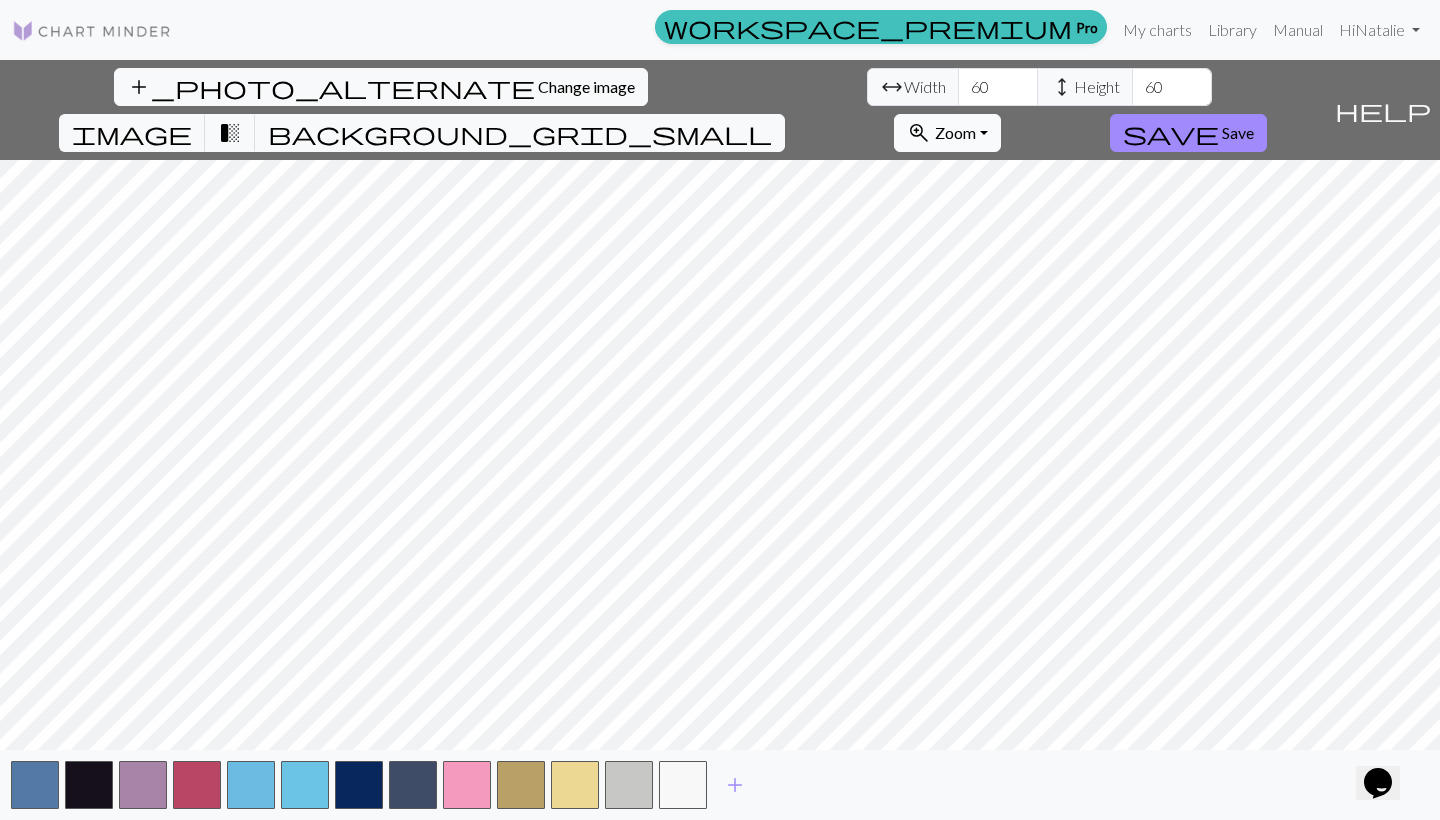 click on "Zoom" at bounding box center (955, 132) 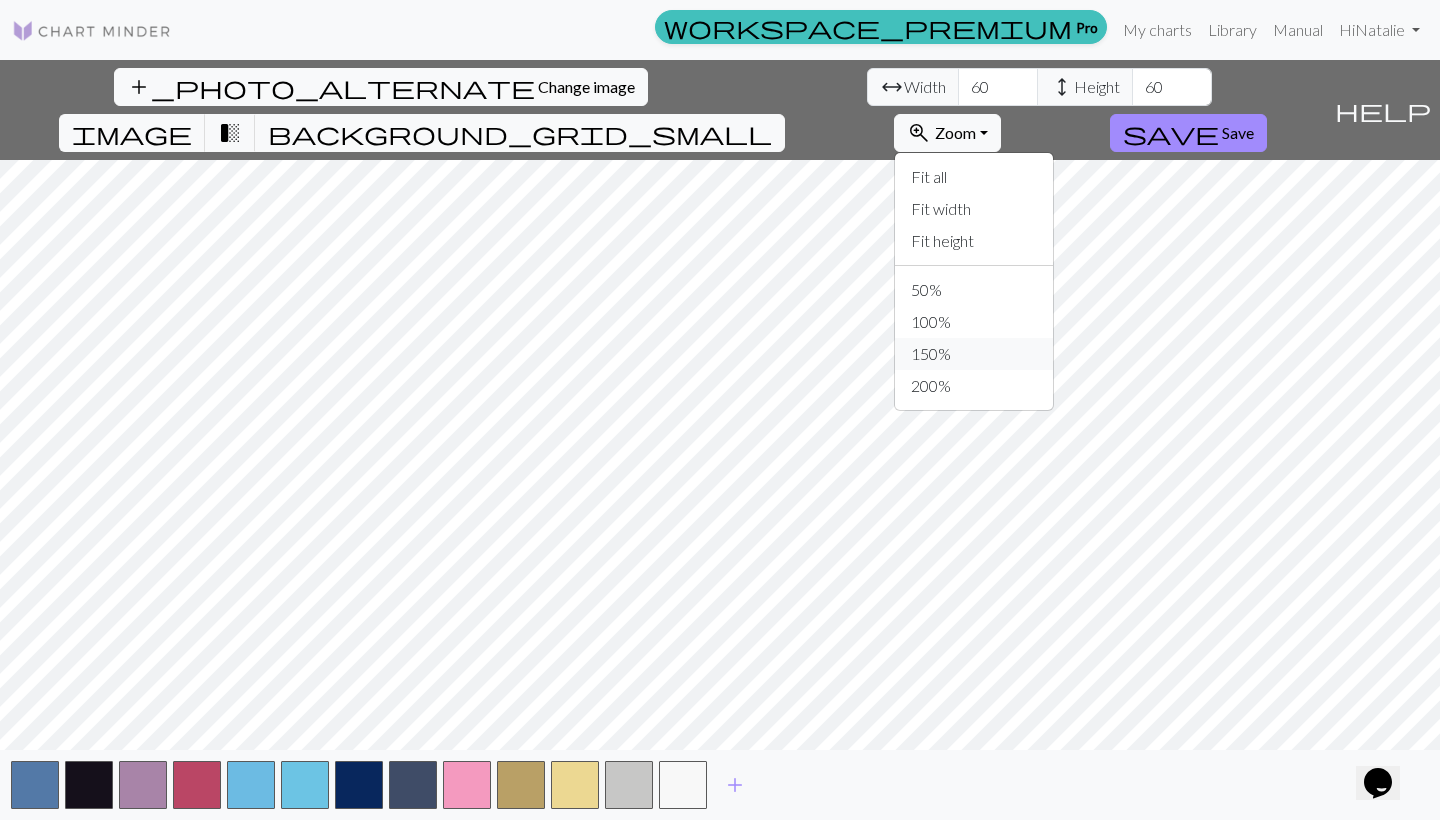 click on "150%" at bounding box center (974, 354) 